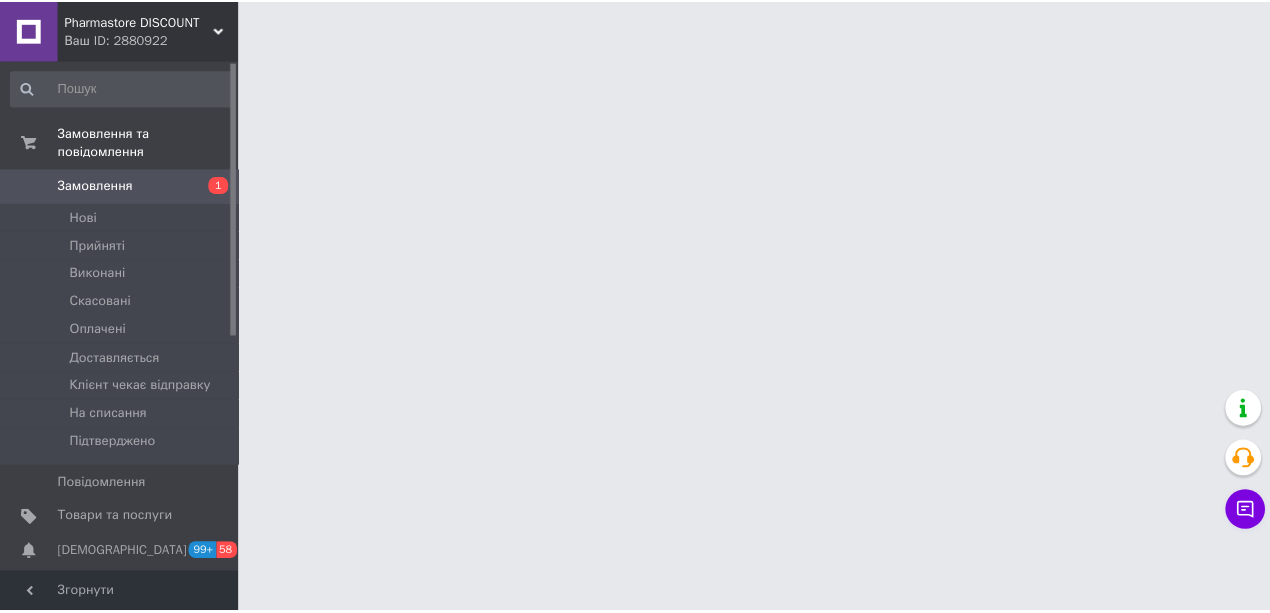 scroll, scrollTop: 0, scrollLeft: 0, axis: both 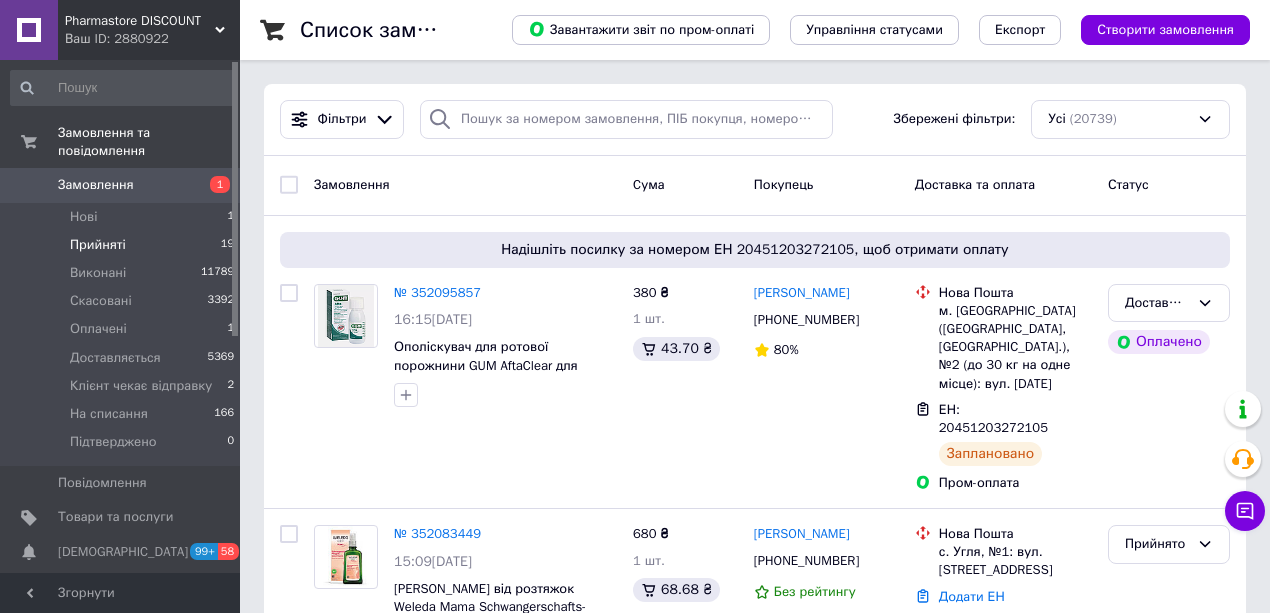 click on "Прийняті 19" at bounding box center [123, 245] 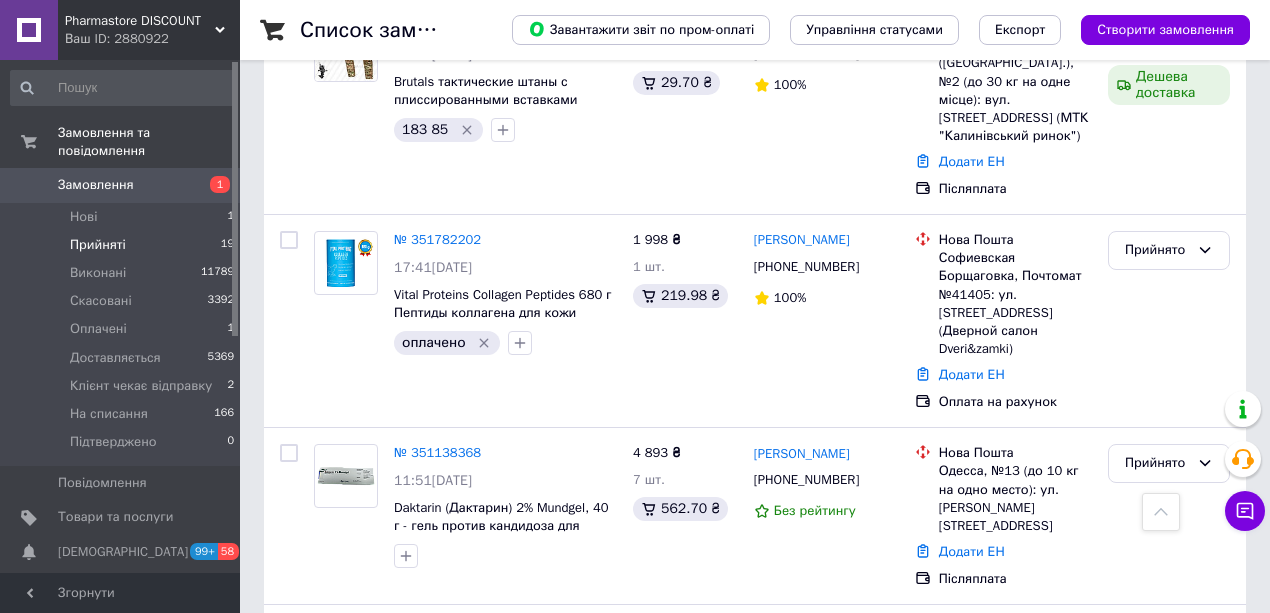 scroll, scrollTop: 2733, scrollLeft: 0, axis: vertical 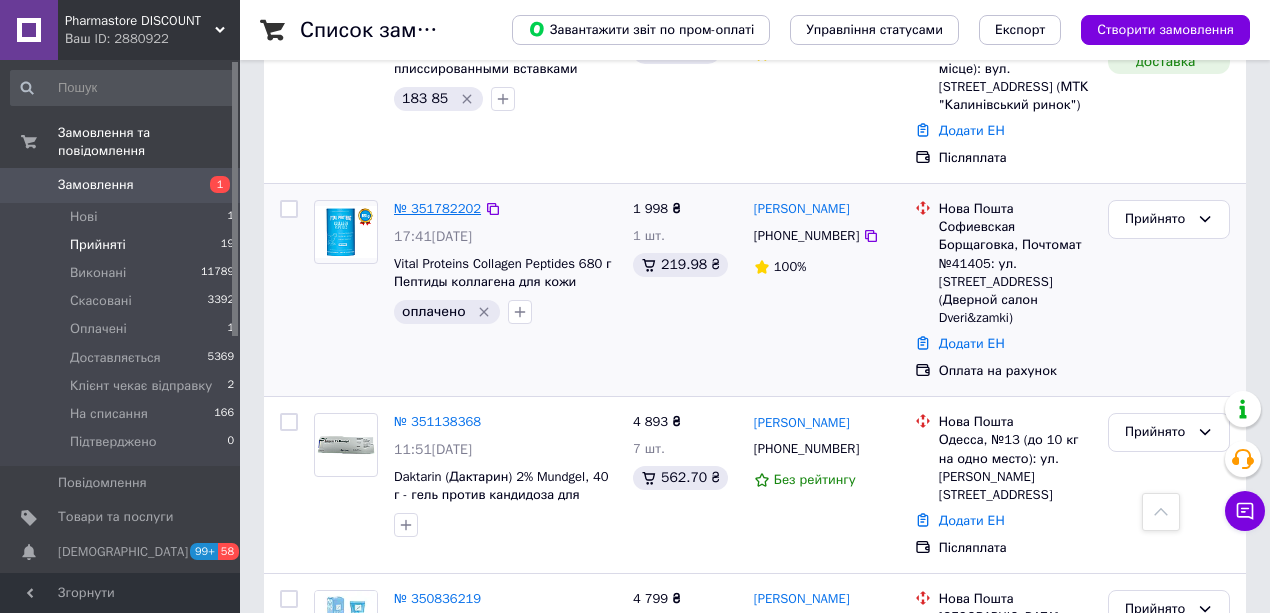 click on "№ 351782202" at bounding box center [437, 208] 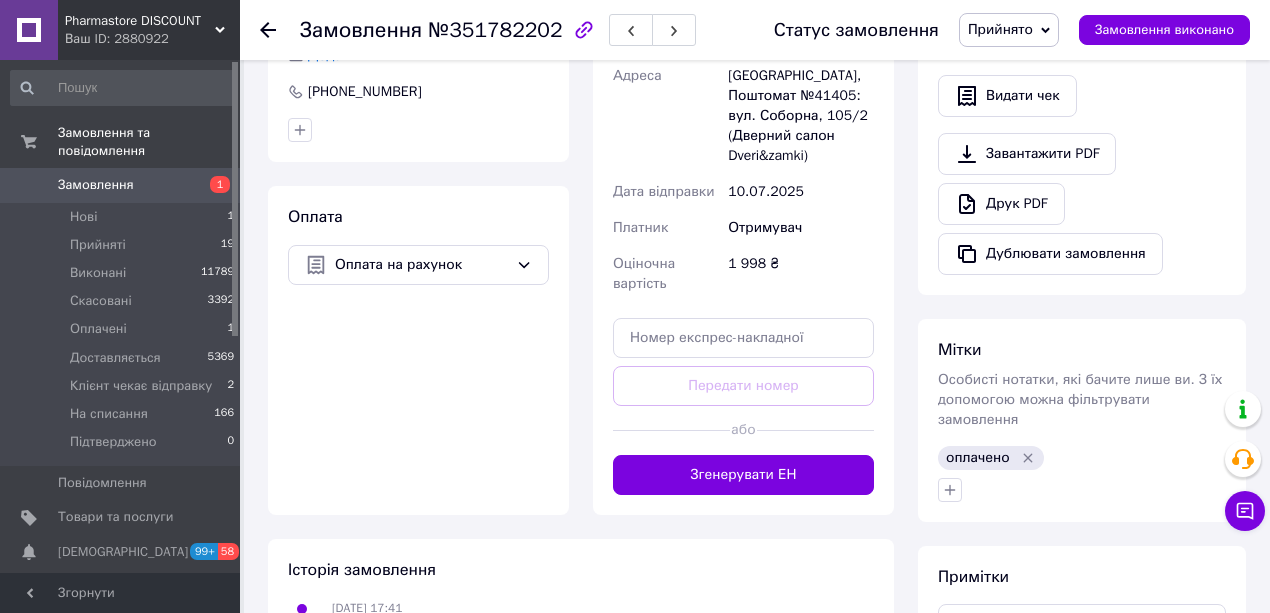 scroll, scrollTop: 666, scrollLeft: 0, axis: vertical 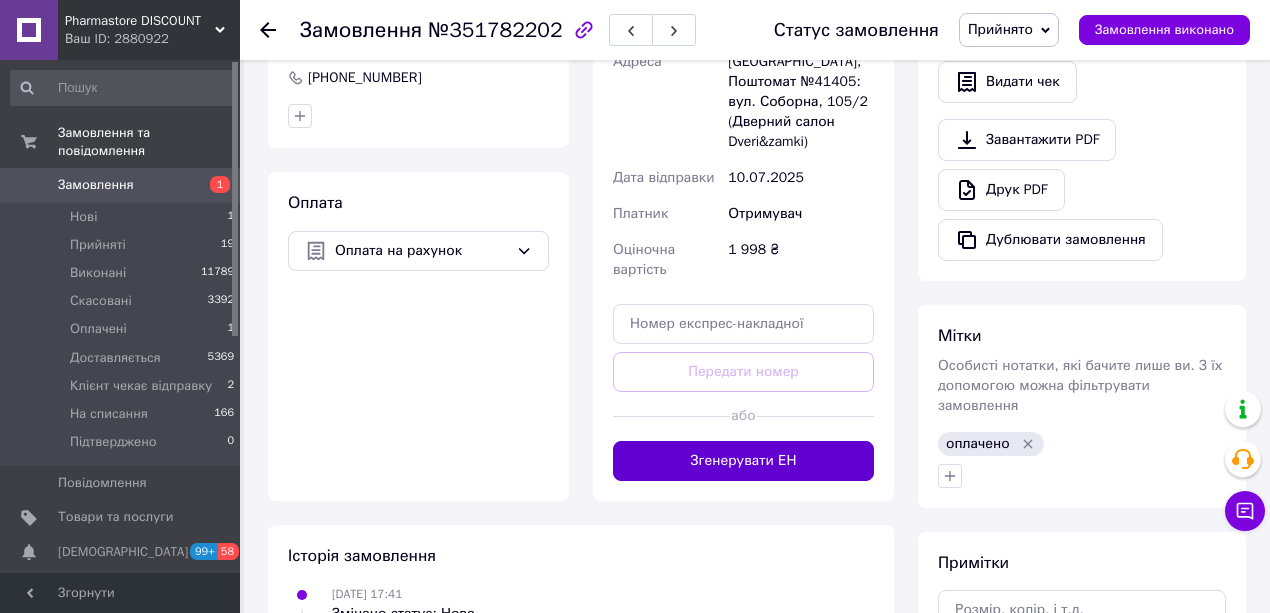 click on "Згенерувати ЕН" at bounding box center [743, 461] 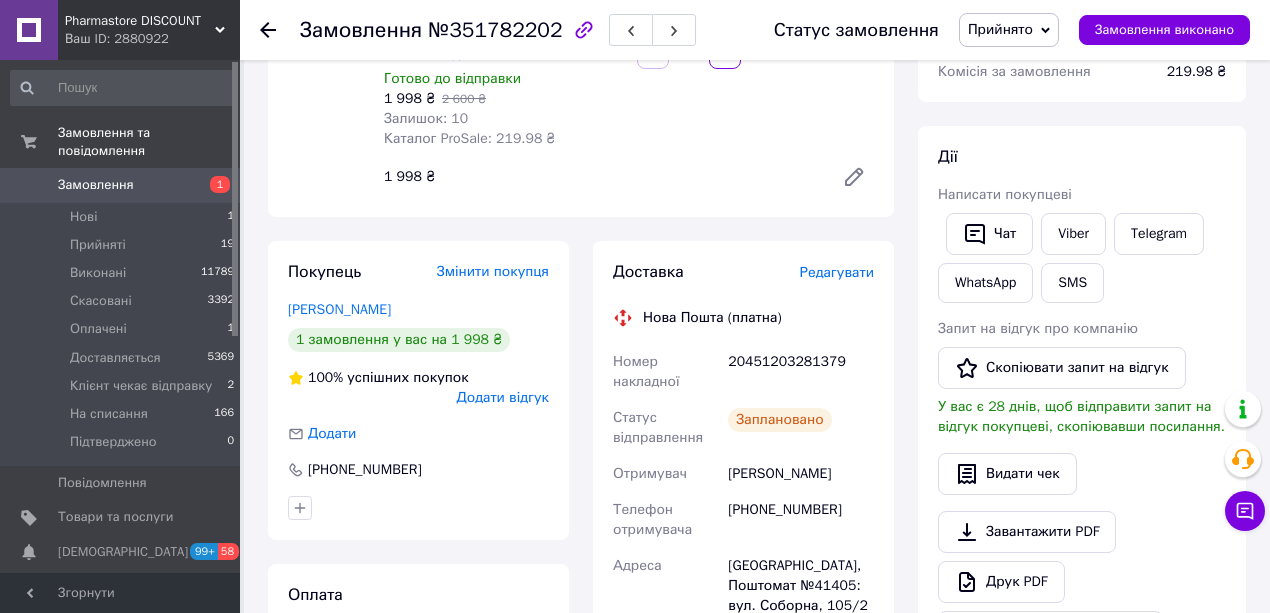 scroll, scrollTop: 266, scrollLeft: 0, axis: vertical 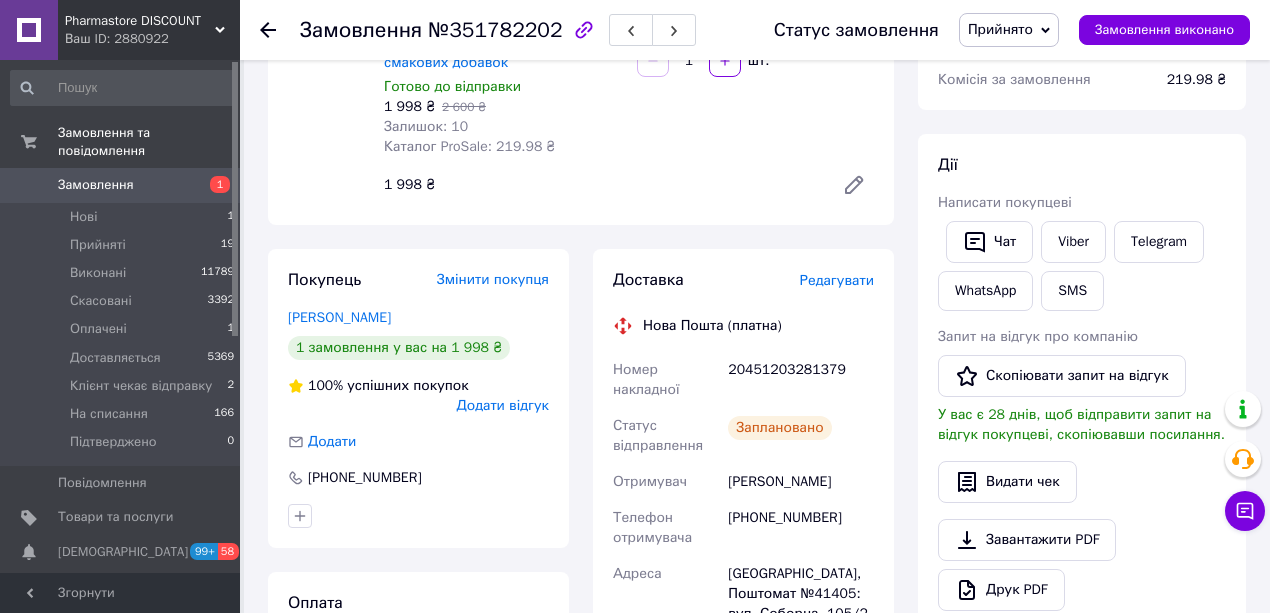 click on "Прийнято" at bounding box center [1000, 29] 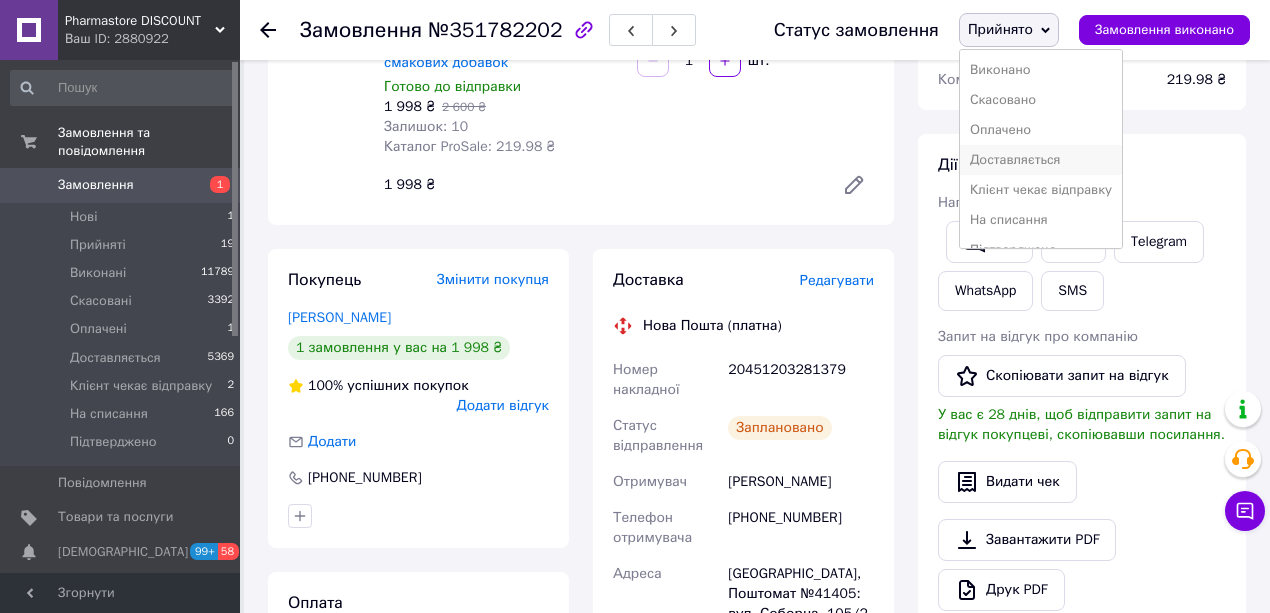click on "Доставляється" at bounding box center [1041, 160] 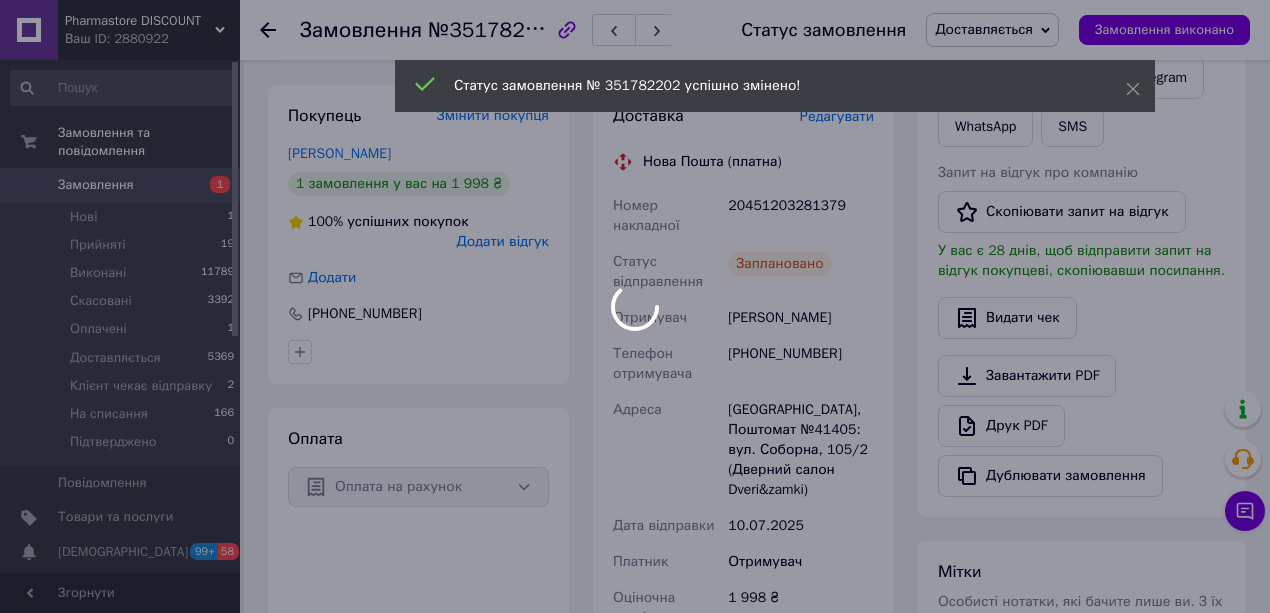 scroll, scrollTop: 466, scrollLeft: 0, axis: vertical 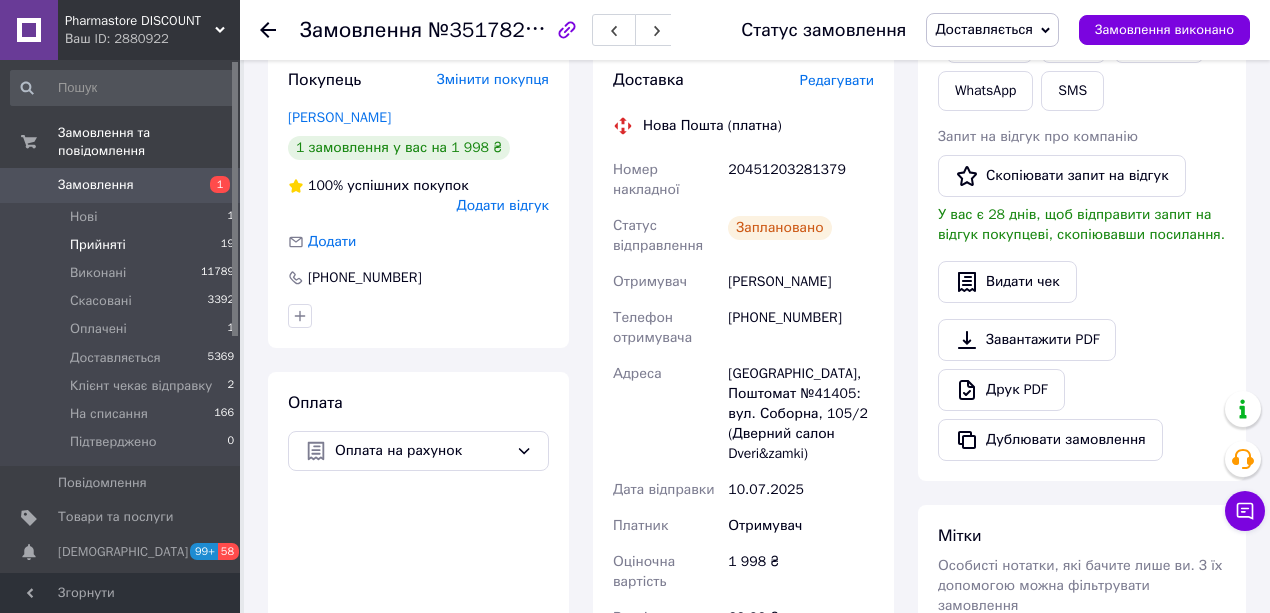 click on "Прийняті" at bounding box center (98, 245) 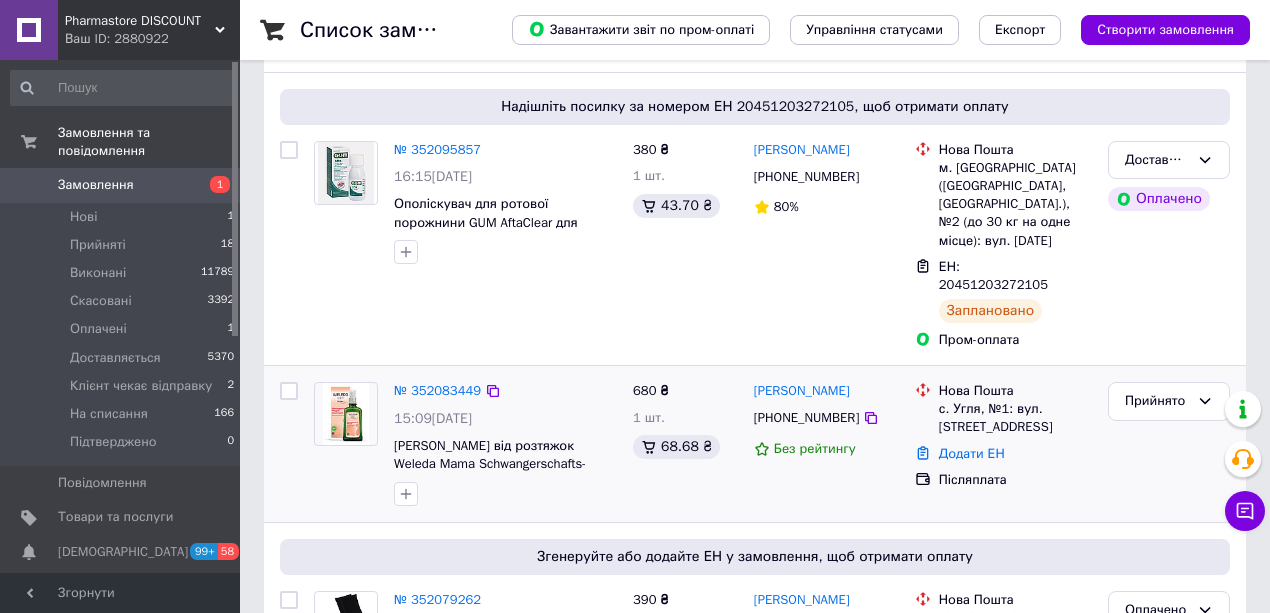 scroll, scrollTop: 200, scrollLeft: 0, axis: vertical 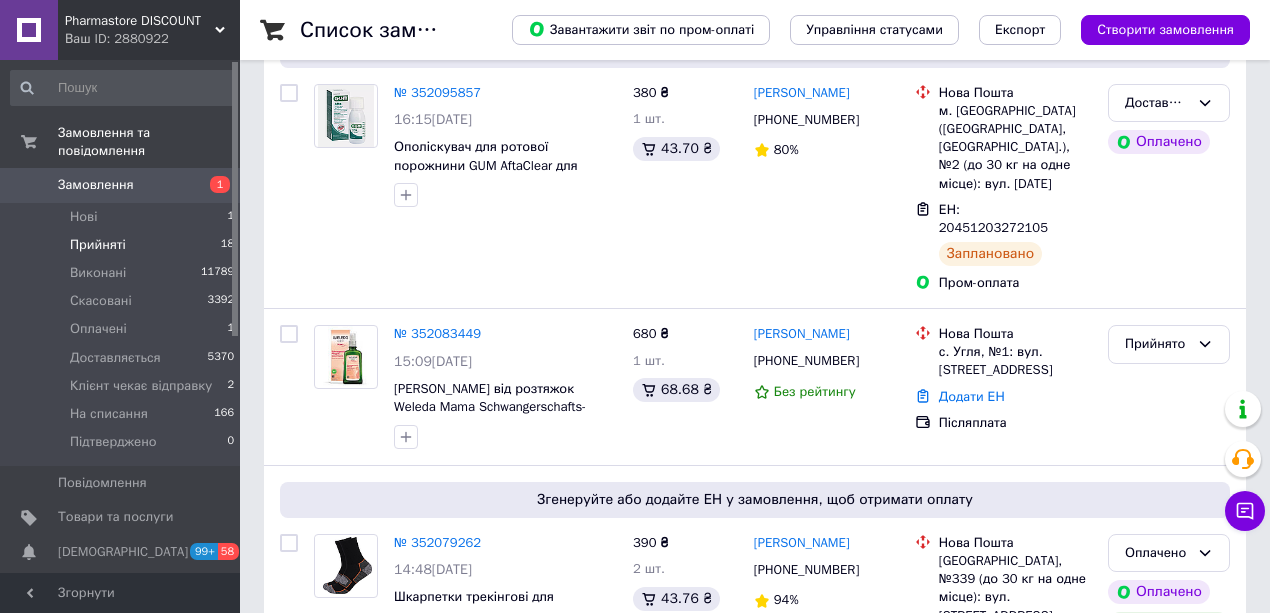click on "Прийняті" at bounding box center [98, 245] 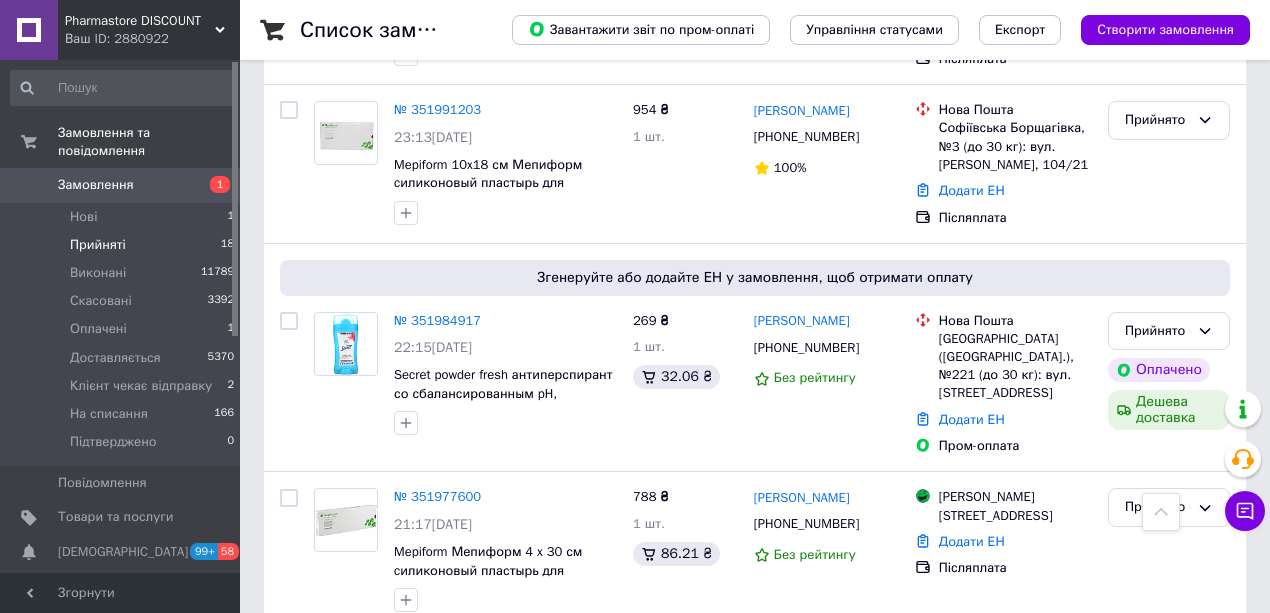 scroll, scrollTop: 1664, scrollLeft: 0, axis: vertical 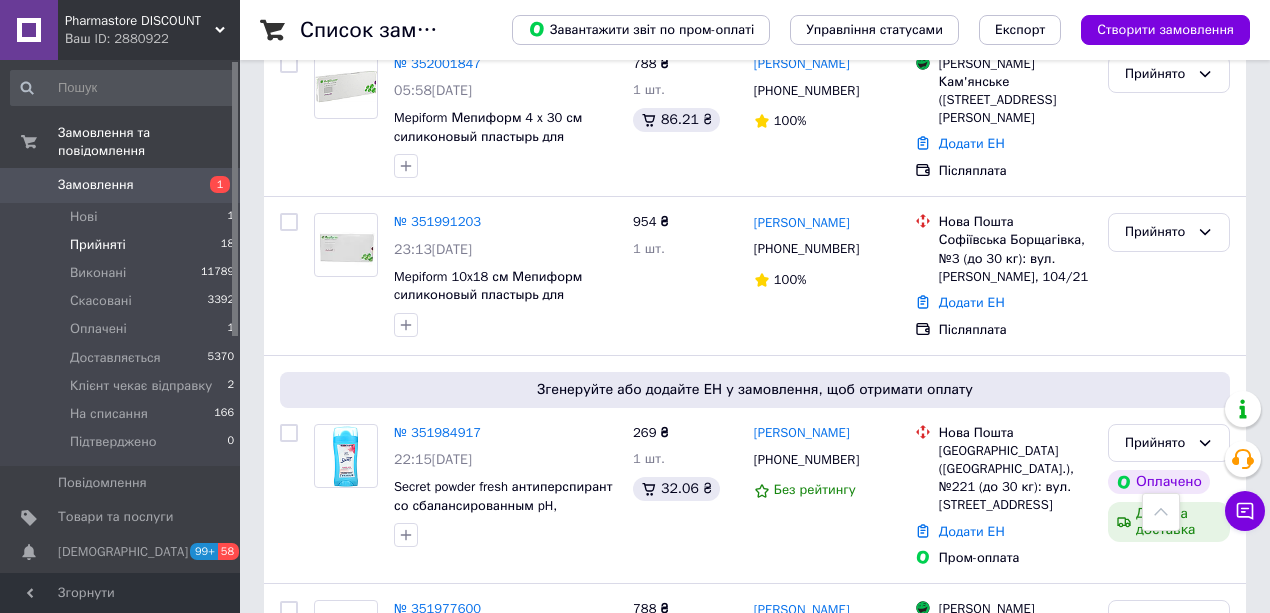 click on "Замовлення" at bounding box center (96, 185) 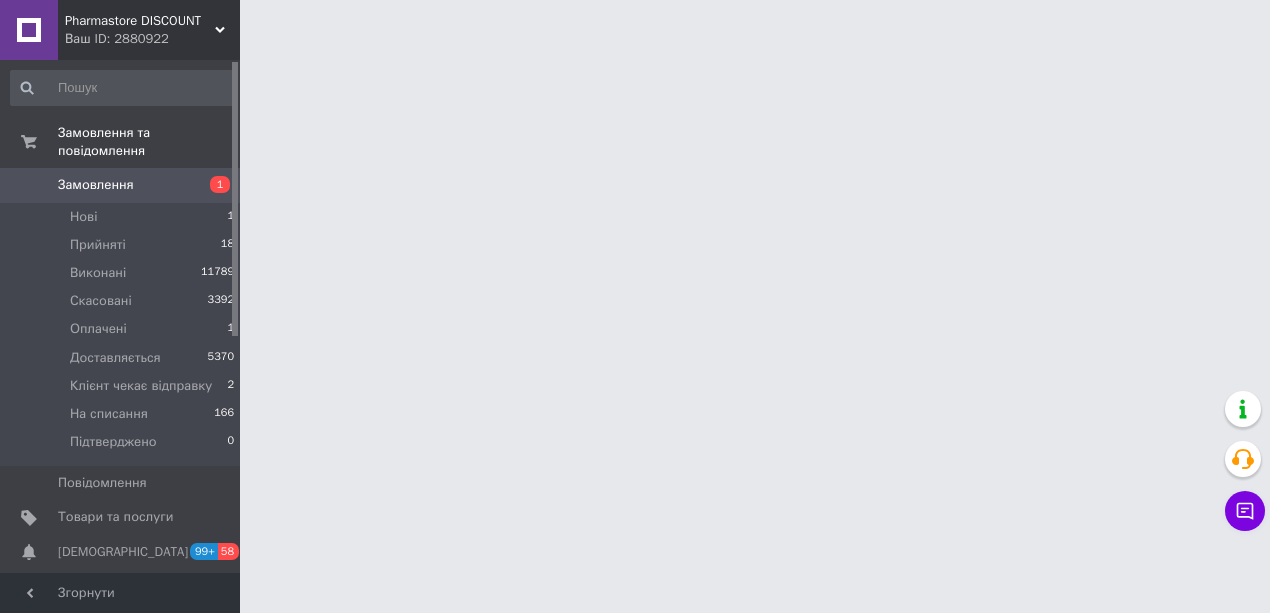 scroll, scrollTop: 0, scrollLeft: 0, axis: both 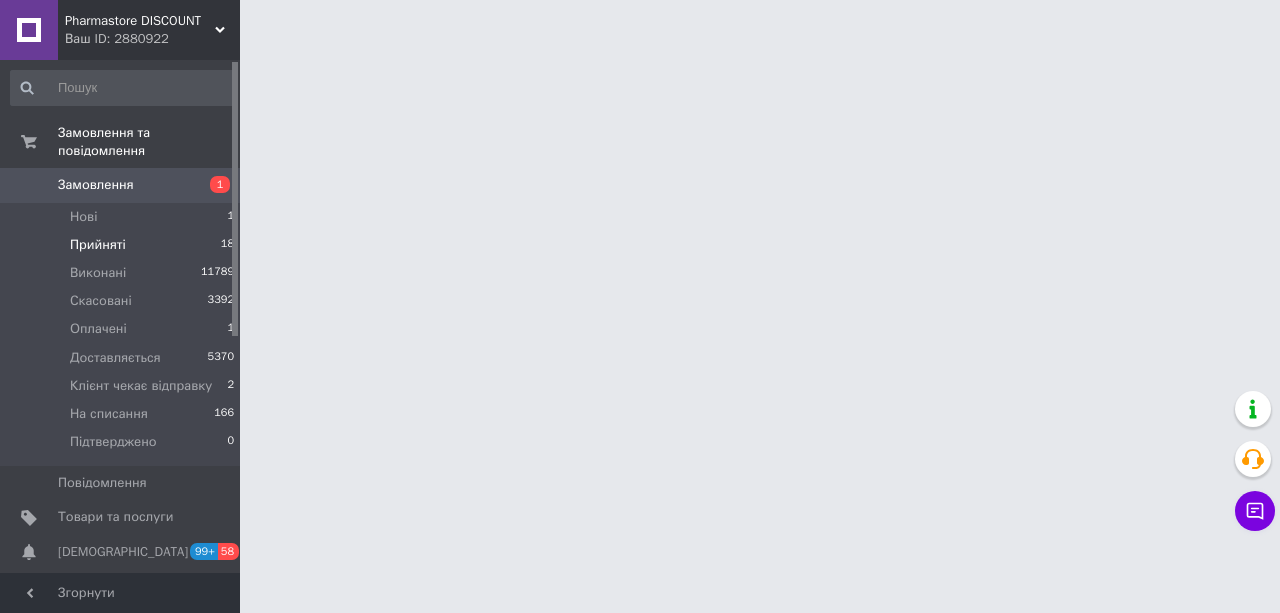 click on "Прийняті" at bounding box center [98, 245] 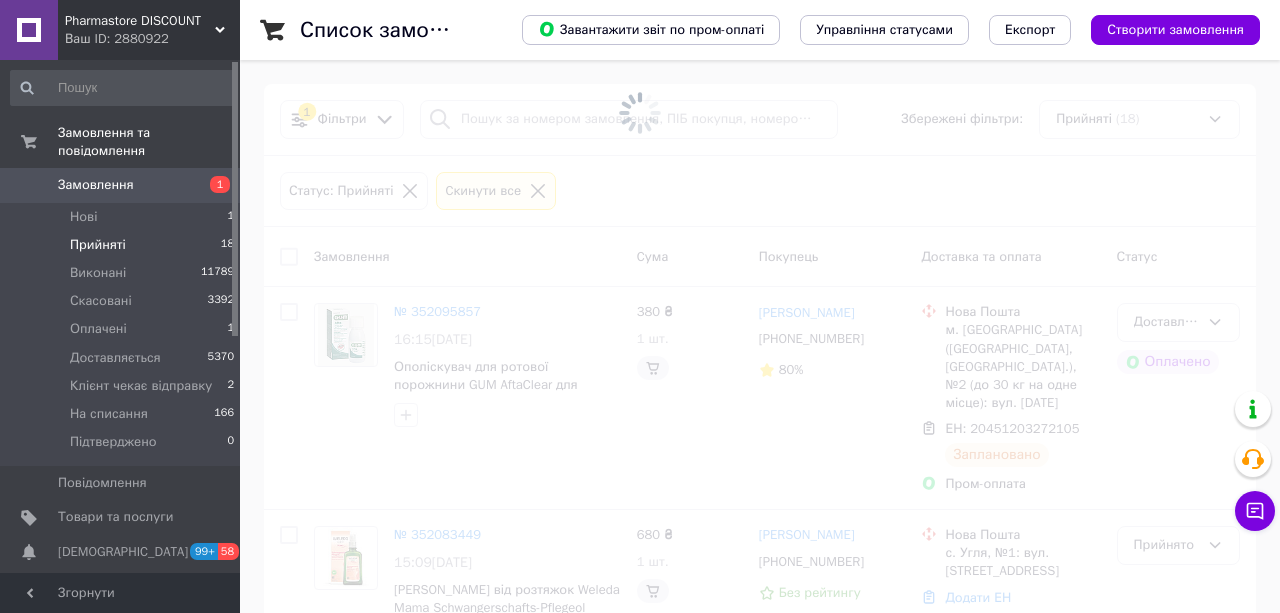 click on "Прийняті" at bounding box center (98, 245) 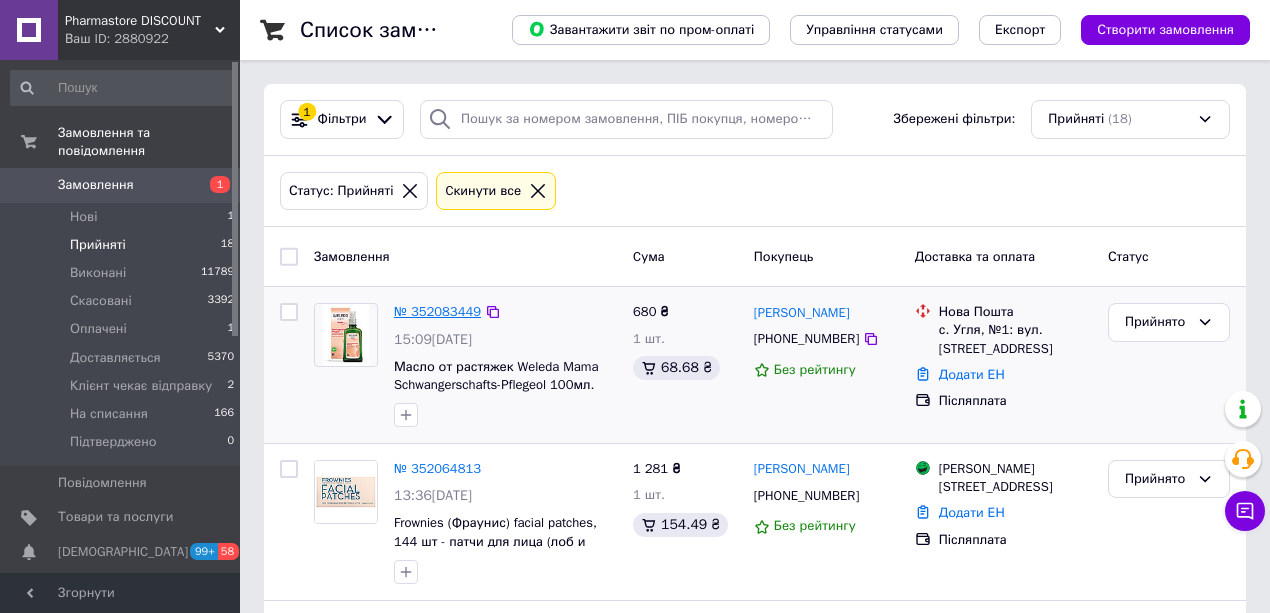 click on "№ 352083449" at bounding box center [437, 311] 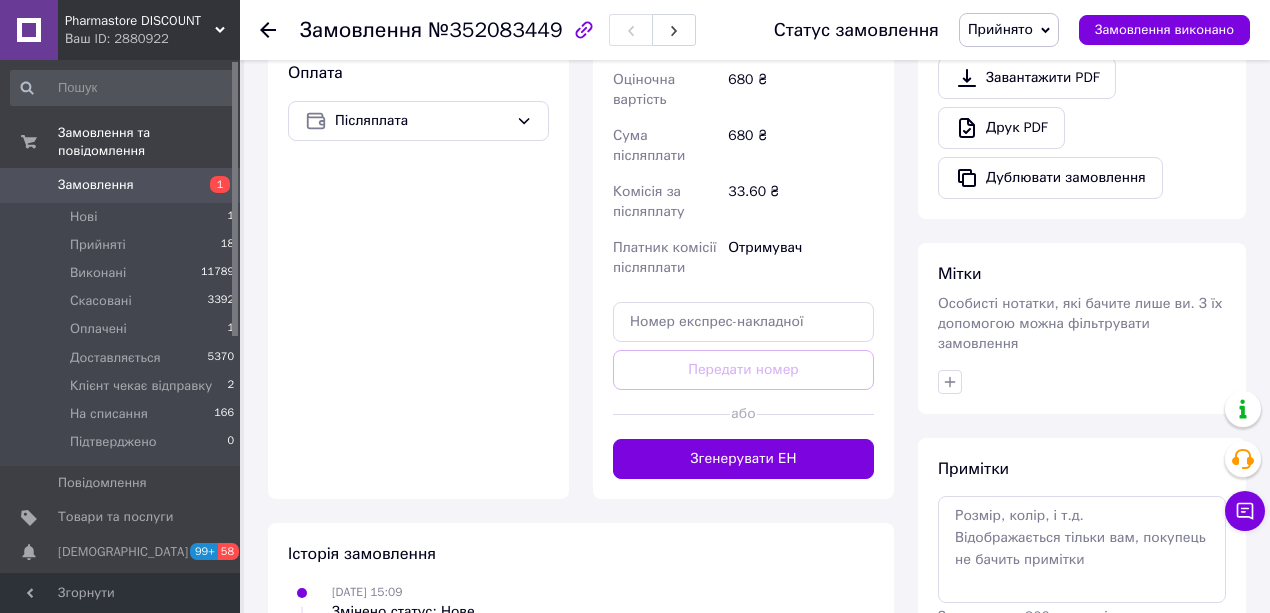 scroll, scrollTop: 733, scrollLeft: 0, axis: vertical 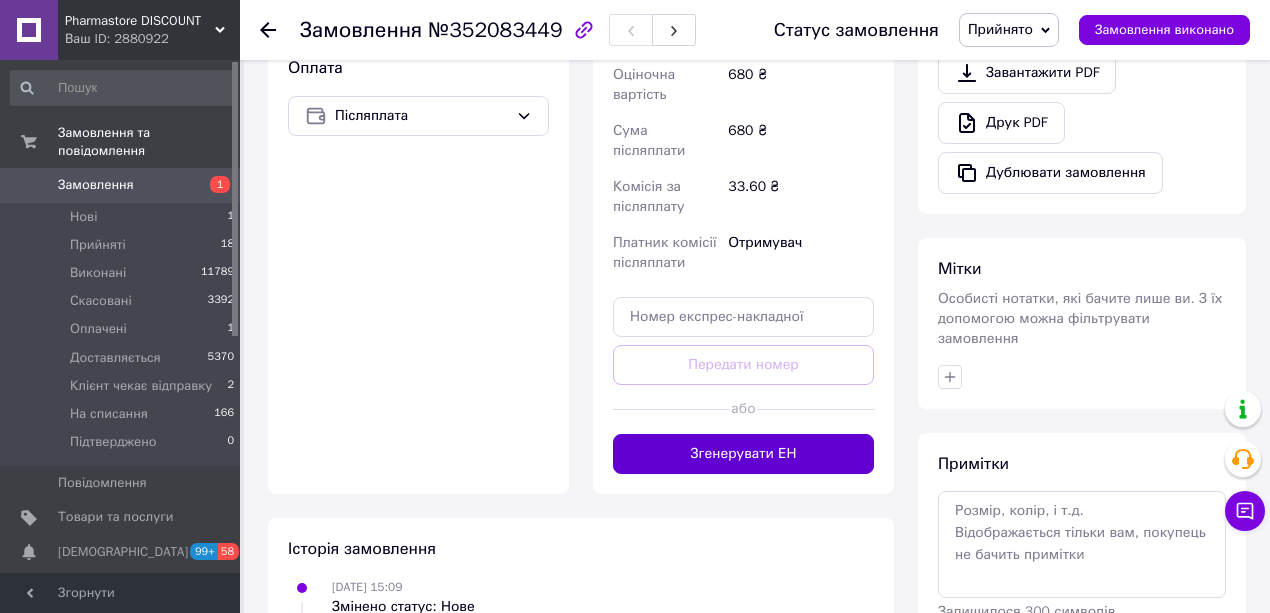 click on "Згенерувати ЕН" at bounding box center (743, 454) 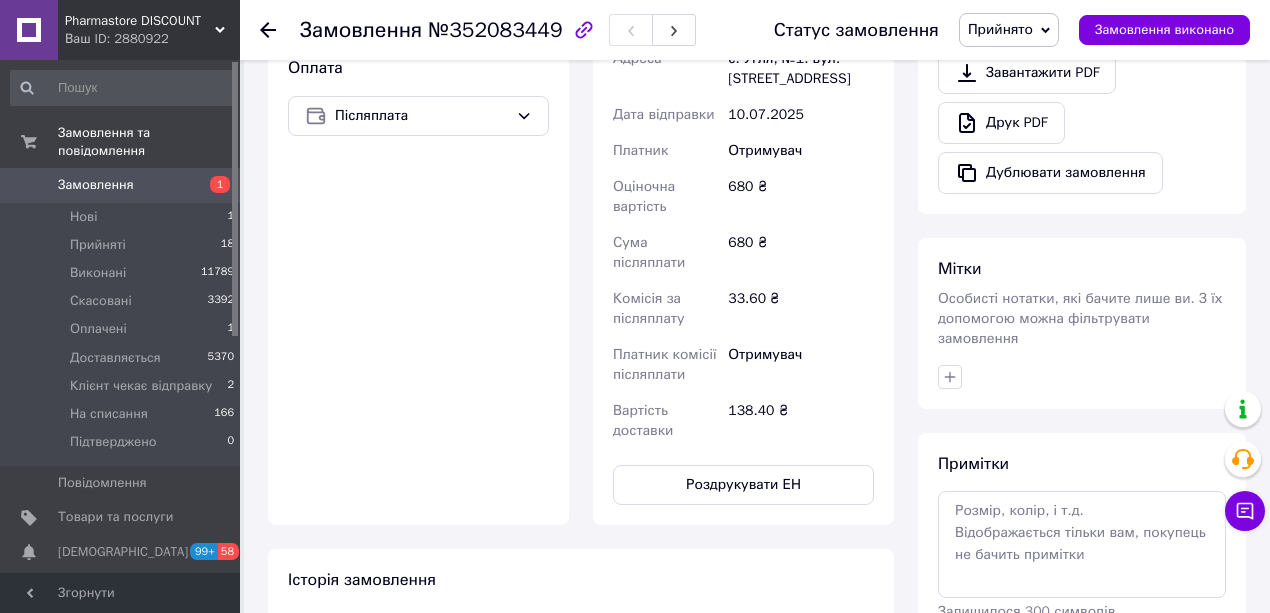 click on "Прийнято" at bounding box center [1000, 29] 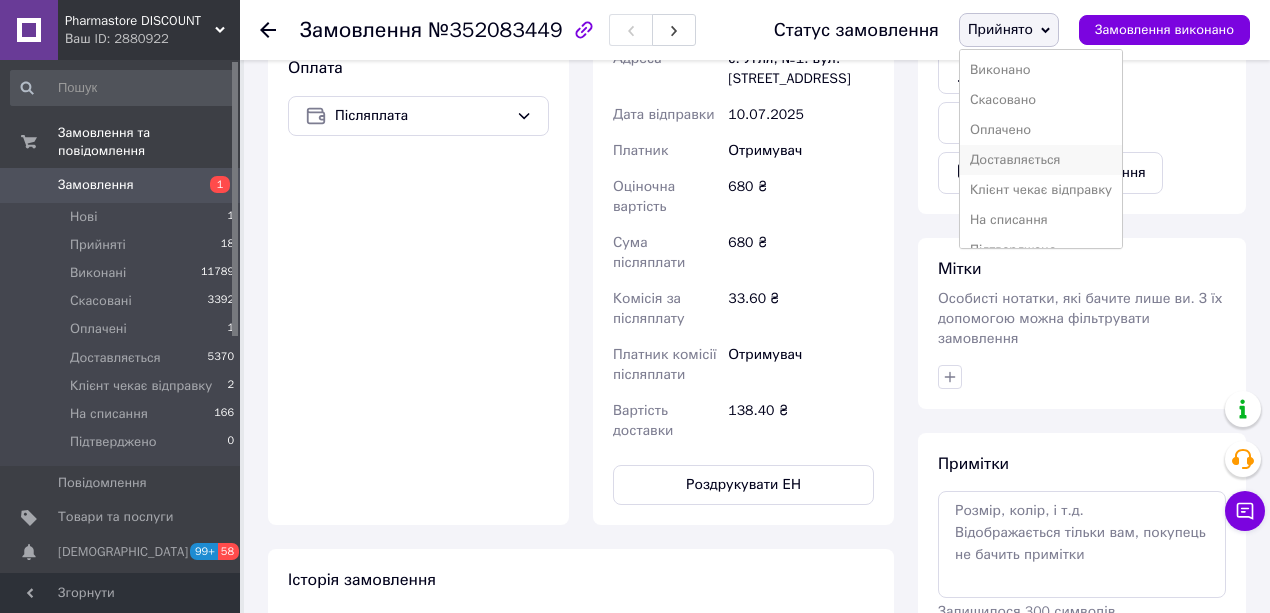 click on "Доставляється" at bounding box center [1041, 160] 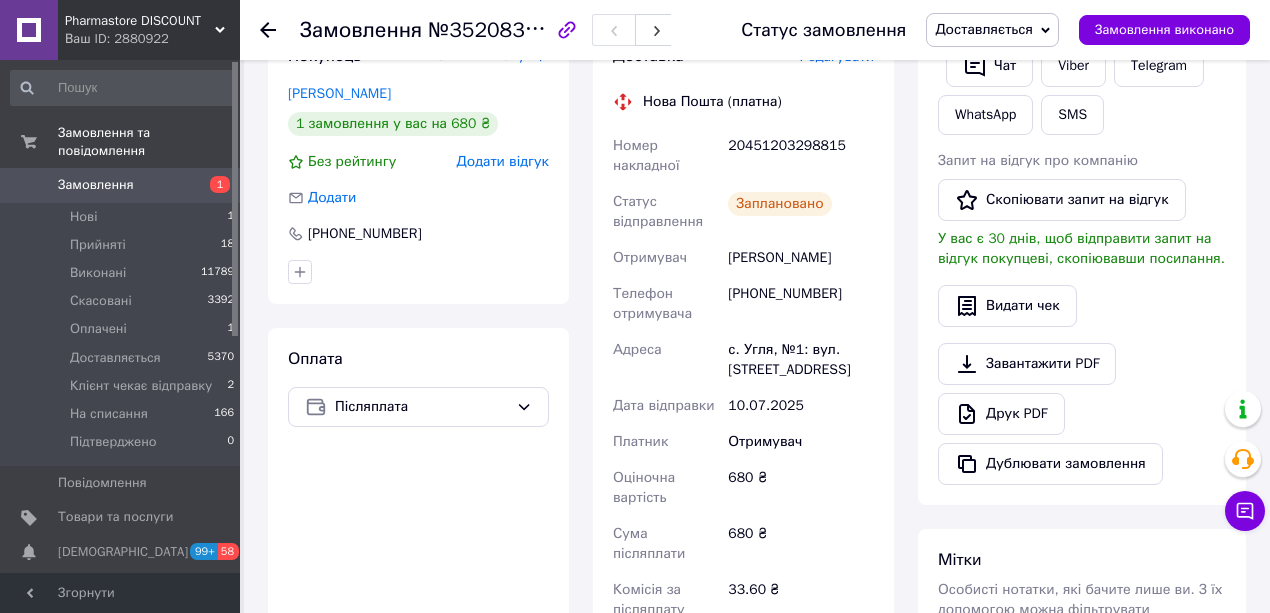scroll, scrollTop: 400, scrollLeft: 0, axis: vertical 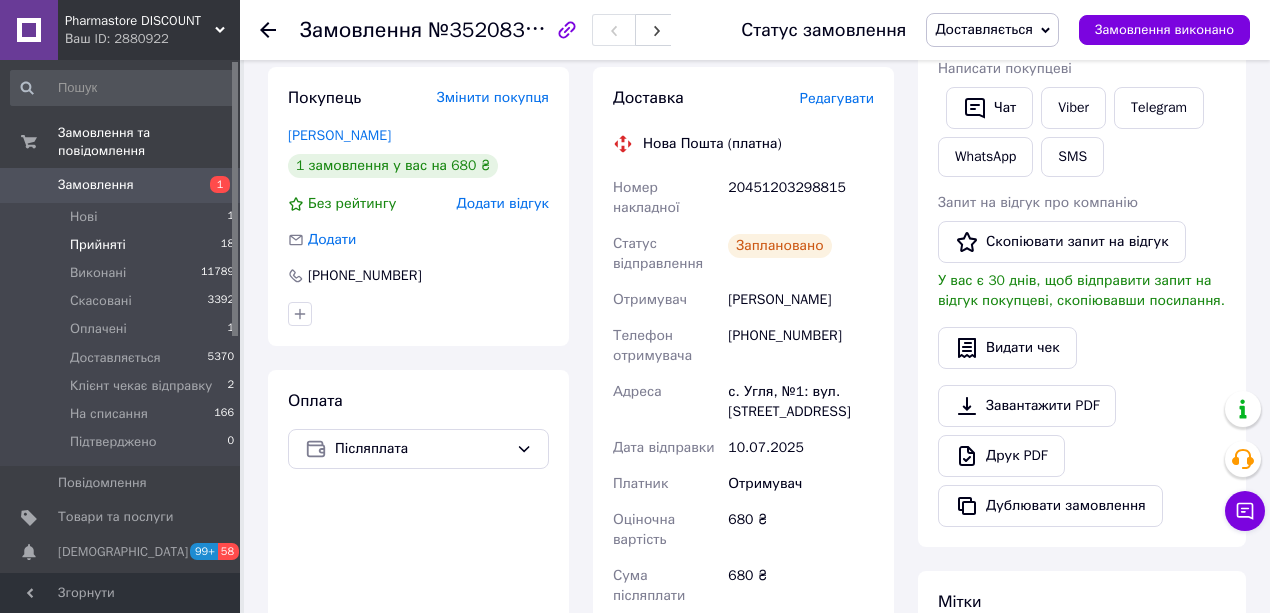 click on "Прийняті" at bounding box center [98, 245] 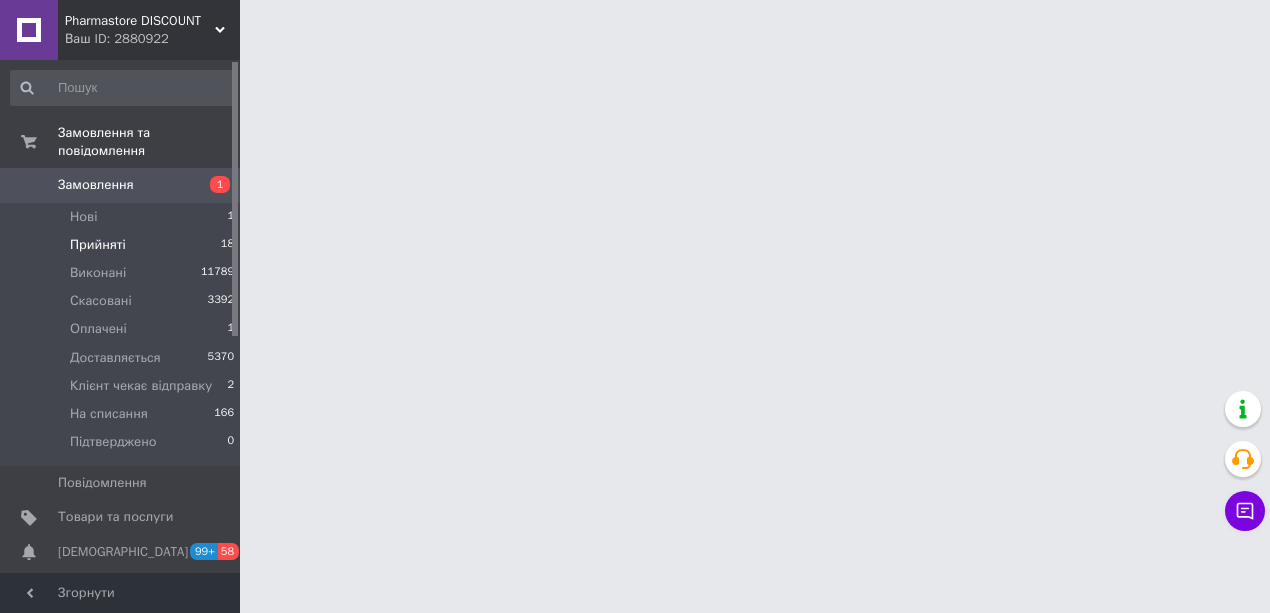 scroll, scrollTop: 0, scrollLeft: 0, axis: both 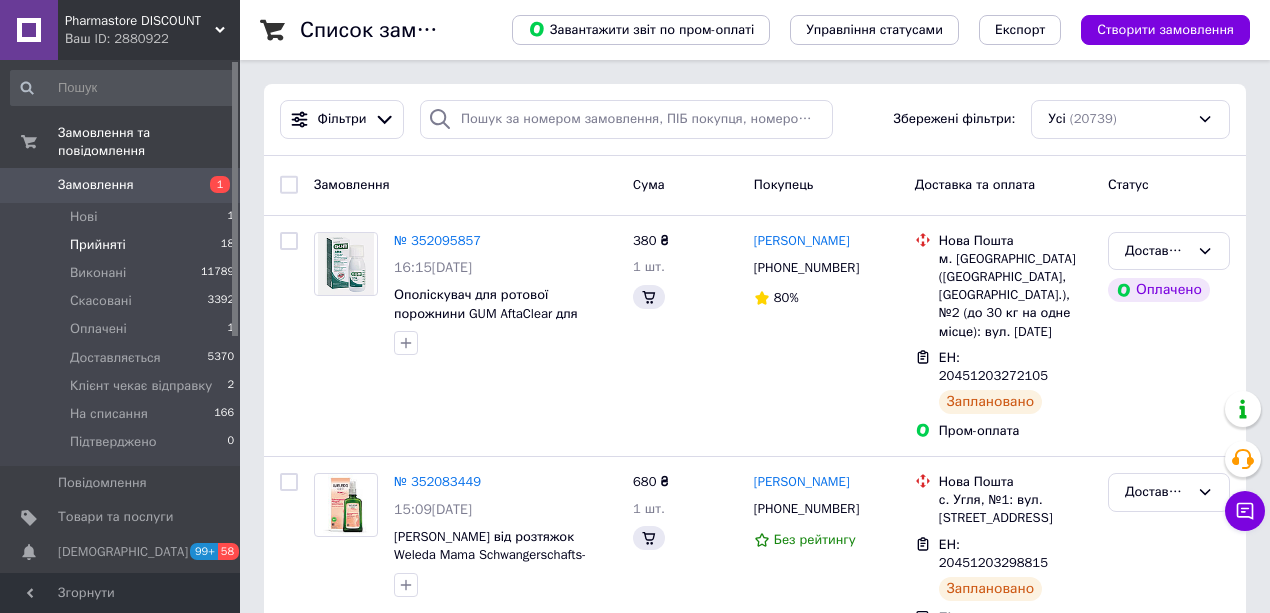 click on "Прийняті" at bounding box center (98, 245) 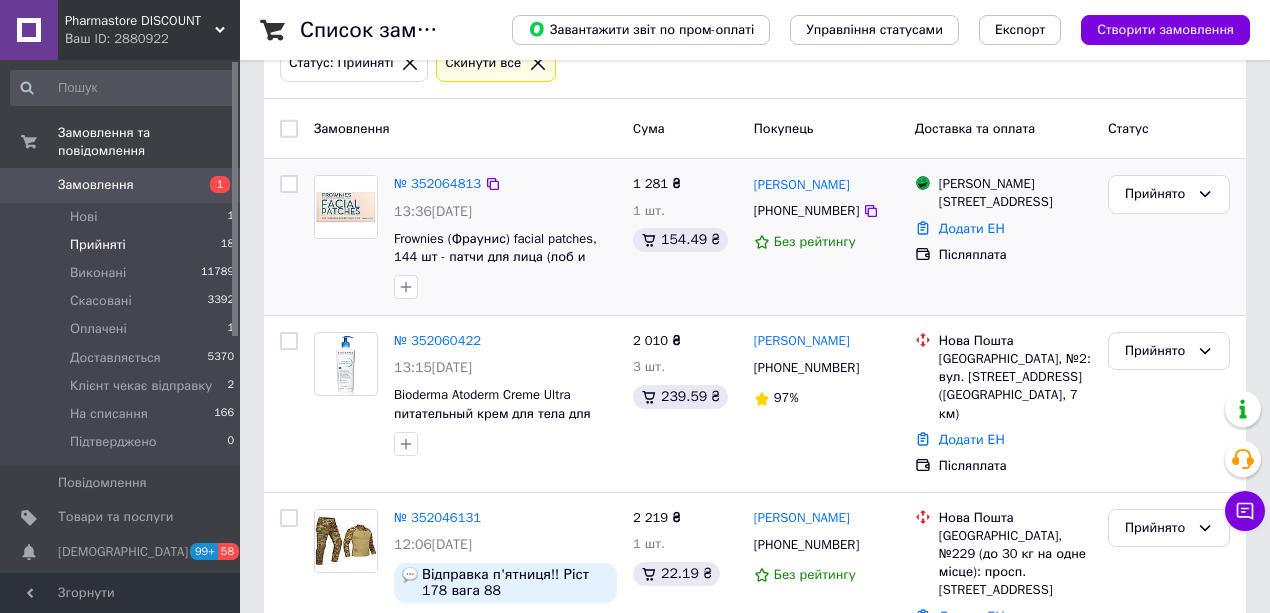 scroll, scrollTop: 133, scrollLeft: 0, axis: vertical 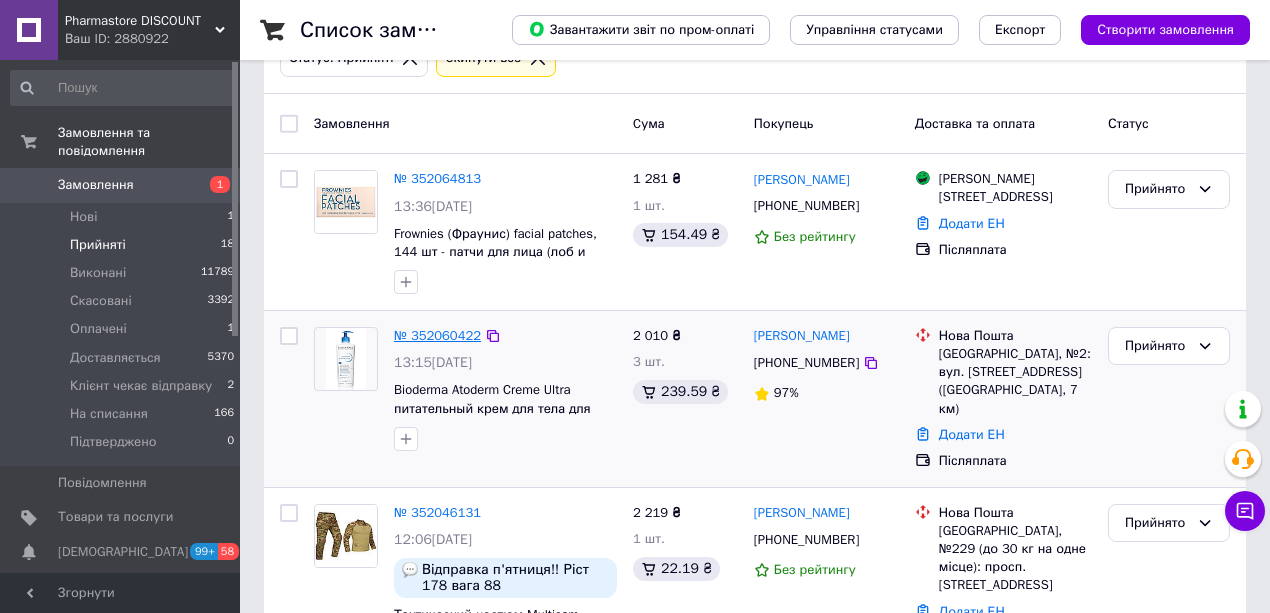 click on "№ 352060422" at bounding box center (437, 335) 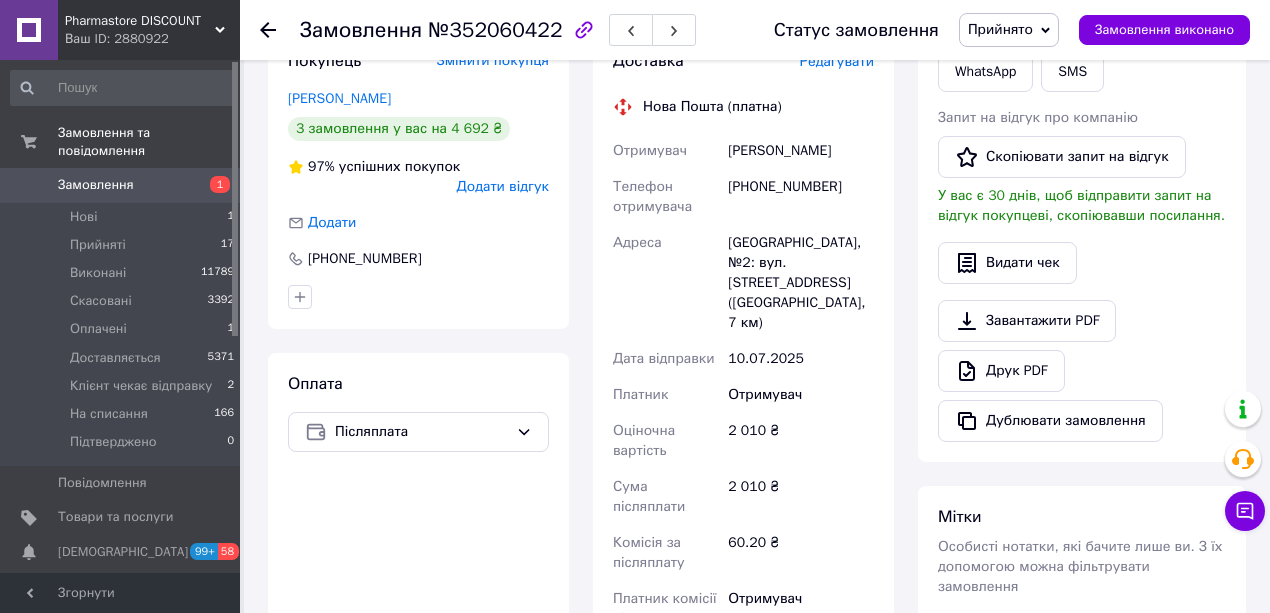 scroll, scrollTop: 666, scrollLeft: 0, axis: vertical 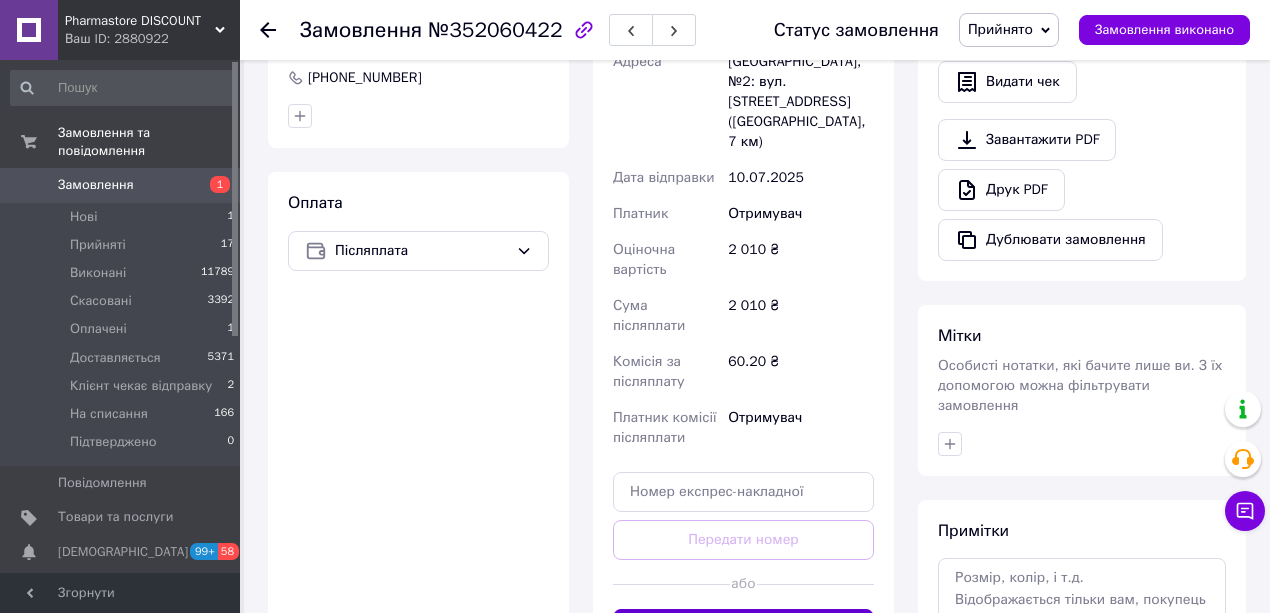 click on "Згенерувати ЕН" at bounding box center [743, 629] 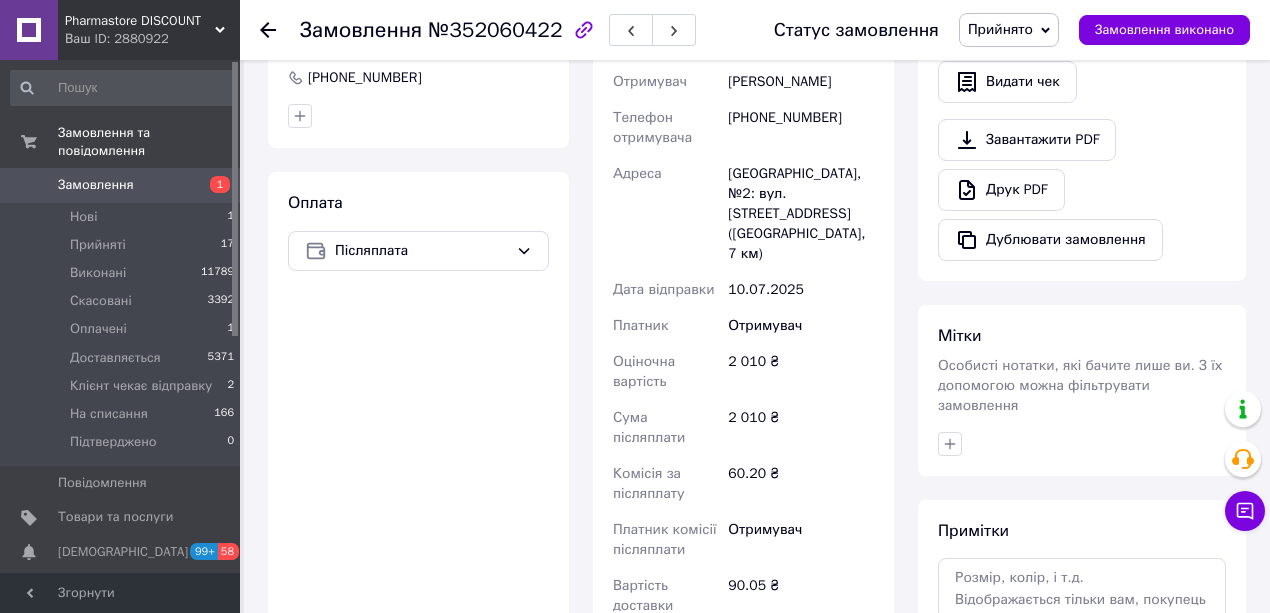 click on "Прийнято" at bounding box center (1000, 29) 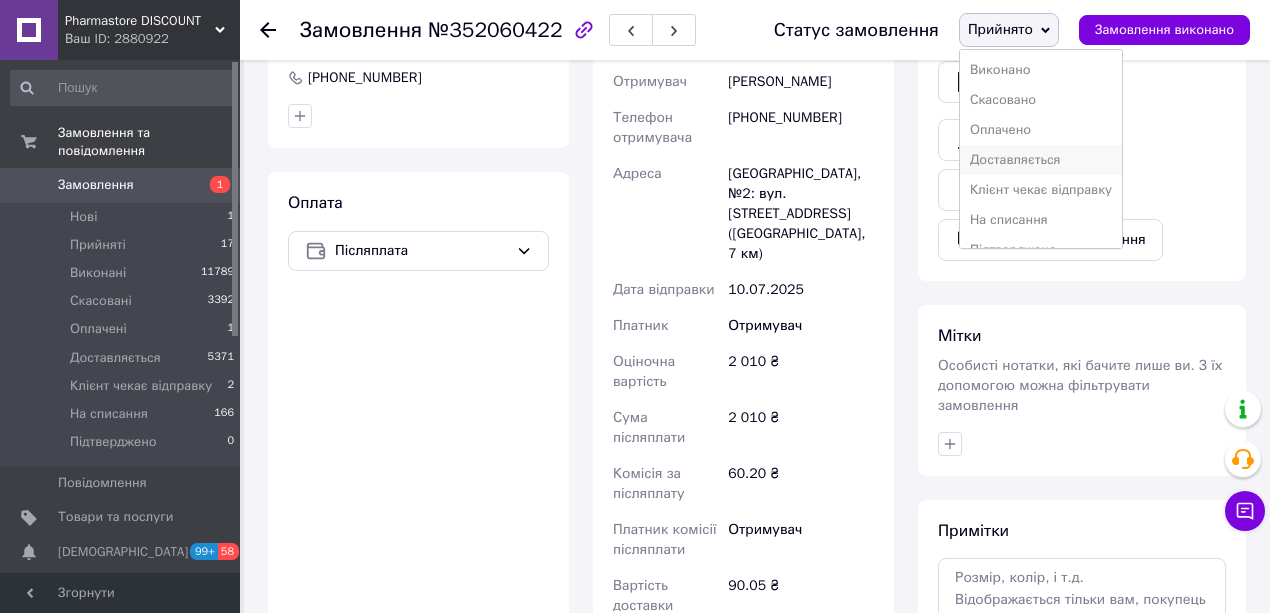 click on "Доставляється" at bounding box center (1041, 160) 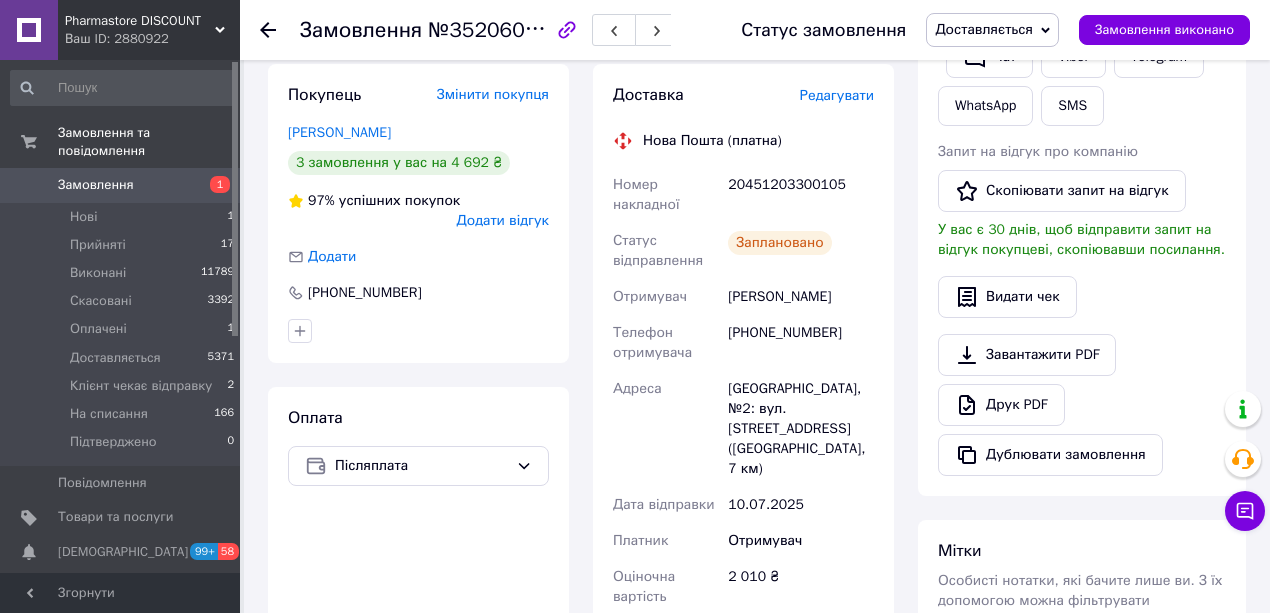 scroll, scrollTop: 400, scrollLeft: 0, axis: vertical 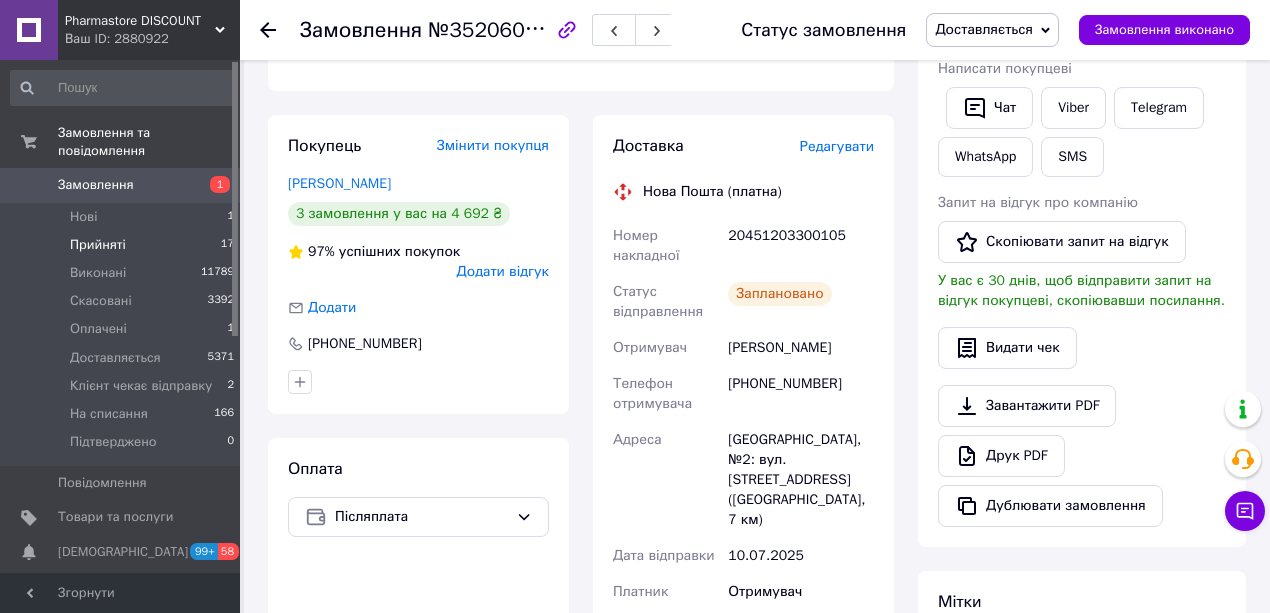 click on "Прийняті" at bounding box center [98, 245] 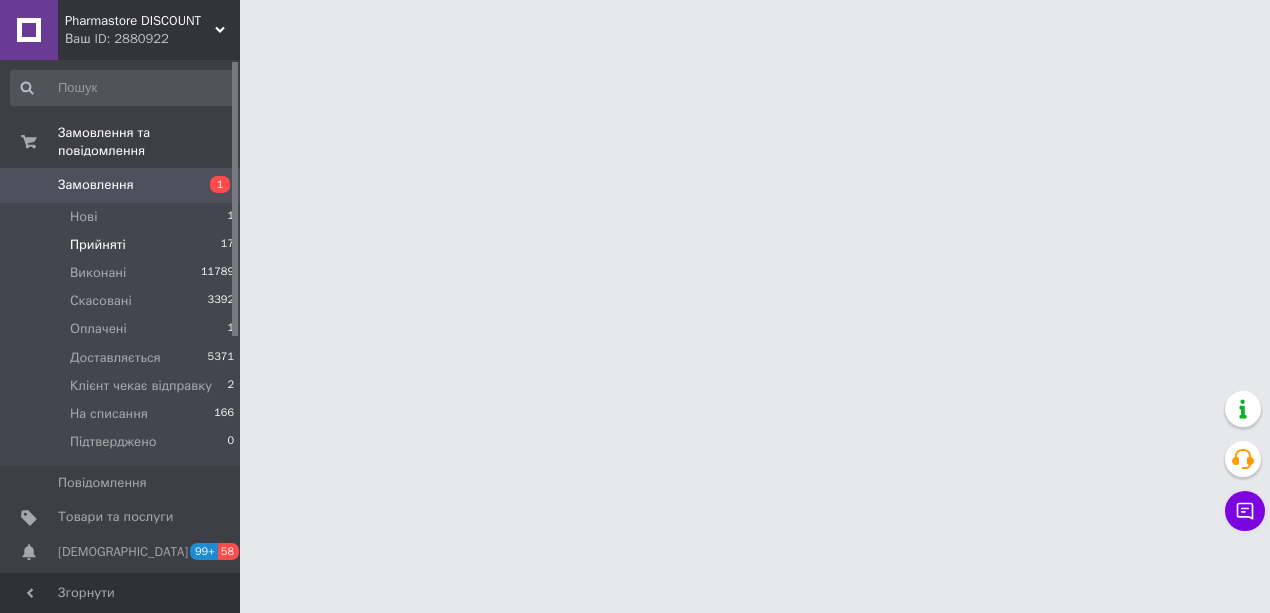 scroll, scrollTop: 0, scrollLeft: 0, axis: both 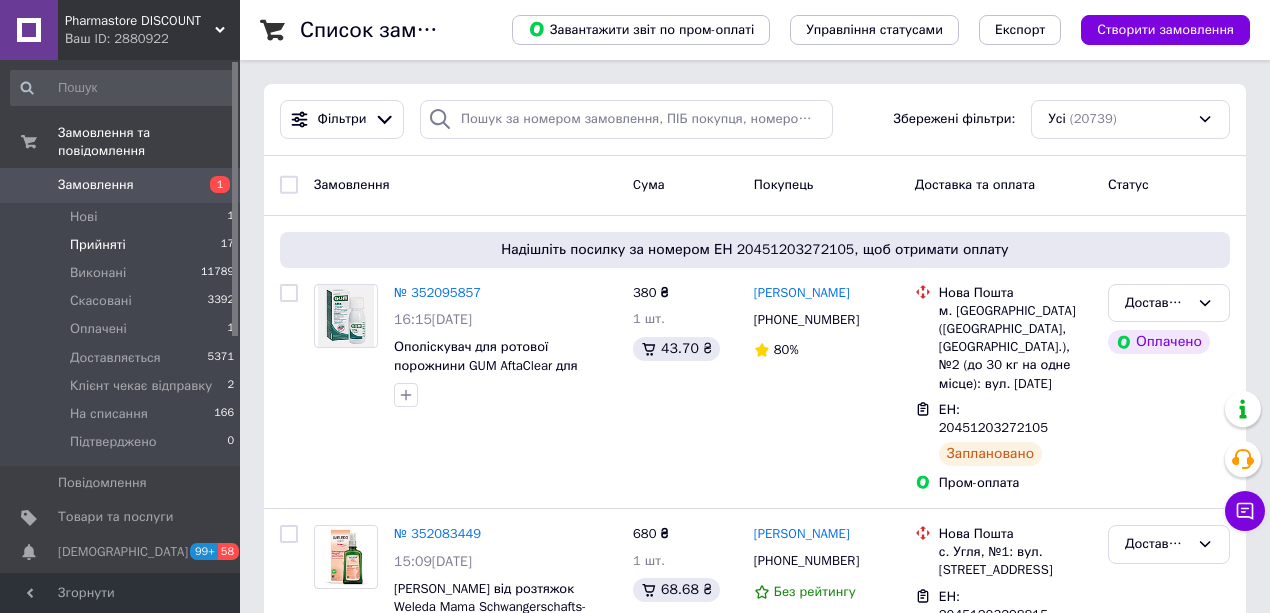 click on "Прийняті 17" at bounding box center (123, 245) 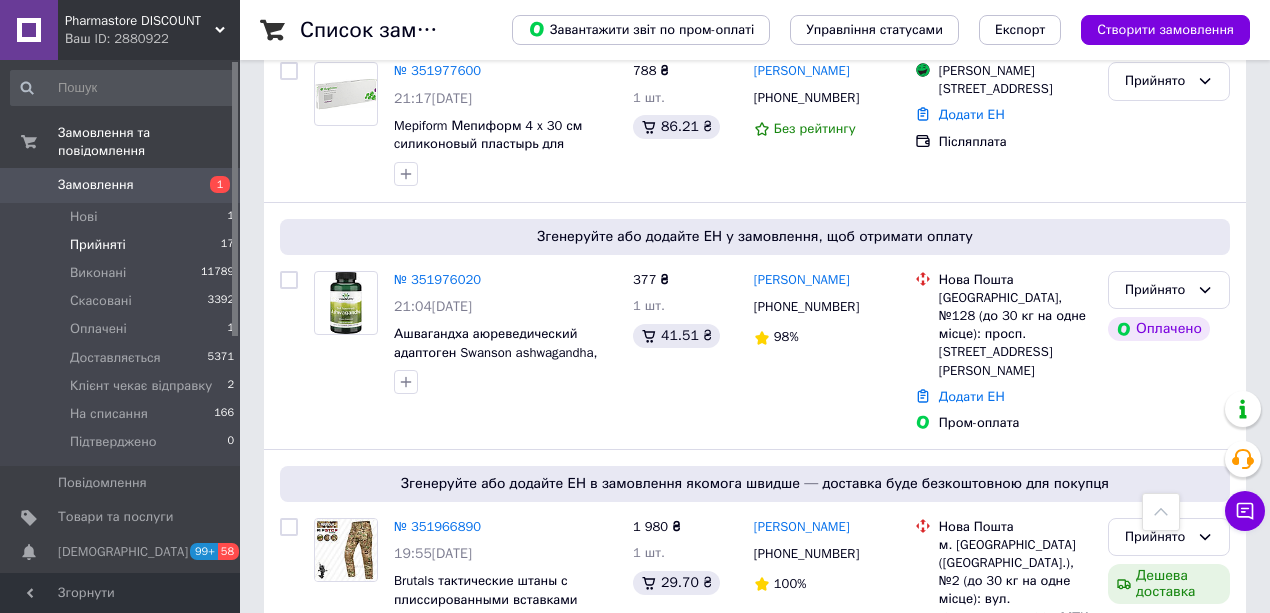 scroll, scrollTop: 1866, scrollLeft: 0, axis: vertical 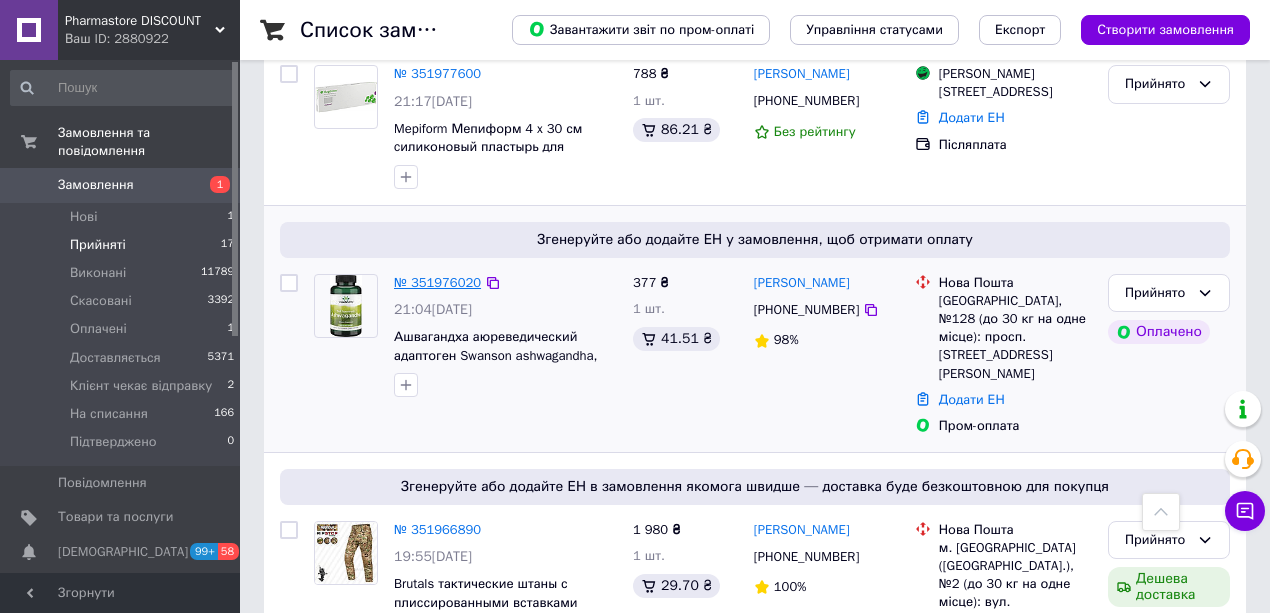 click on "№ 351976020" at bounding box center (437, 282) 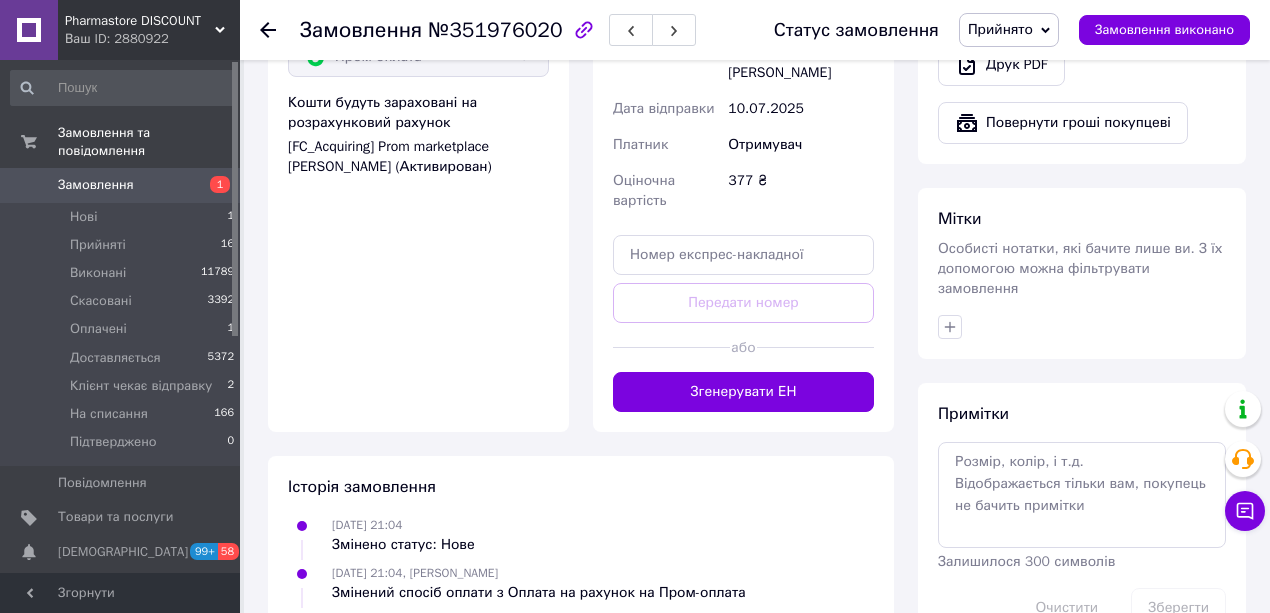 scroll, scrollTop: 1611, scrollLeft: 0, axis: vertical 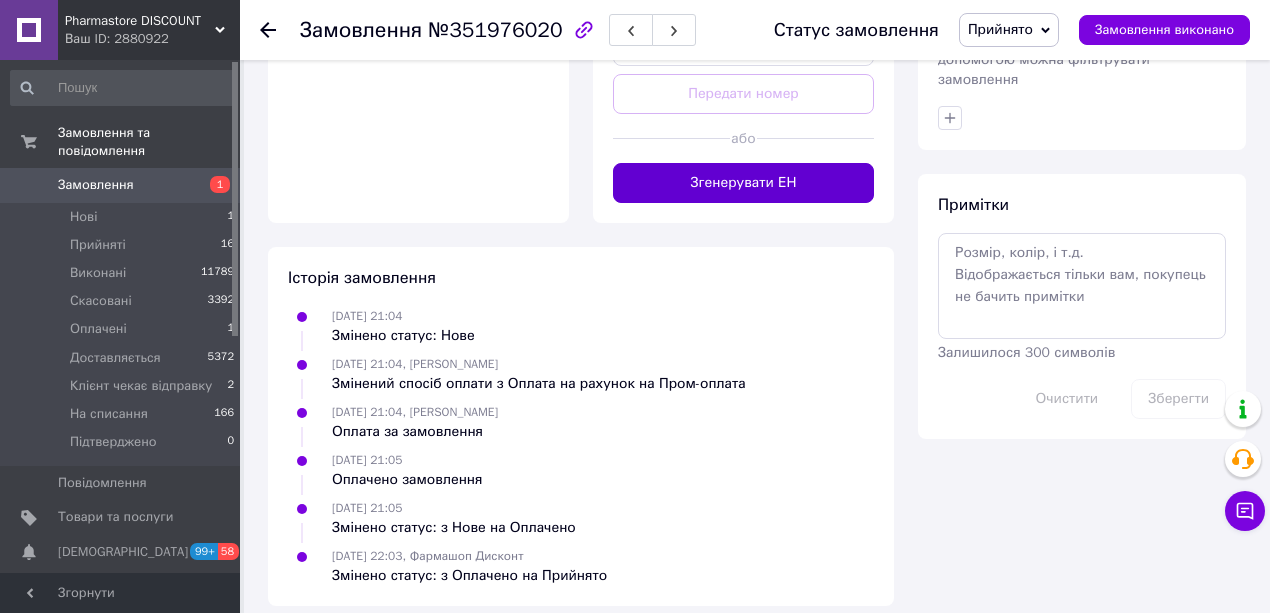 click on "Згенерувати ЕН" at bounding box center (743, 183) 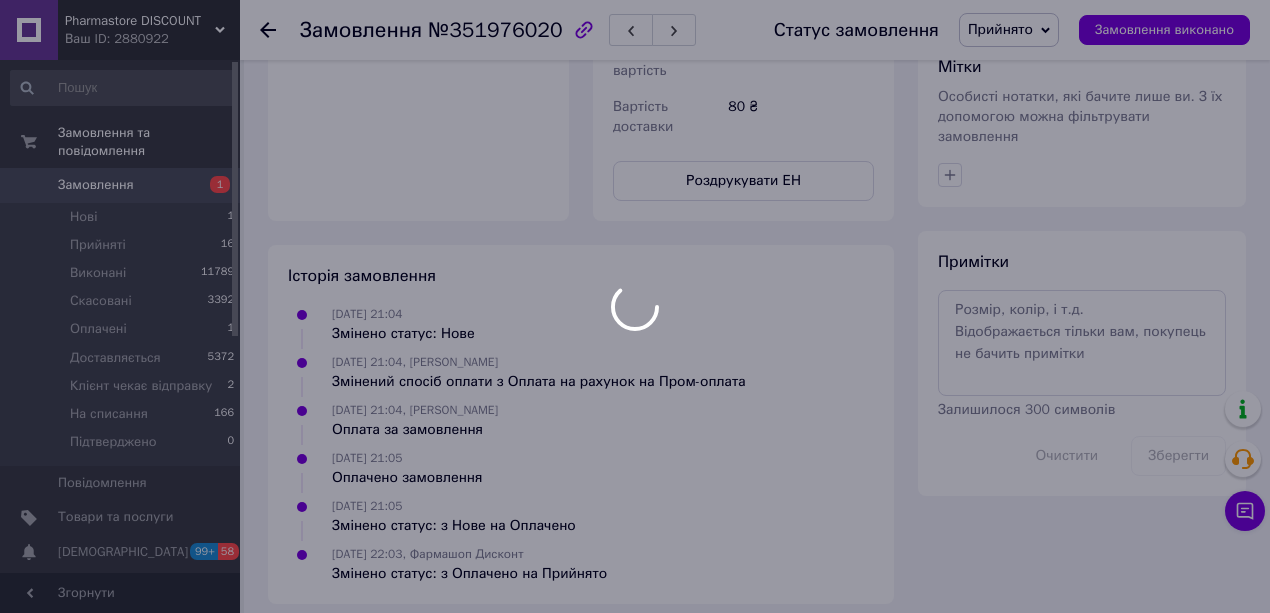 scroll, scrollTop: 1603, scrollLeft: 0, axis: vertical 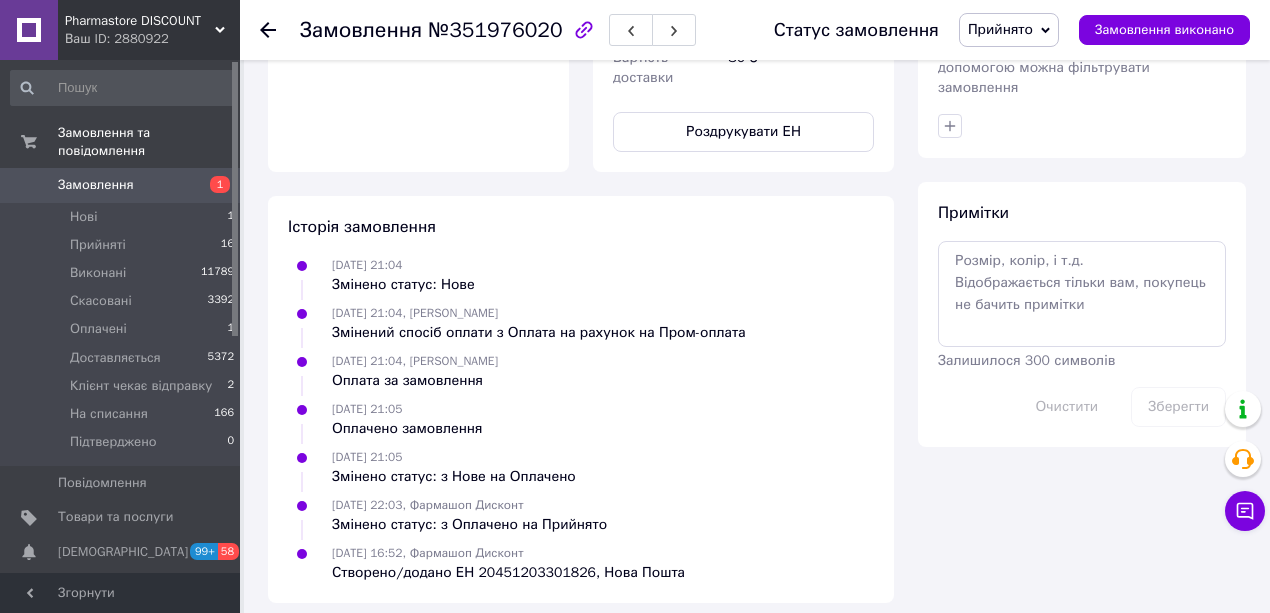click on "Прийнято" at bounding box center [1000, 29] 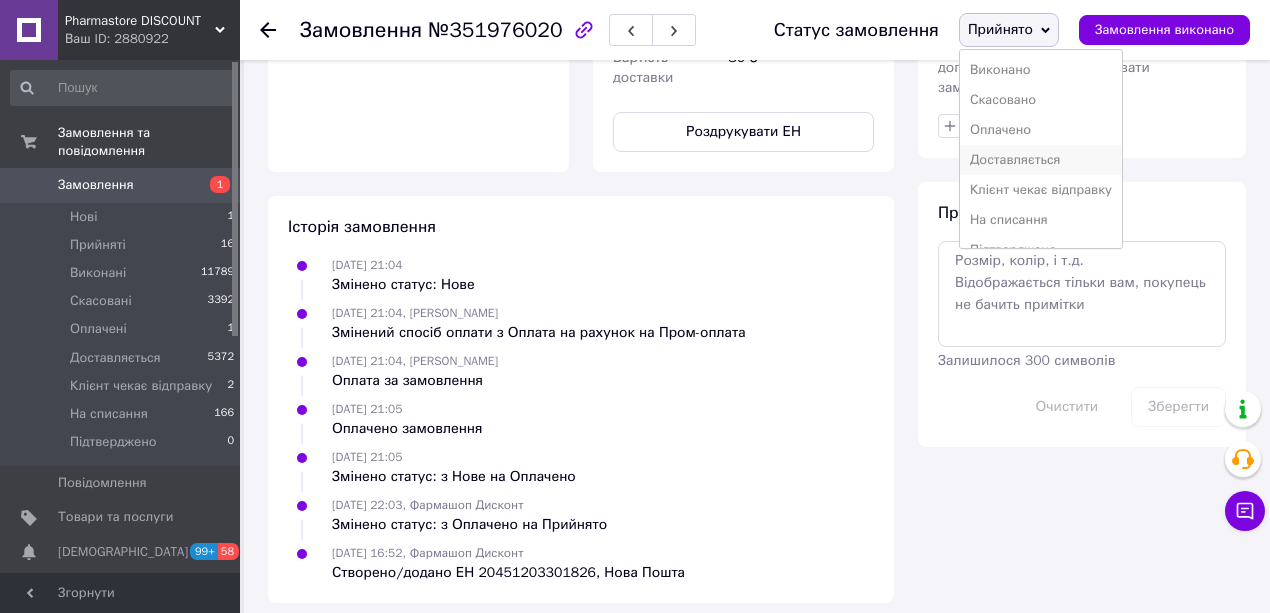 click on "Доставляється" at bounding box center [1041, 160] 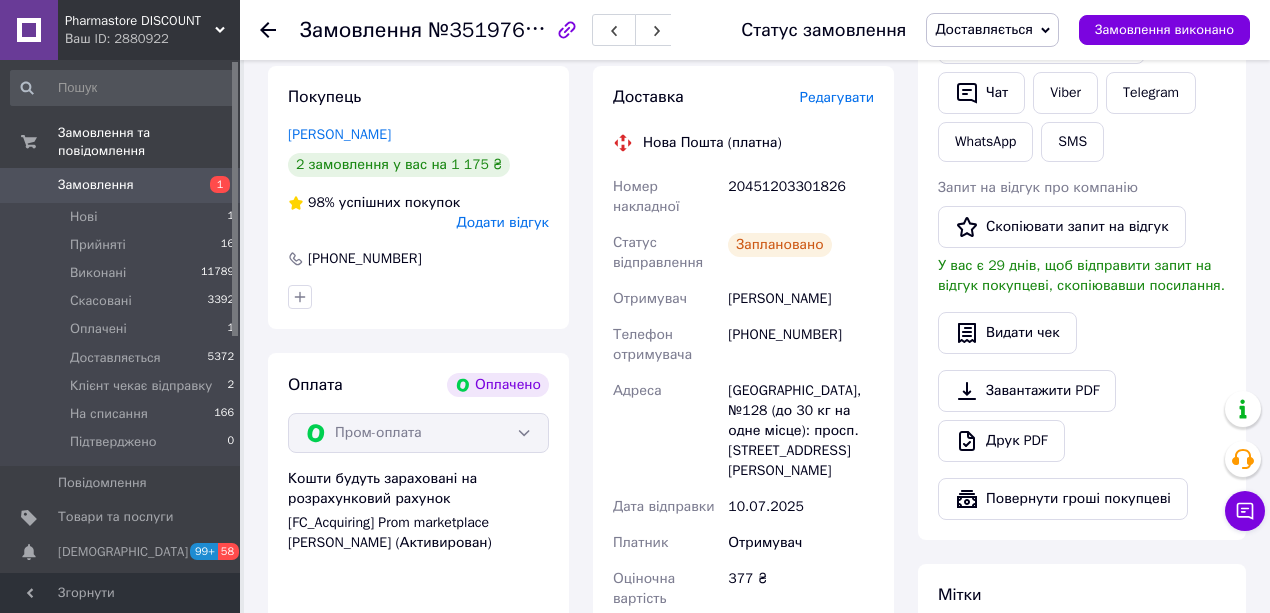 scroll, scrollTop: 1003, scrollLeft: 0, axis: vertical 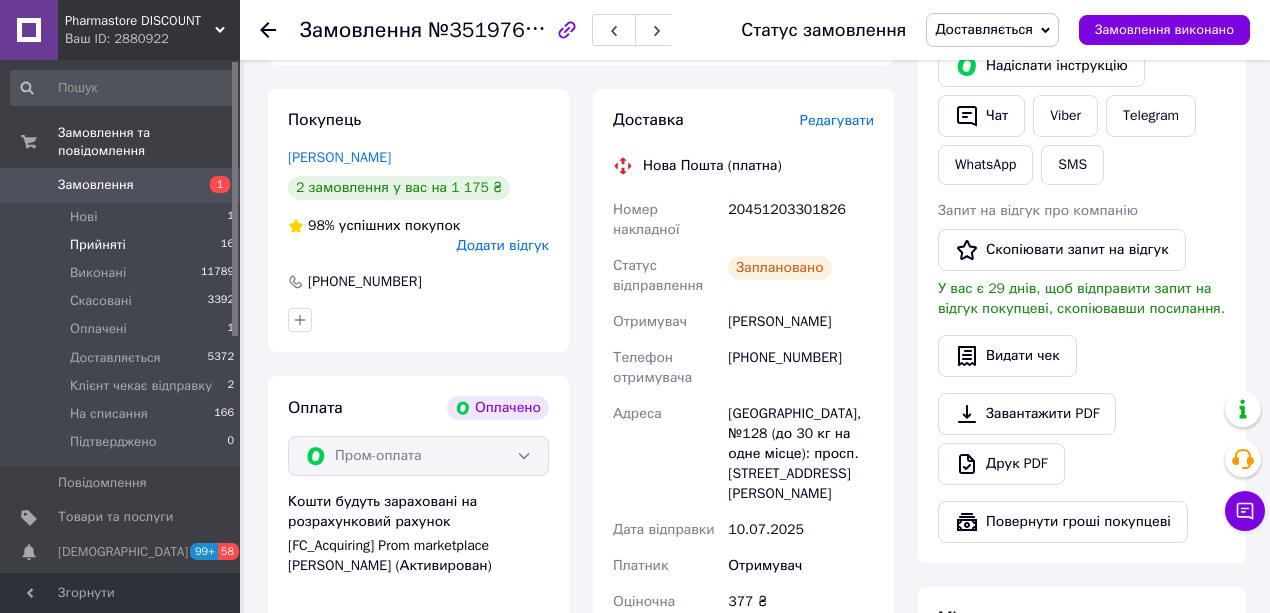 click on "Прийняті" at bounding box center [98, 245] 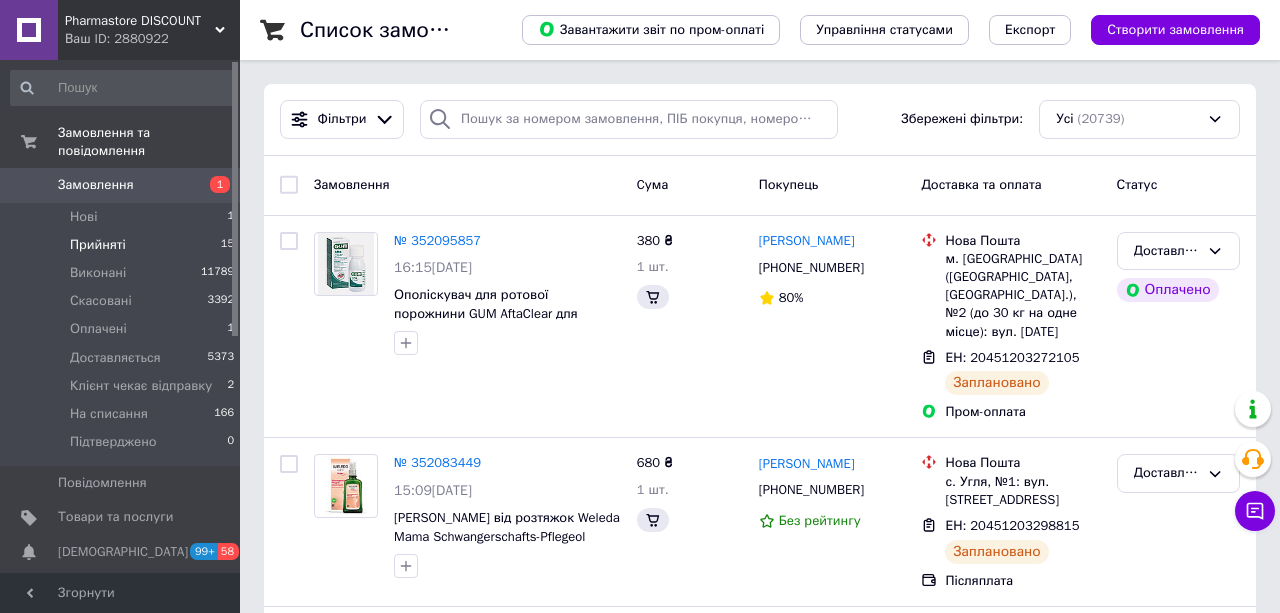 click on "Прийняті 15" at bounding box center [123, 245] 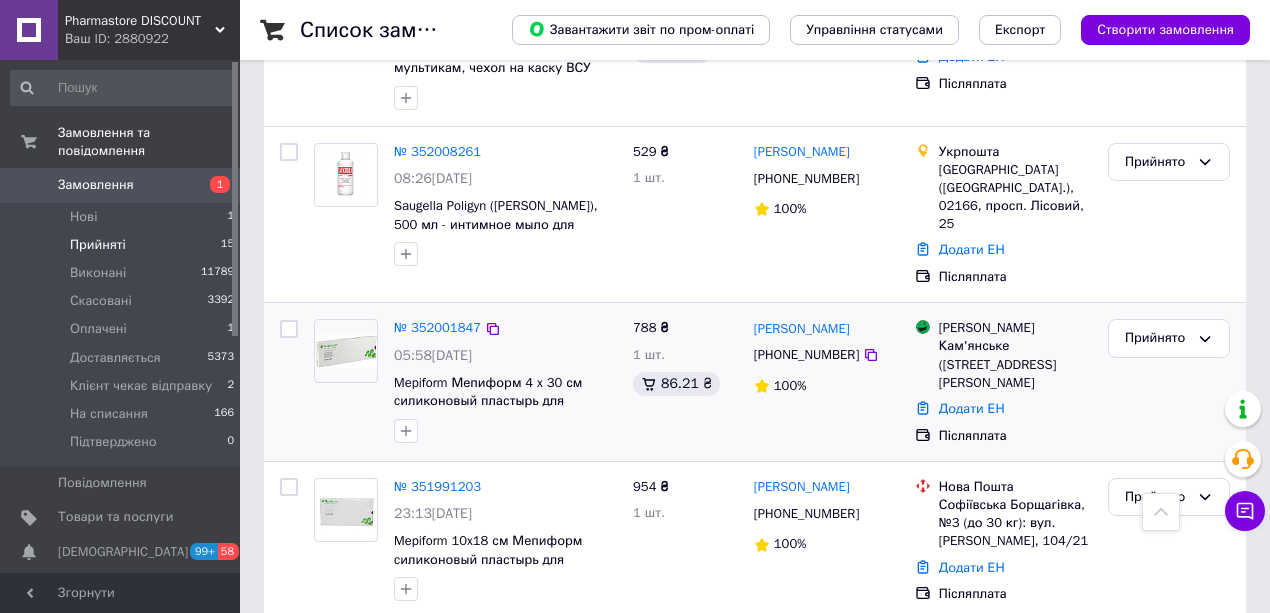 scroll, scrollTop: 1200, scrollLeft: 0, axis: vertical 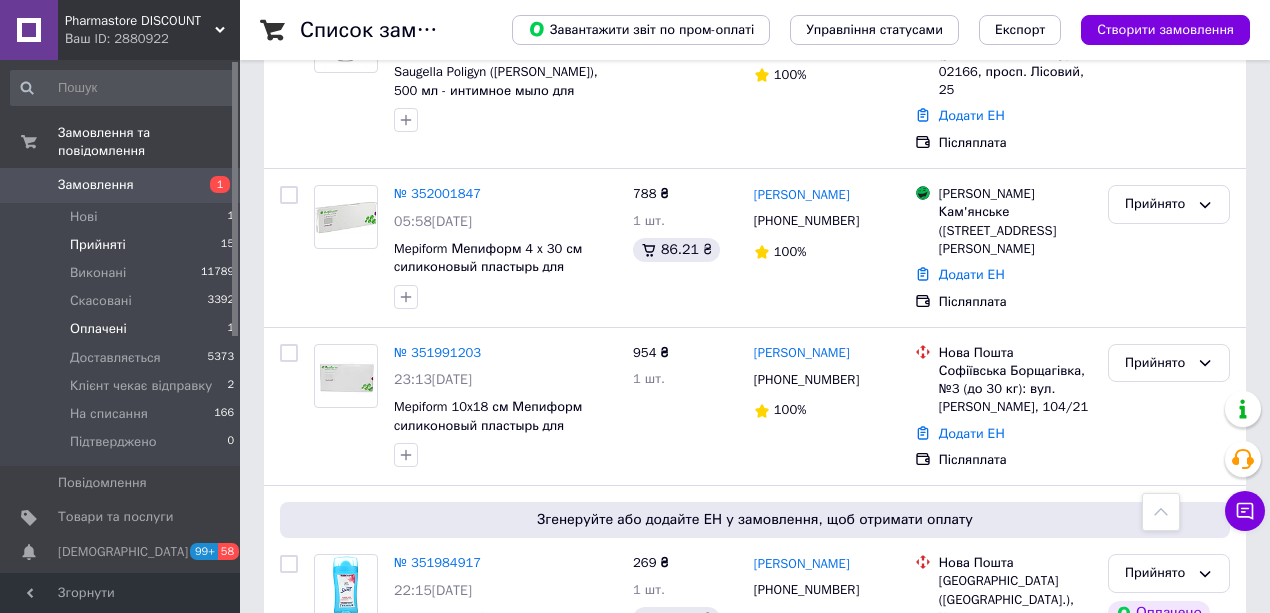 click on "Оплачені" at bounding box center (98, 329) 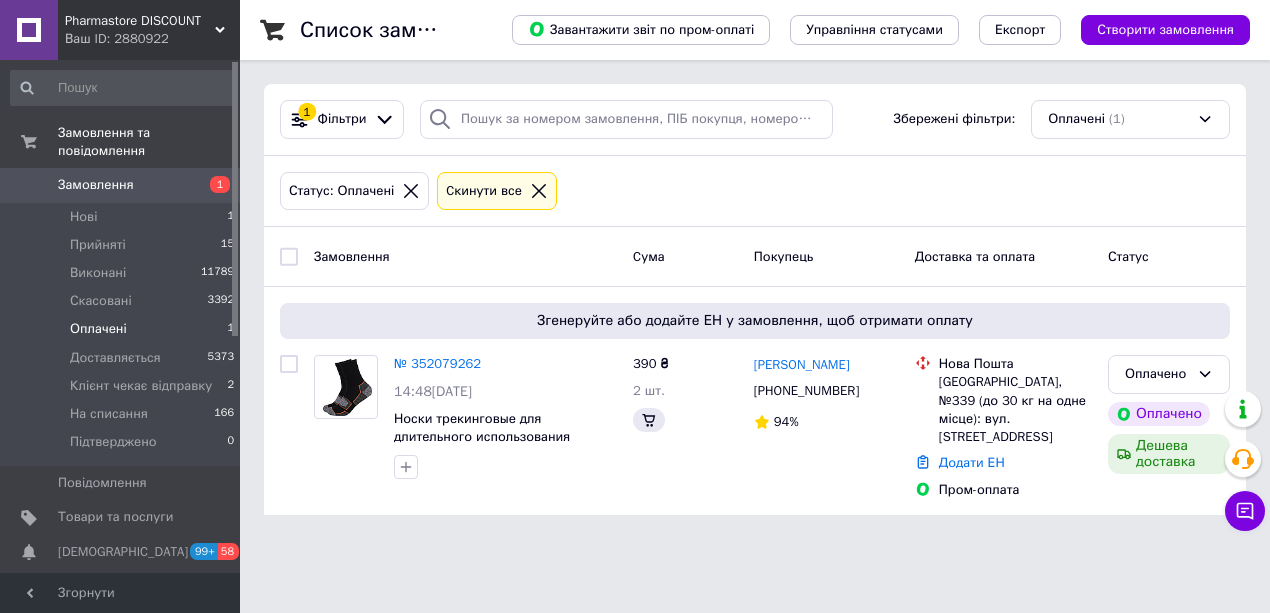 scroll, scrollTop: 0, scrollLeft: 0, axis: both 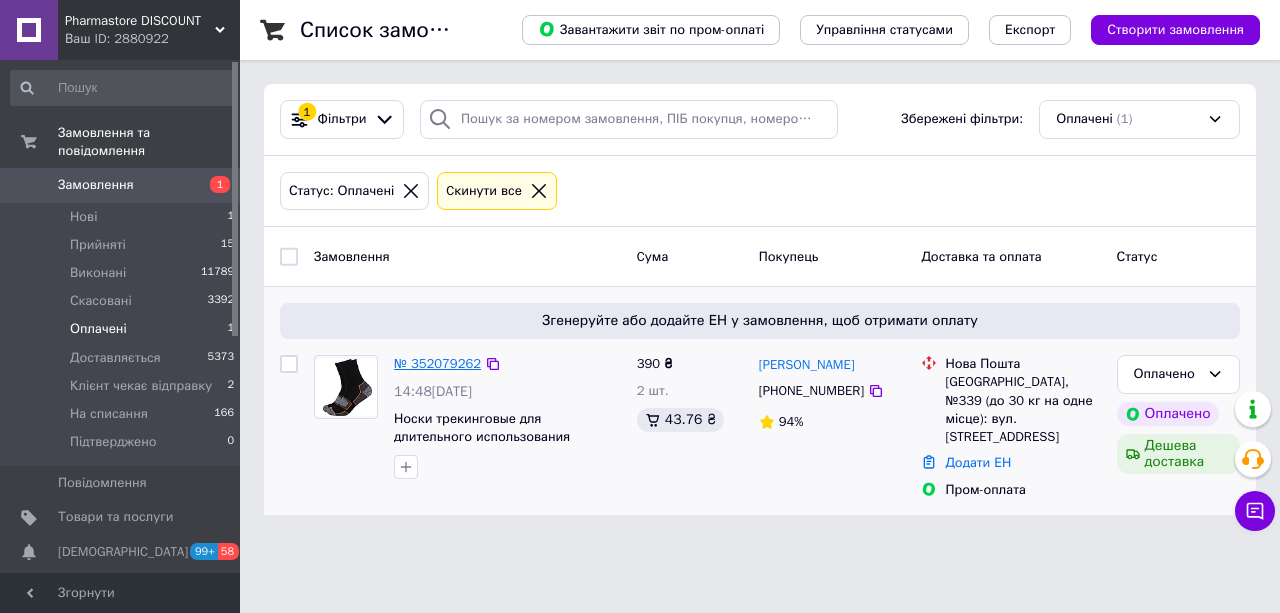 click on "№ 352079262" at bounding box center (437, 363) 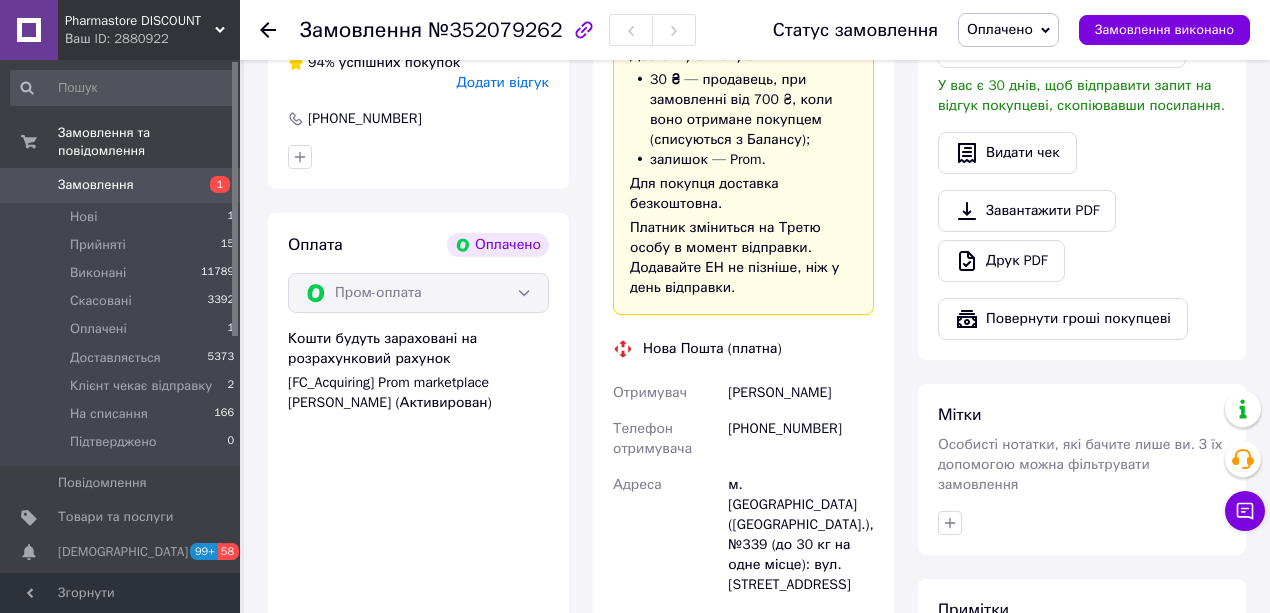 scroll, scrollTop: 1488, scrollLeft: 0, axis: vertical 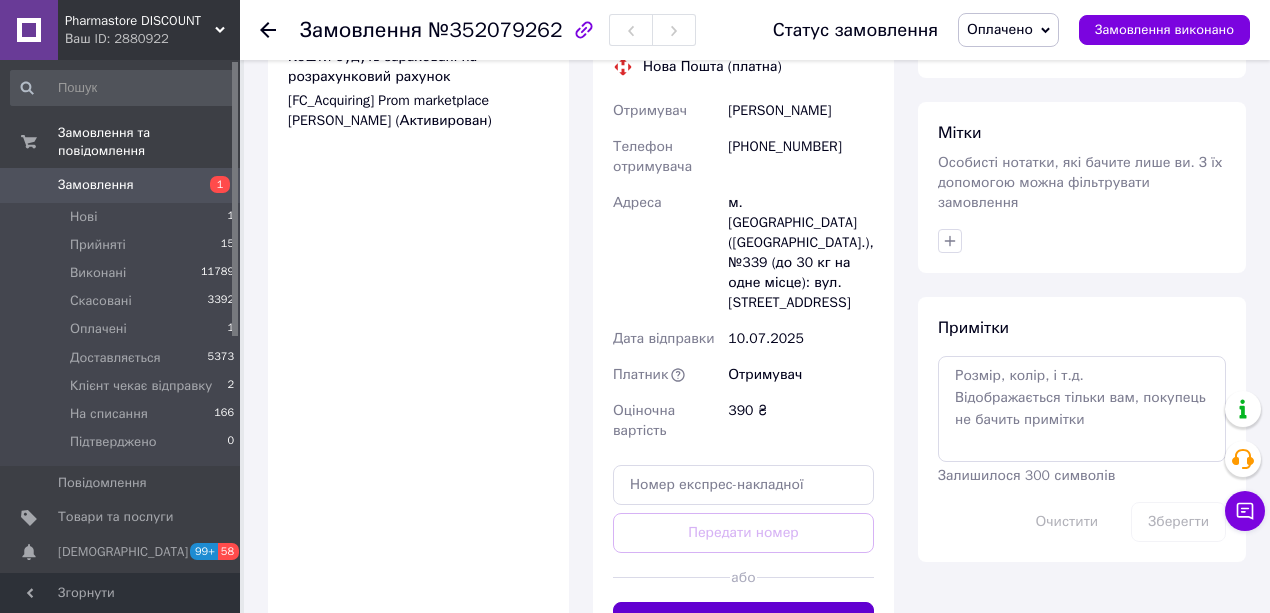 click on "Згенерувати ЕН" at bounding box center (743, 622) 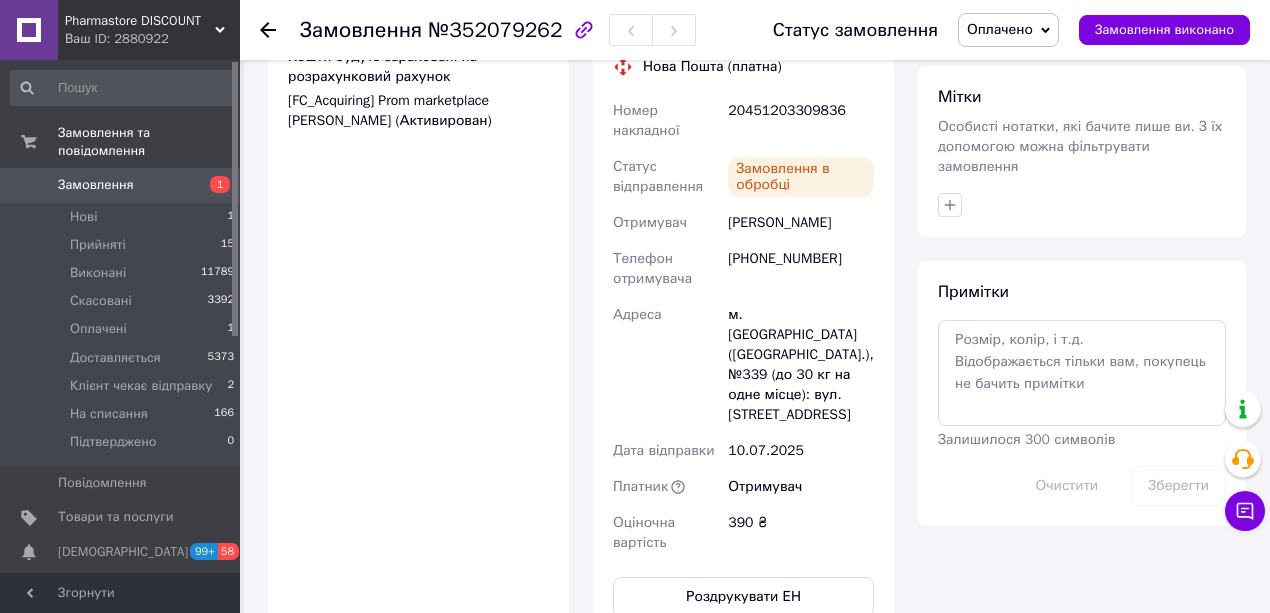 click on "Оплачено" at bounding box center [1000, 29] 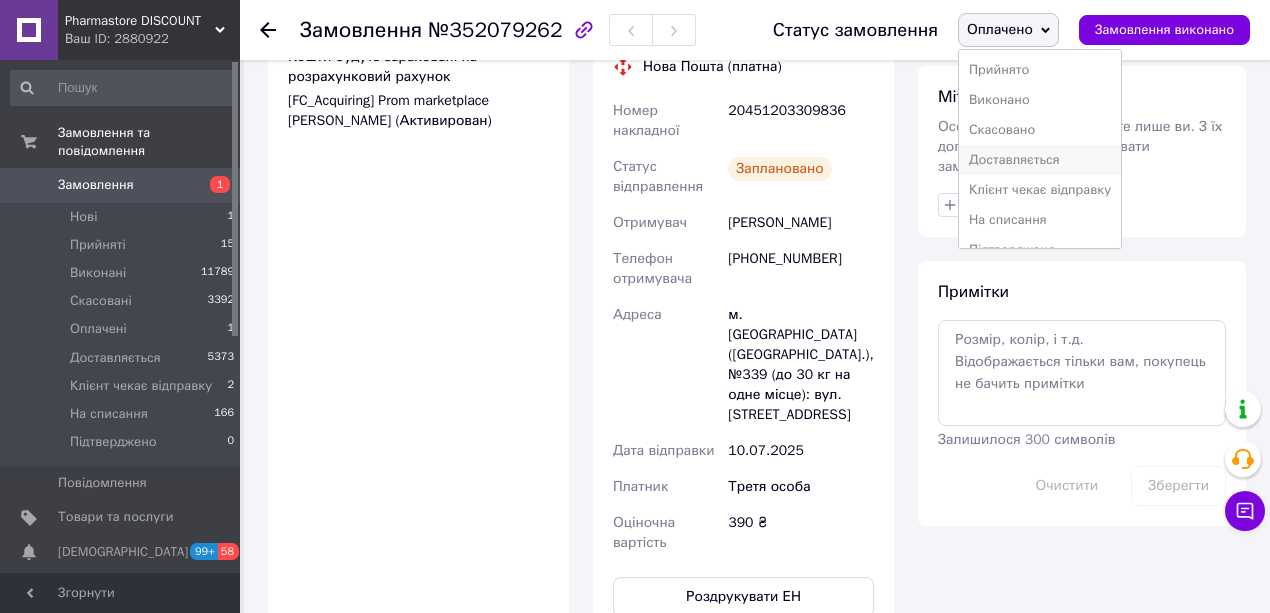 click on "Доставляється" at bounding box center (1040, 160) 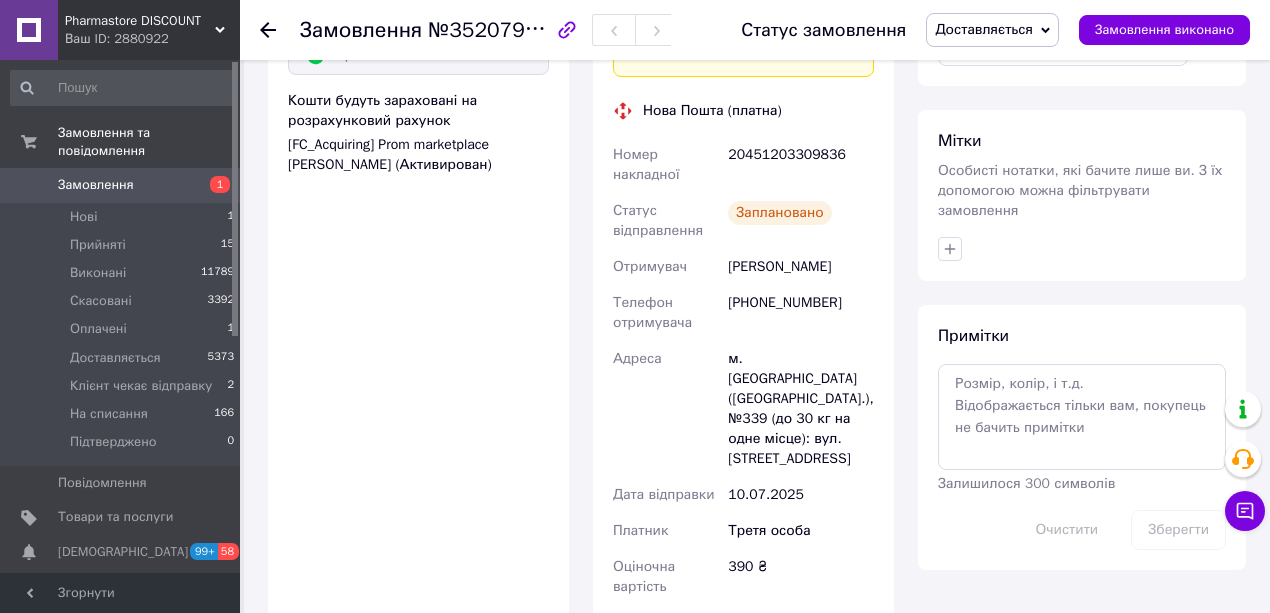 scroll, scrollTop: 1421, scrollLeft: 0, axis: vertical 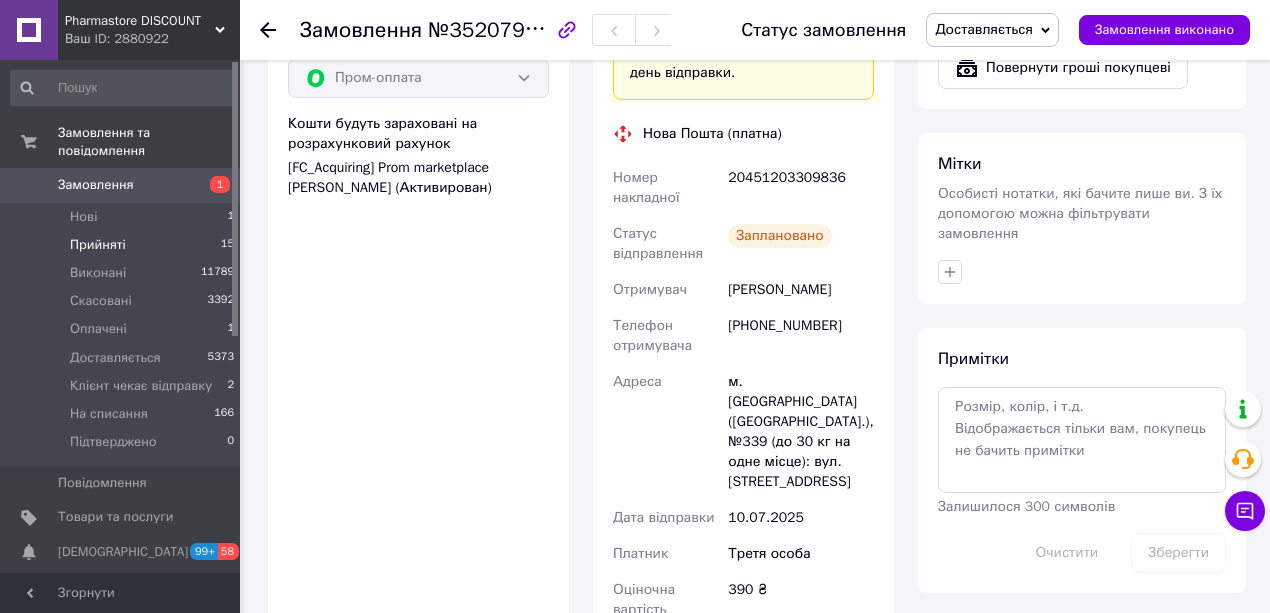 click on "Прийняті" at bounding box center (98, 245) 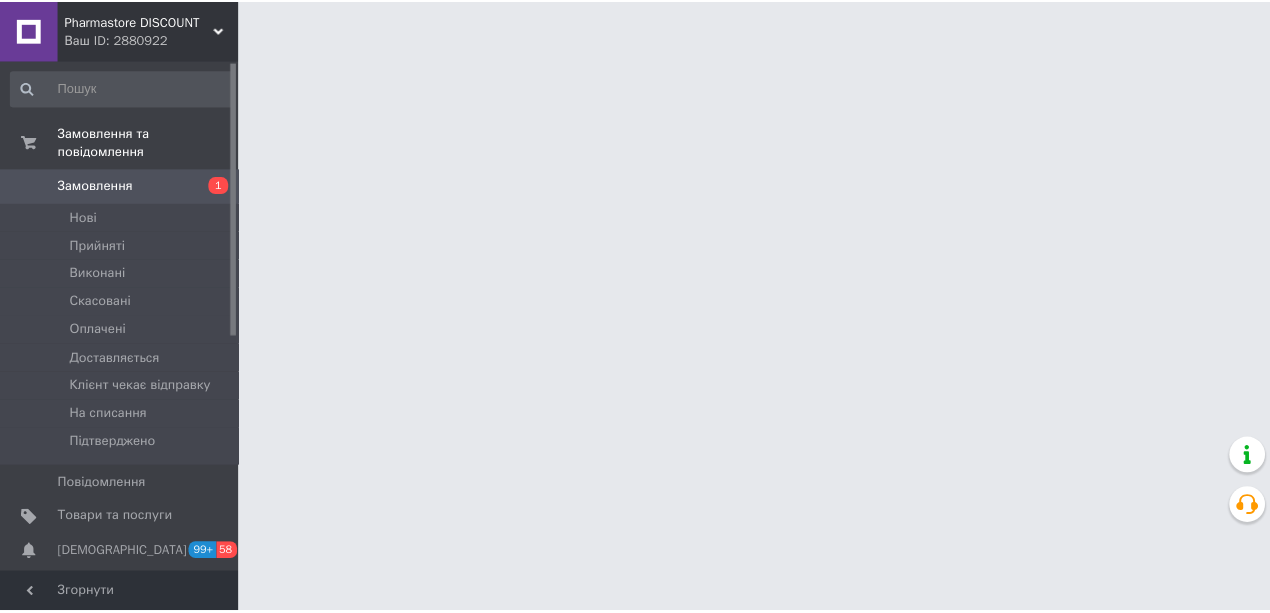 scroll, scrollTop: 0, scrollLeft: 0, axis: both 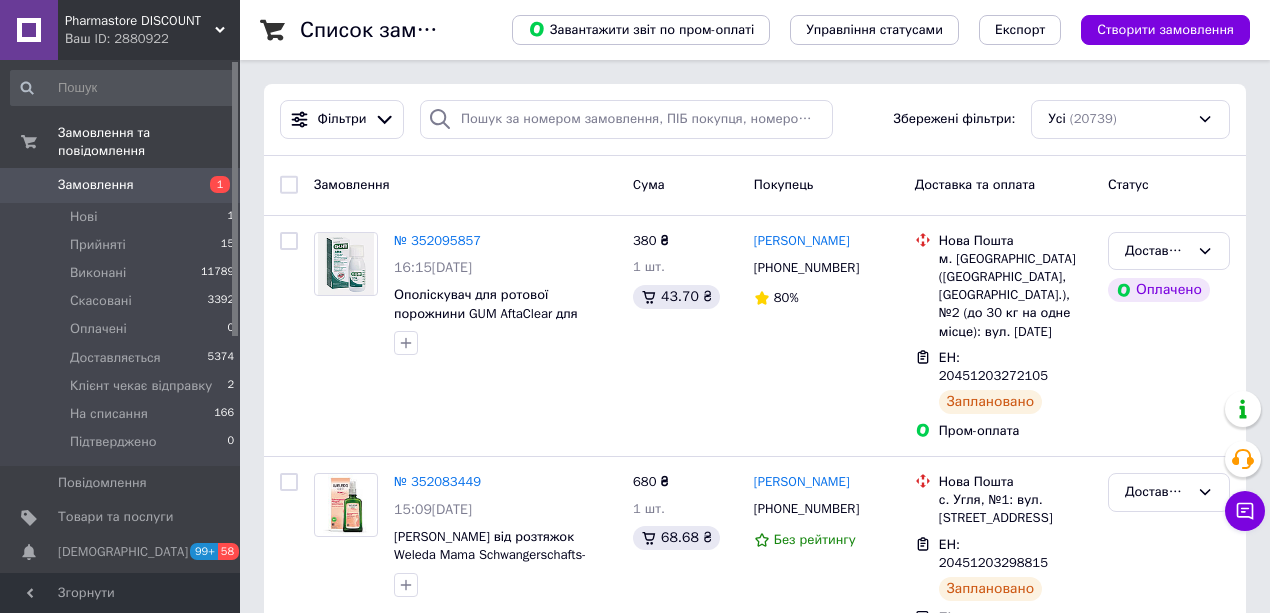 click on "Прийняті 15" at bounding box center (123, 245) 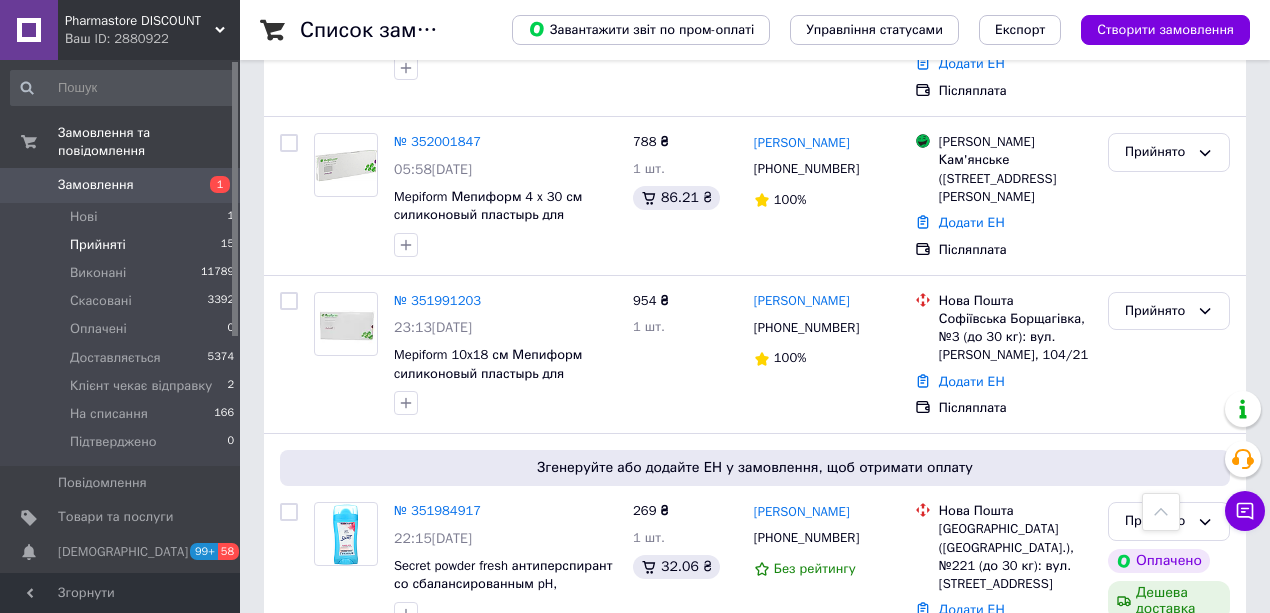 scroll, scrollTop: 1266, scrollLeft: 0, axis: vertical 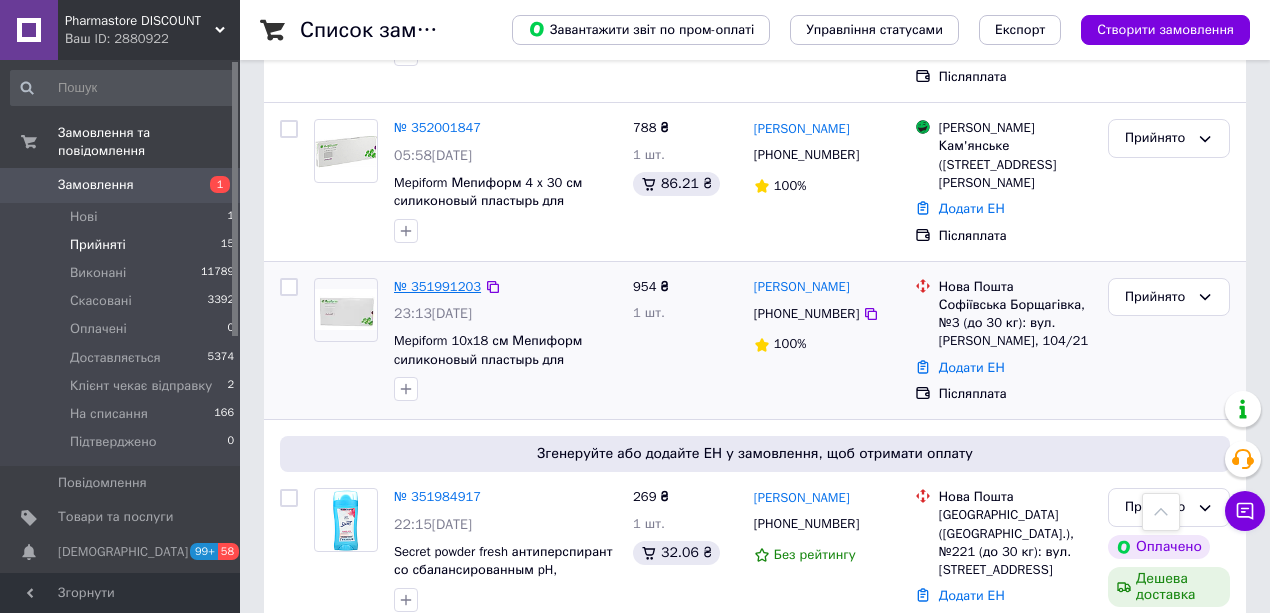 click on "№ 351991203 23:13, 09.07.2025 Mepiform 10x18 см Мепиформ cиликоновый пластырь для лечения гипертрофических и келоидных рубцов 1 шт" at bounding box center (505, 340) 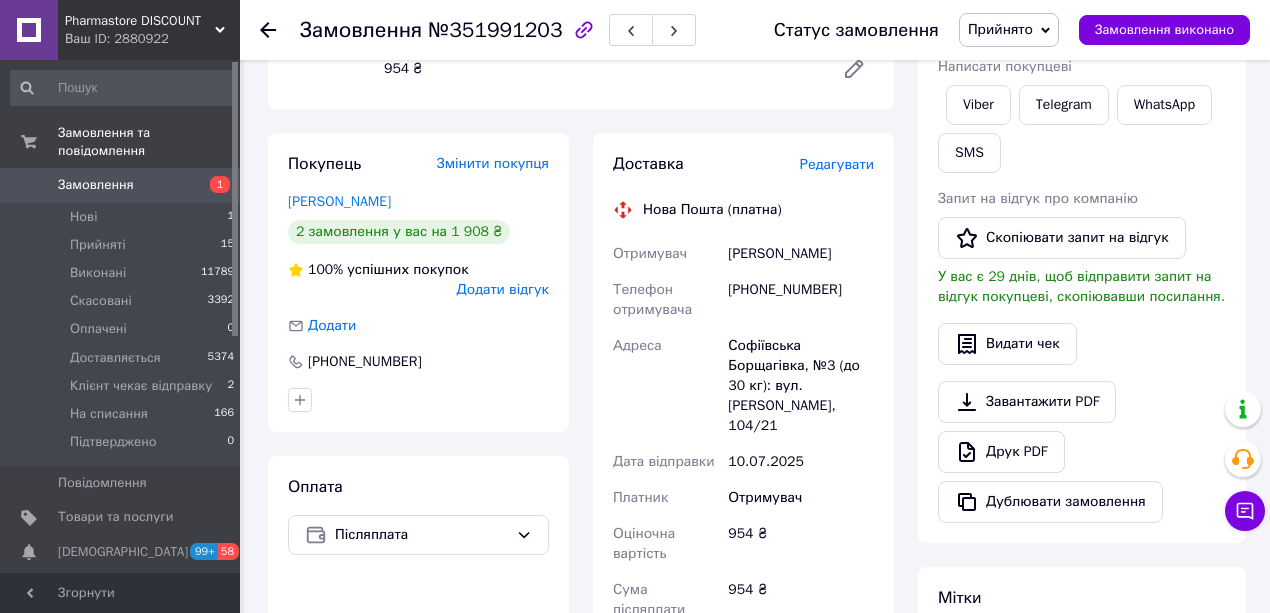 scroll, scrollTop: 333, scrollLeft: 0, axis: vertical 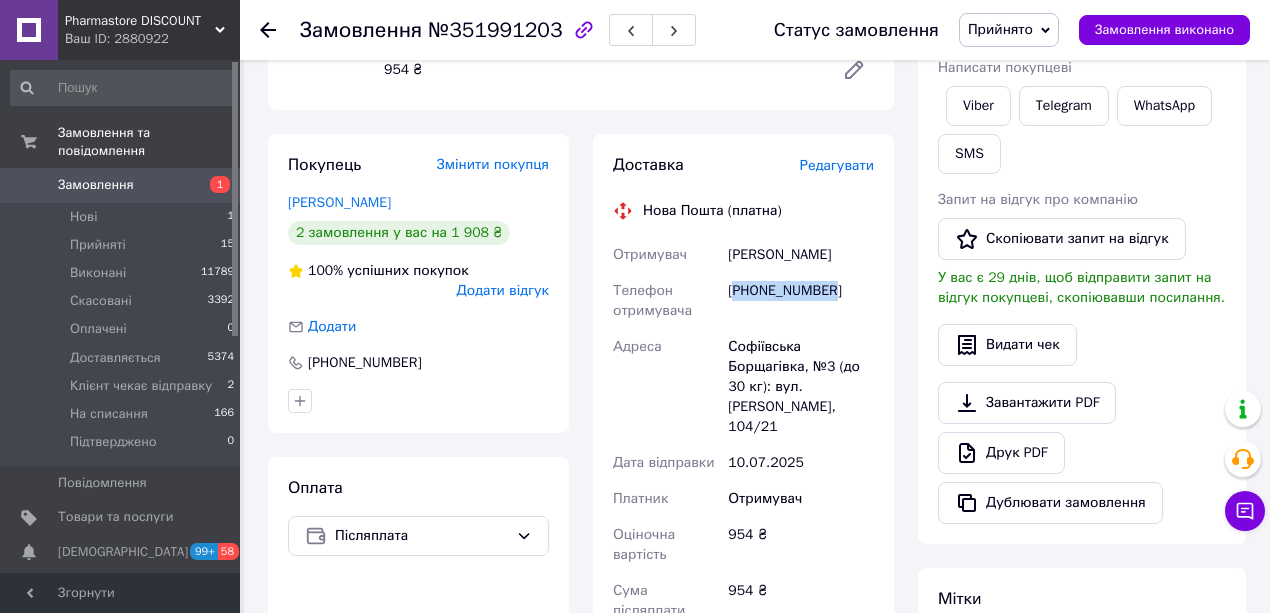 drag, startPoint x: 846, startPoint y: 281, endPoint x: 741, endPoint y: 287, distance: 105.17129 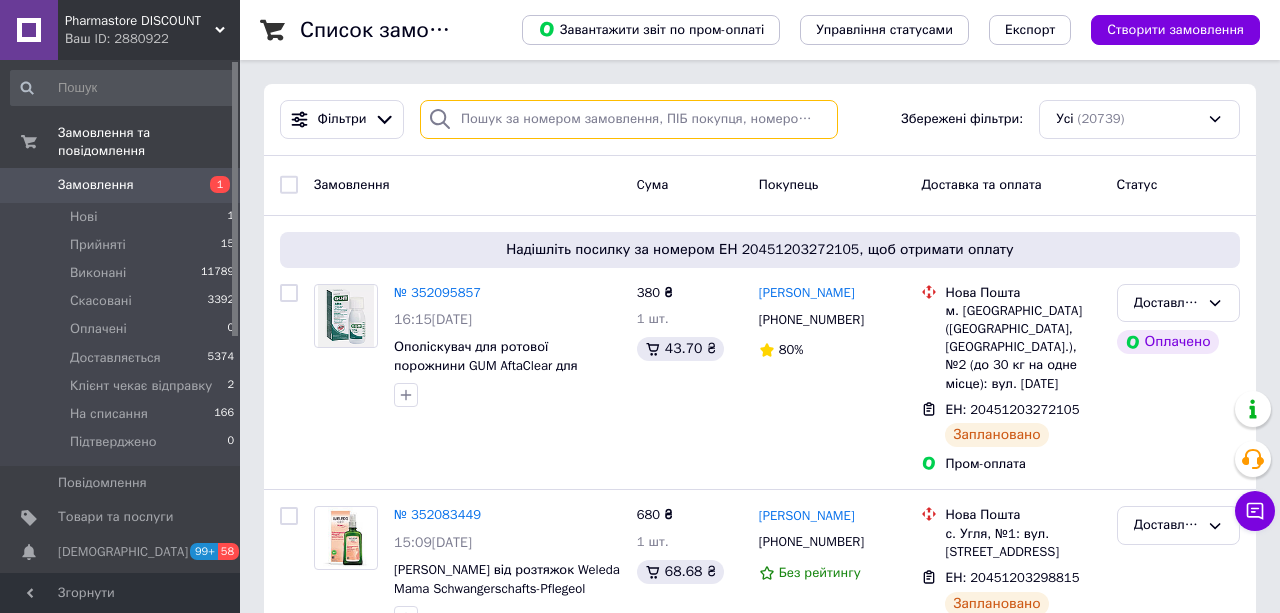 click at bounding box center (629, 119) 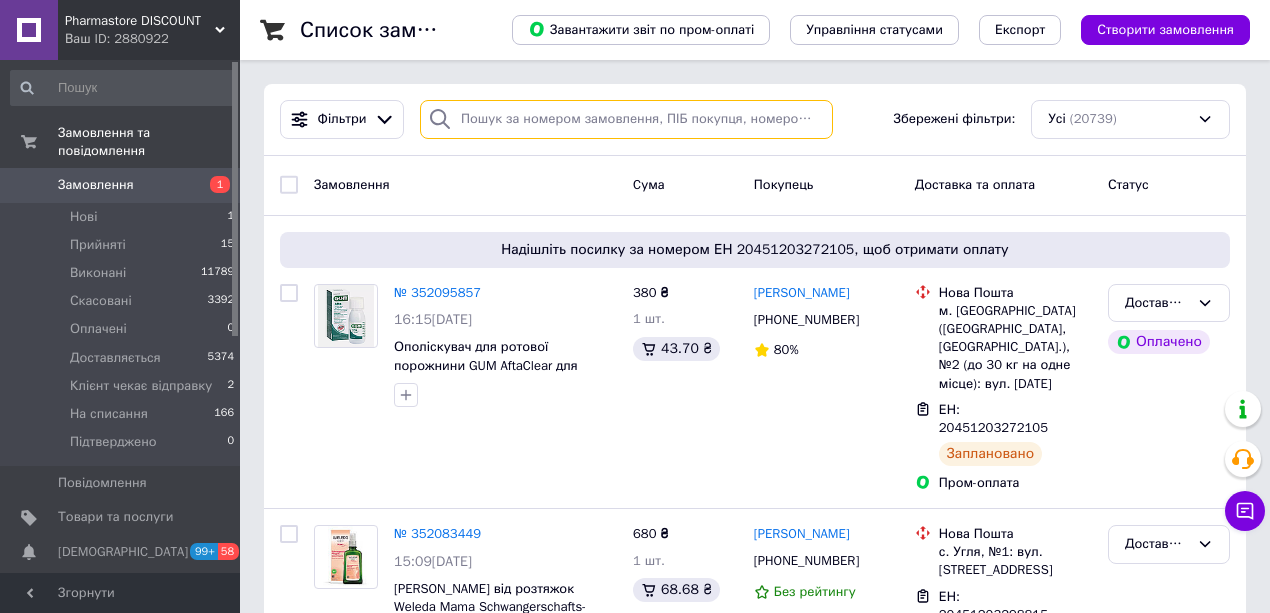 paste on "380664266162" 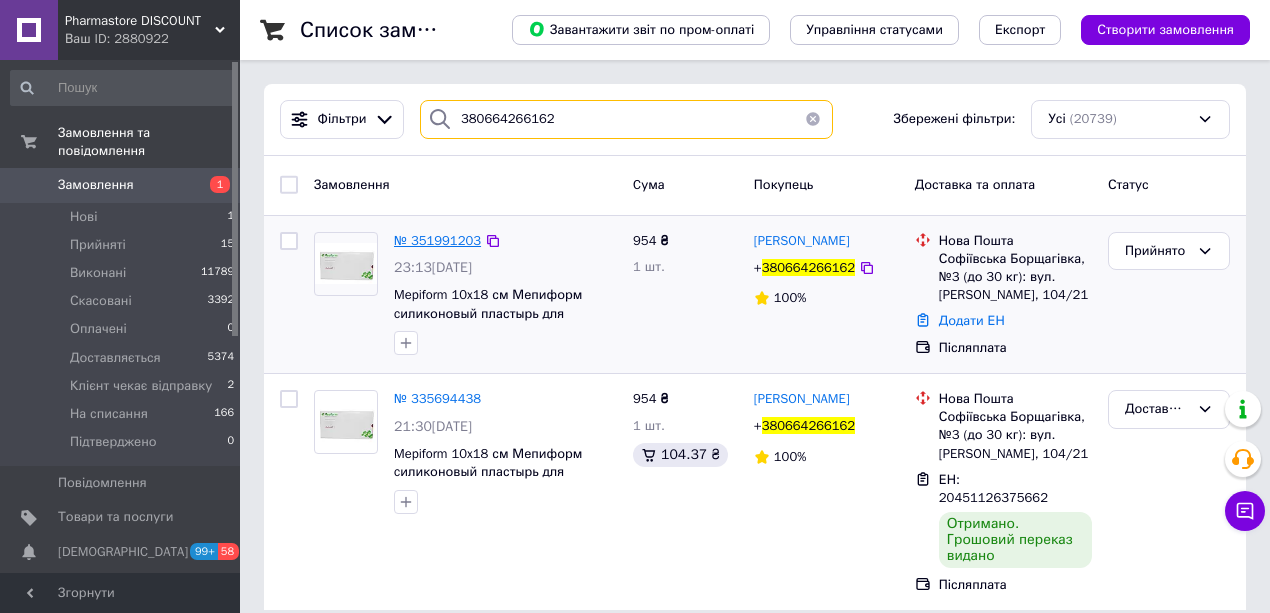 type on "380664266162" 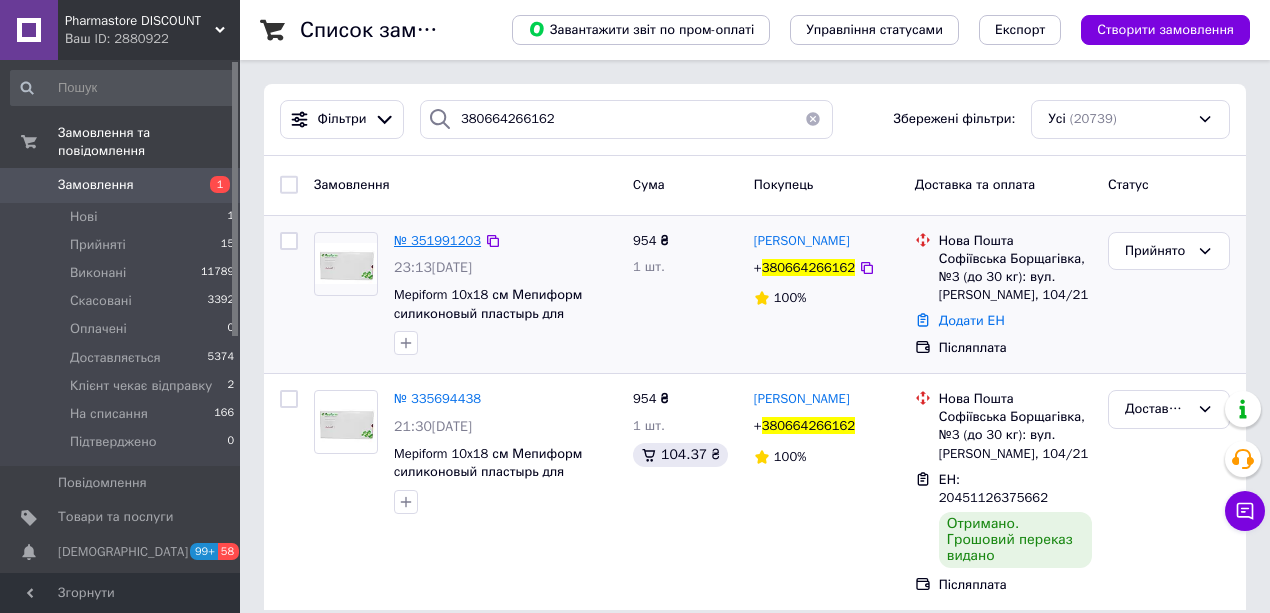 click on "№ 351991203" at bounding box center [437, 240] 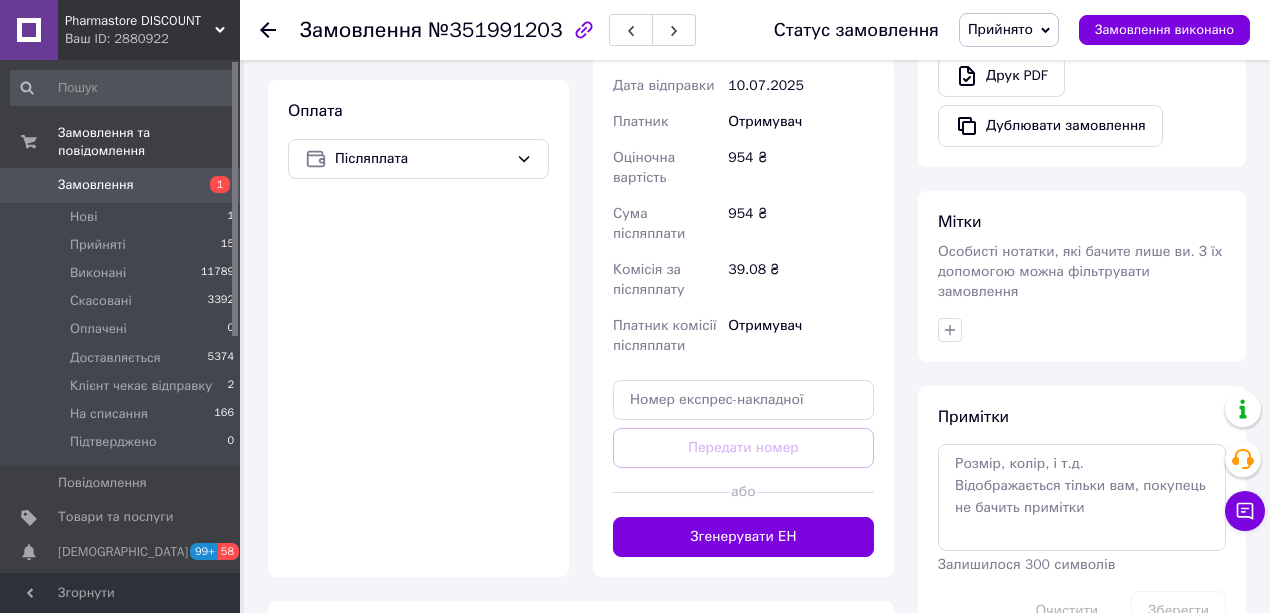scroll, scrollTop: 733, scrollLeft: 0, axis: vertical 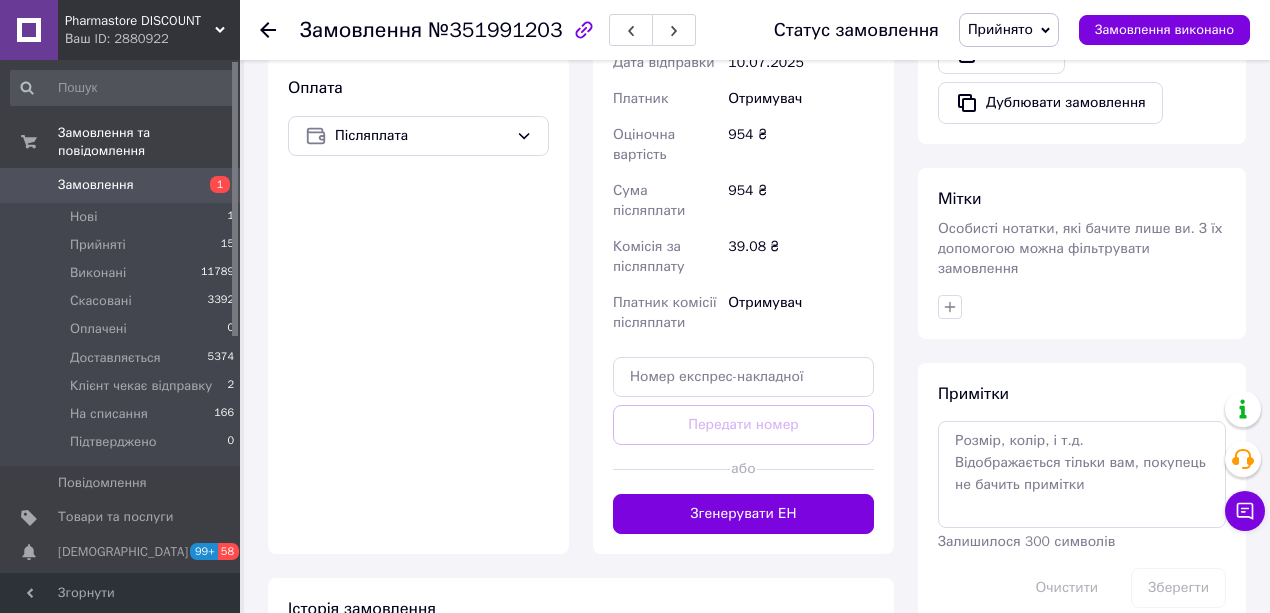 click on "або" at bounding box center (743, 469) 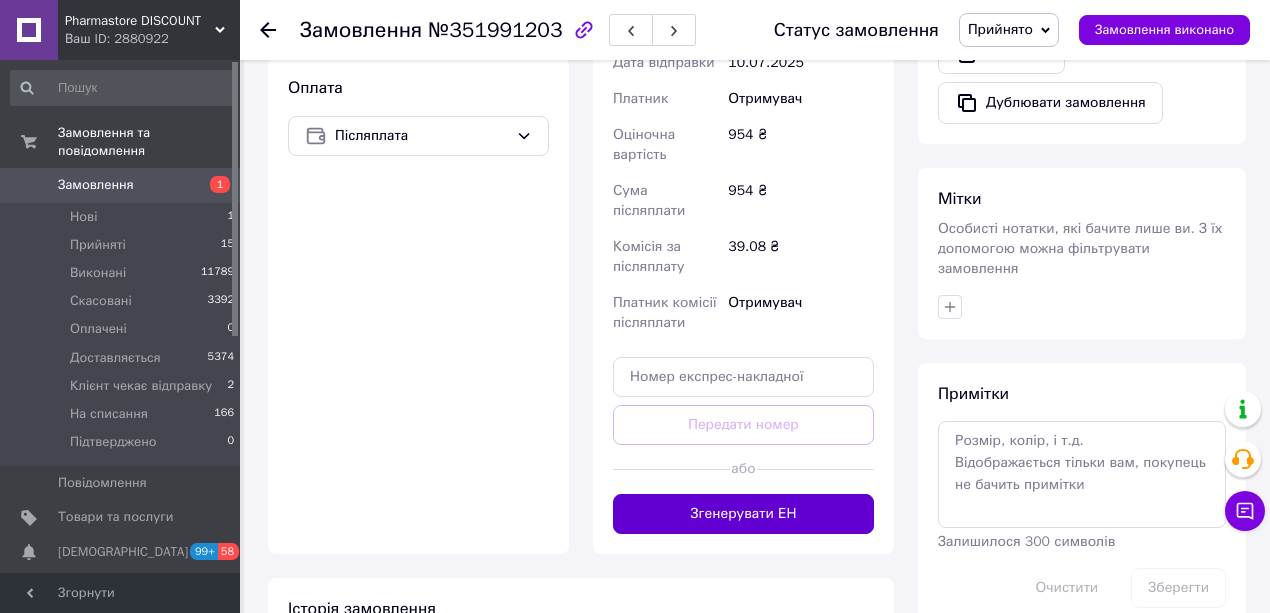 click on "Згенерувати ЕН" at bounding box center (743, 514) 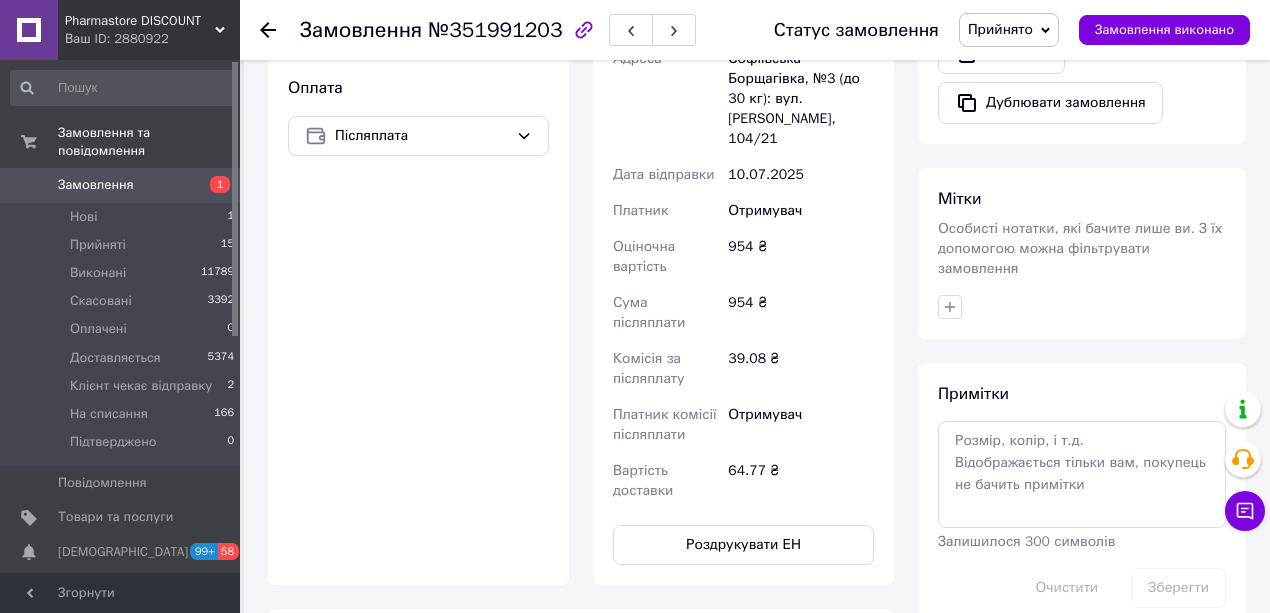 click on "Прийнято" at bounding box center (1000, 29) 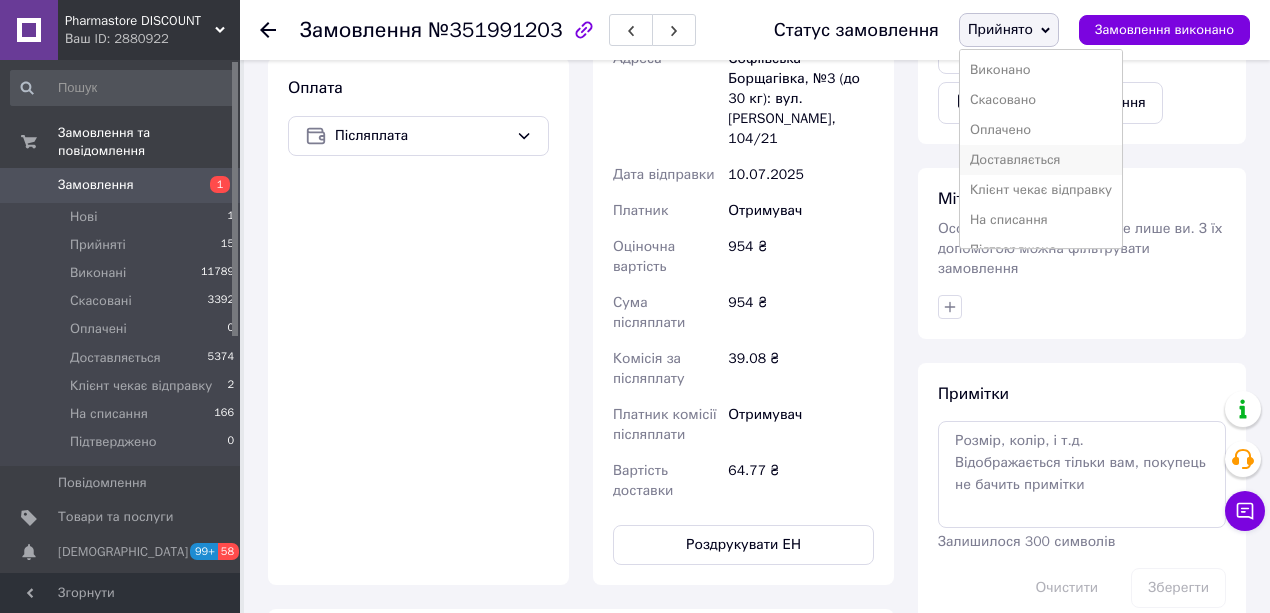 click on "Доставляється" at bounding box center (1041, 160) 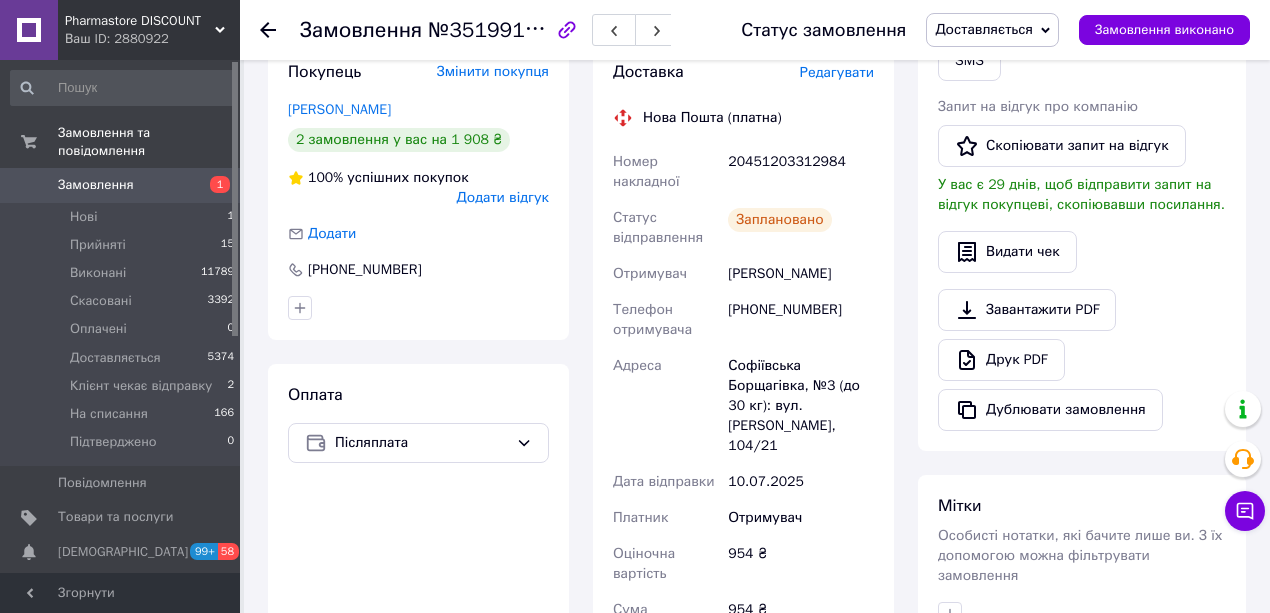scroll, scrollTop: 400, scrollLeft: 0, axis: vertical 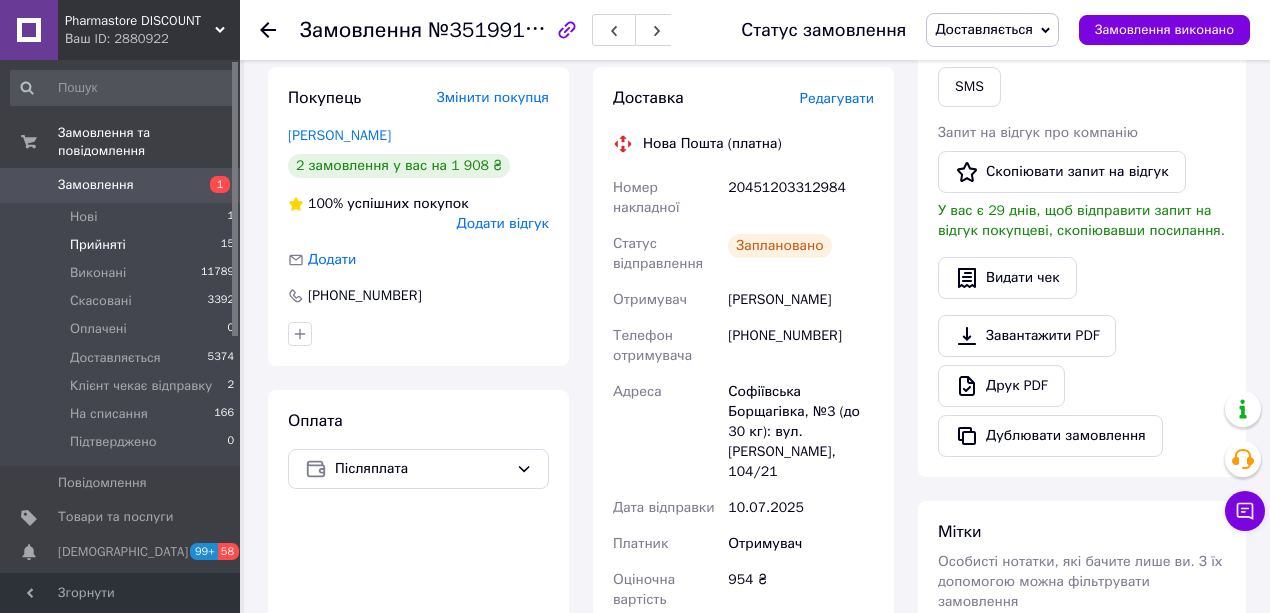 click on "Прийняті" at bounding box center [98, 245] 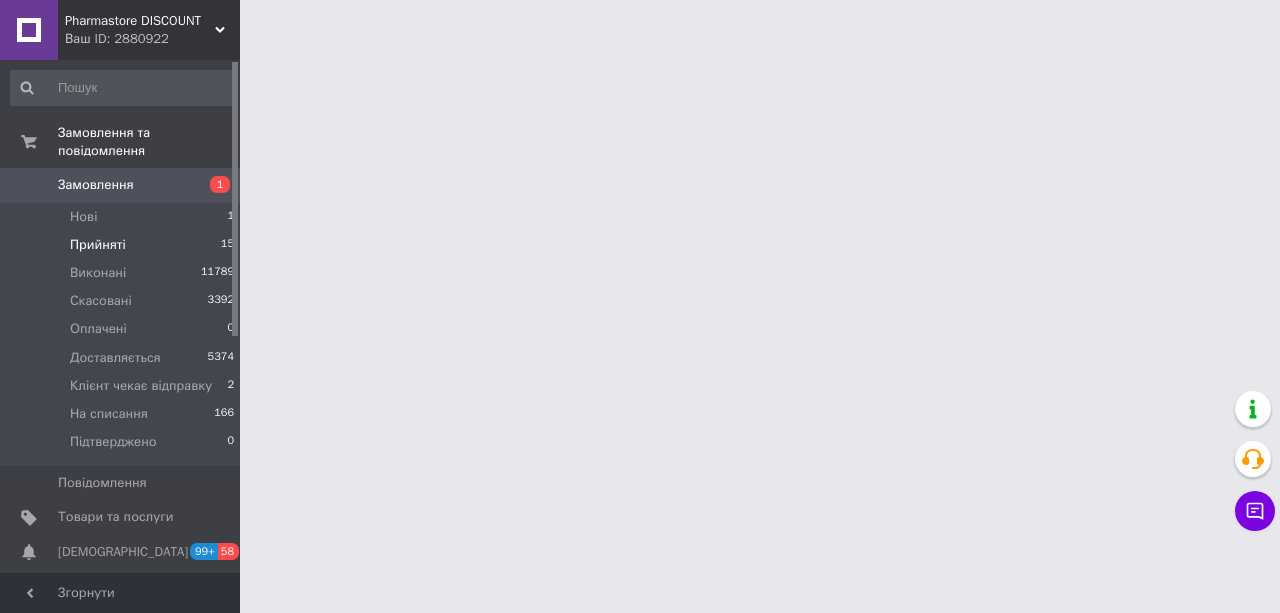 click on "Прийняті" at bounding box center [98, 245] 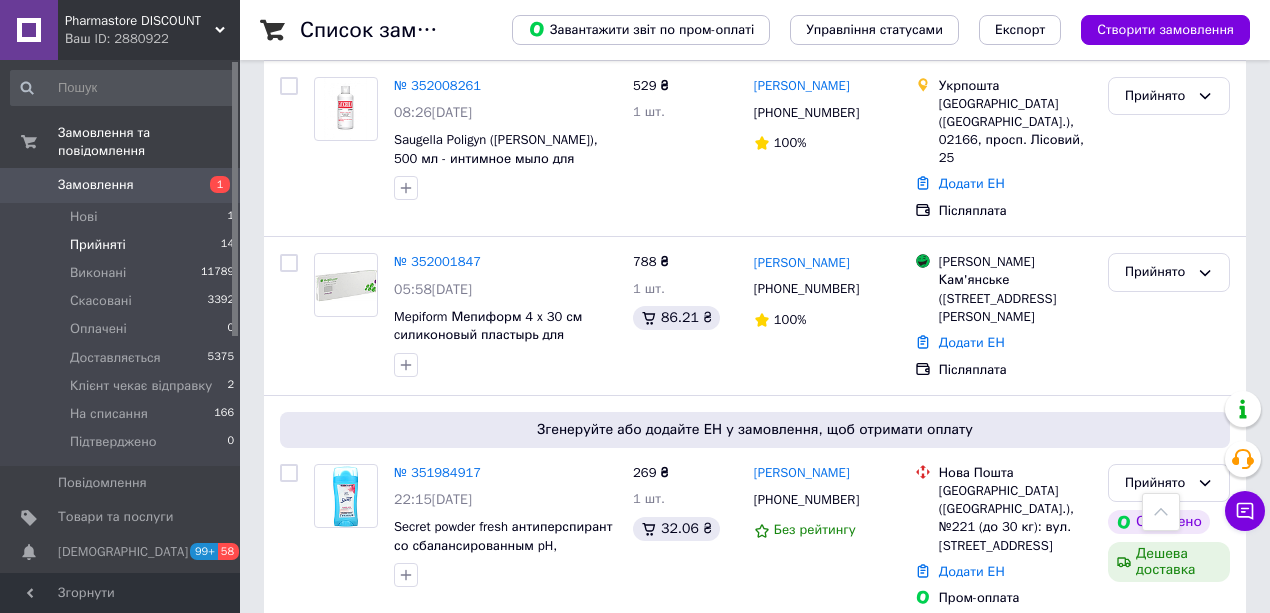 scroll, scrollTop: 1133, scrollLeft: 0, axis: vertical 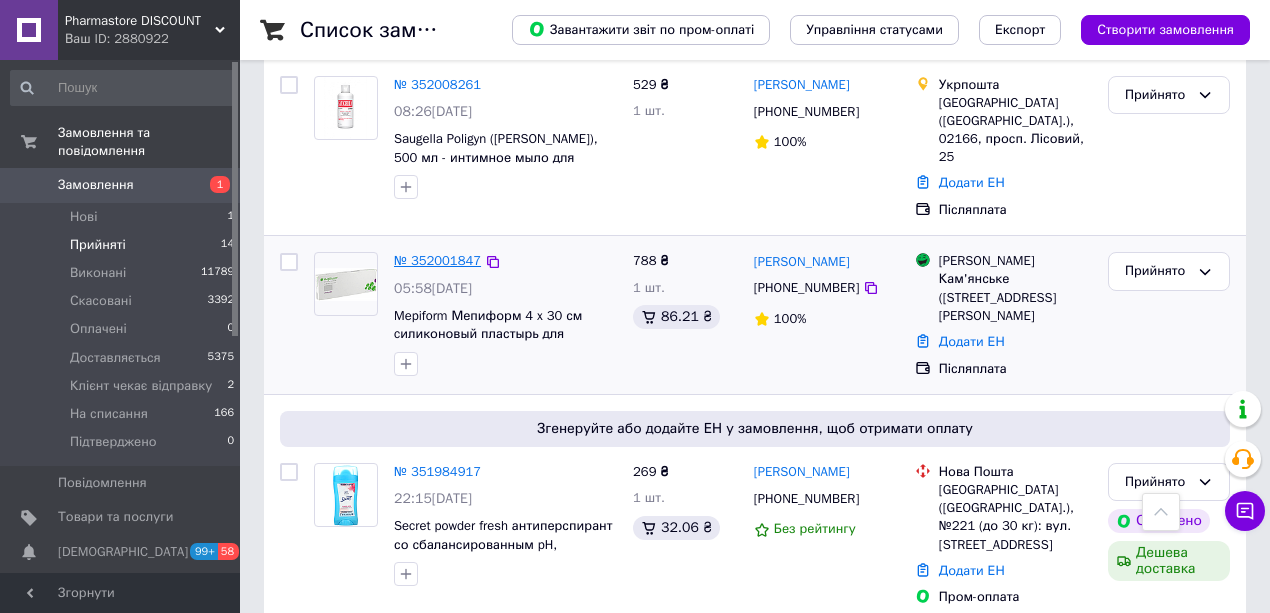 click on "№ 352001847" at bounding box center [437, 260] 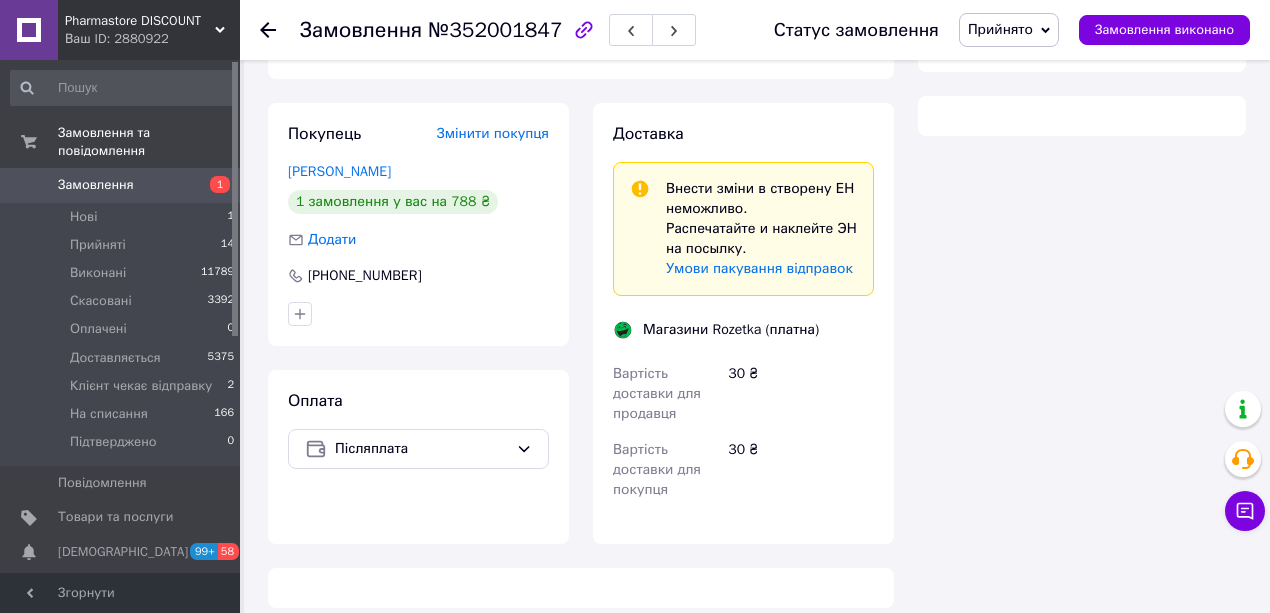 scroll, scrollTop: 1133, scrollLeft: 0, axis: vertical 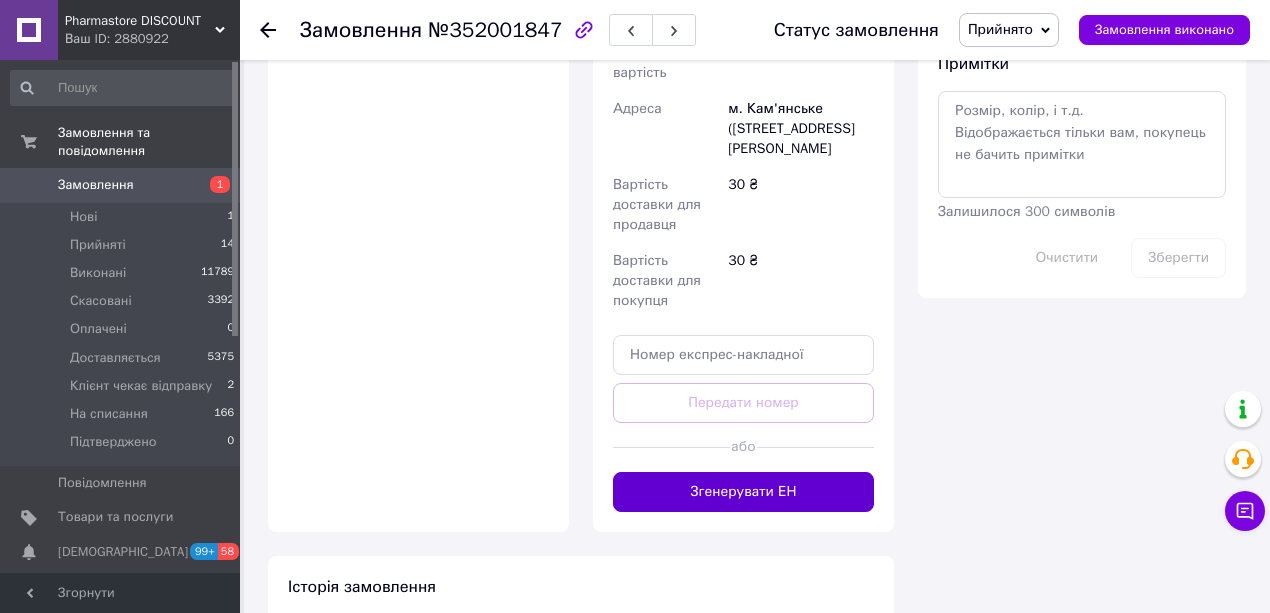click on "Згенерувати ЕН" at bounding box center [743, 492] 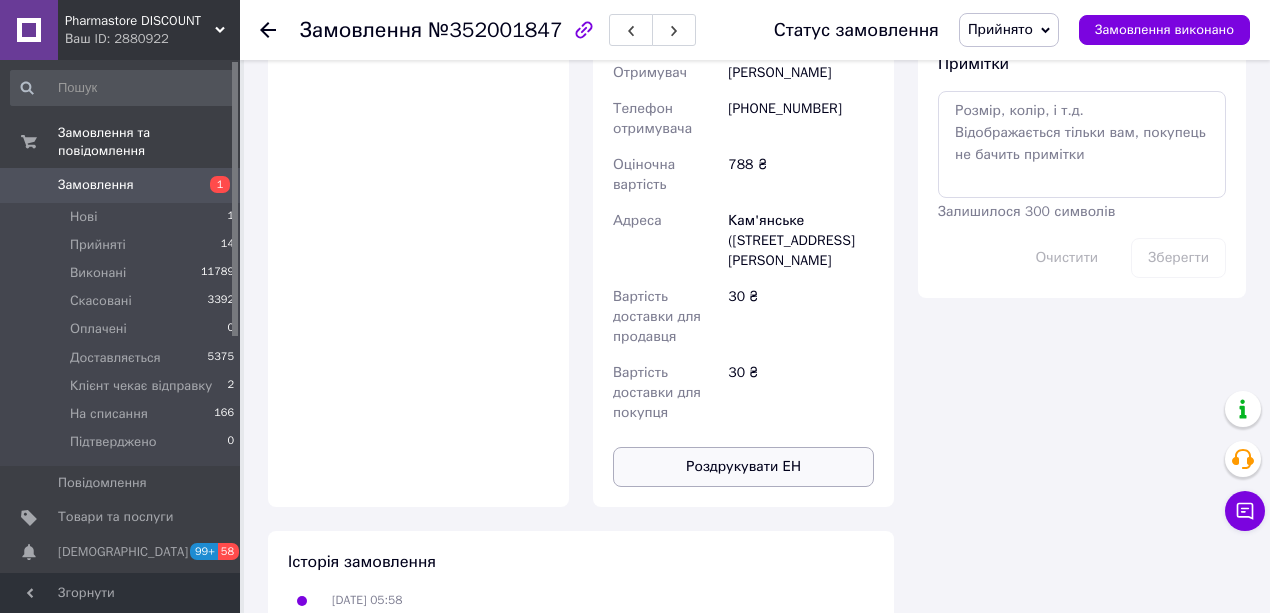 click on "Роздрукувати ЕН" at bounding box center (743, 467) 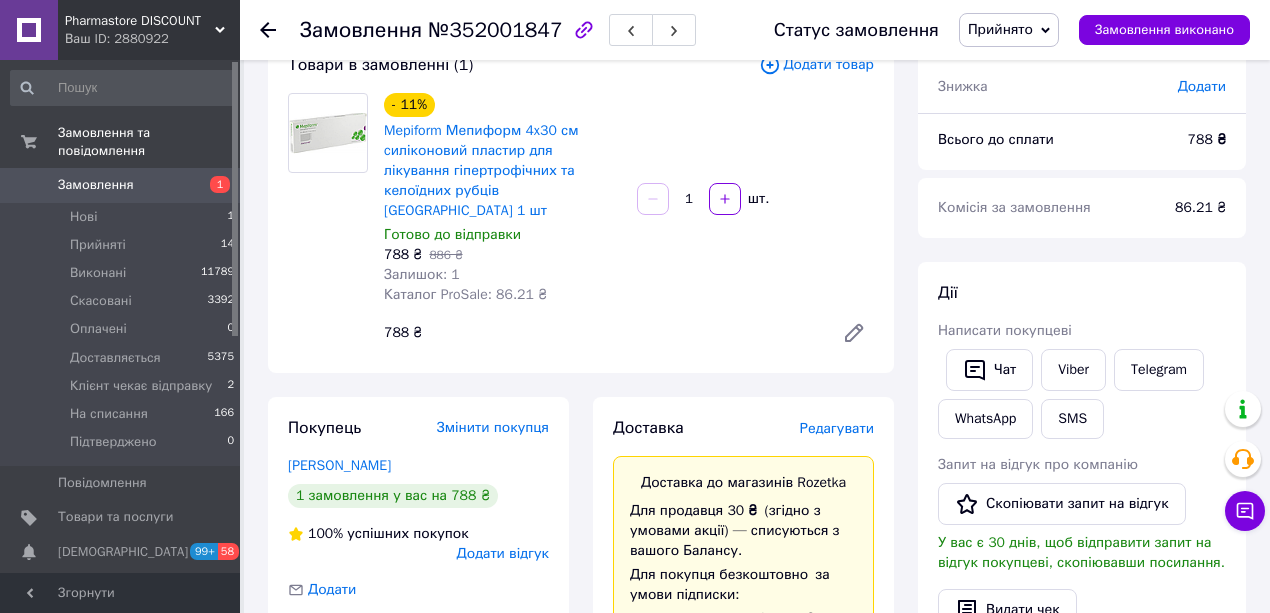 scroll, scrollTop: 133, scrollLeft: 0, axis: vertical 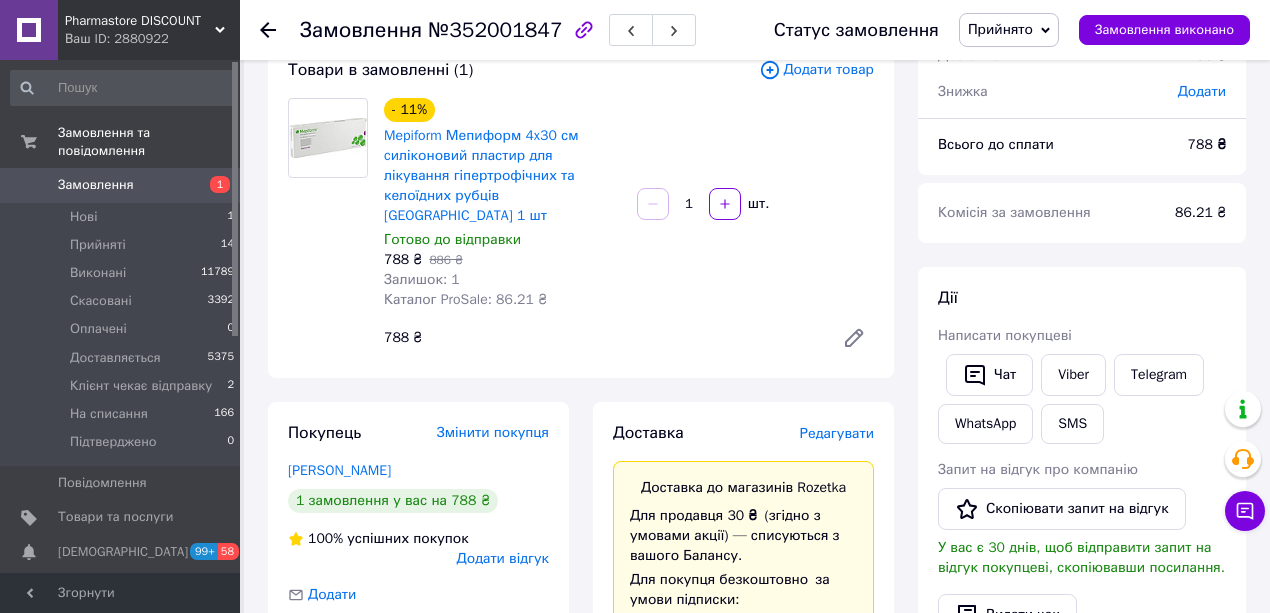 click on "Прийнято" at bounding box center [1000, 29] 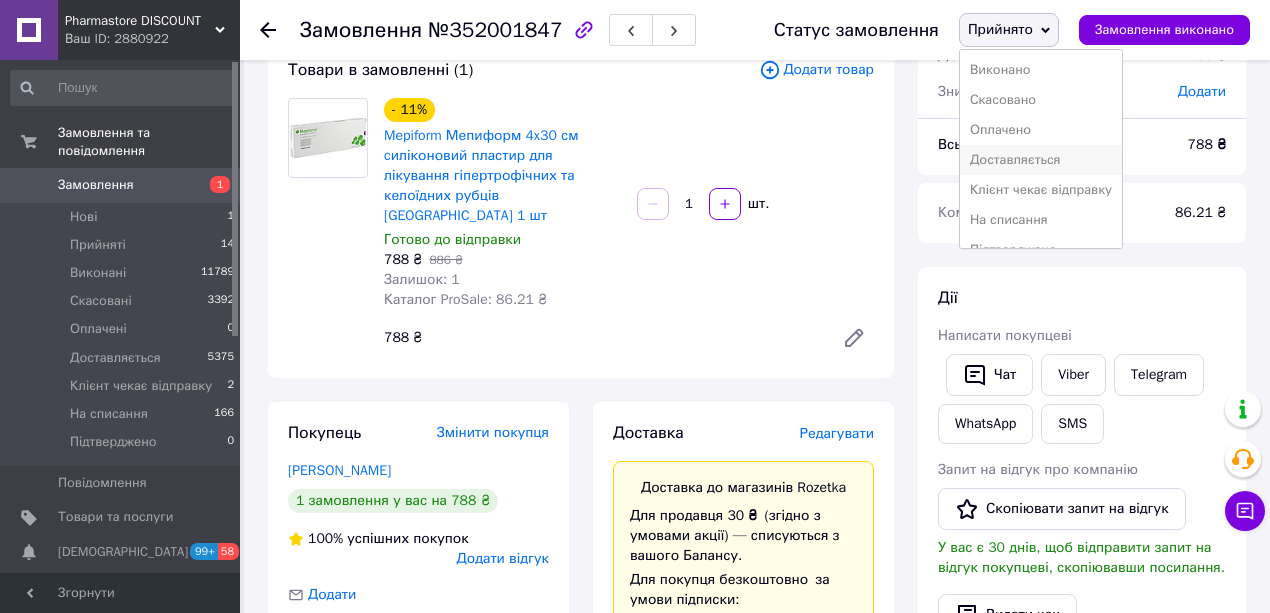 click on "Доставляється" at bounding box center [1041, 160] 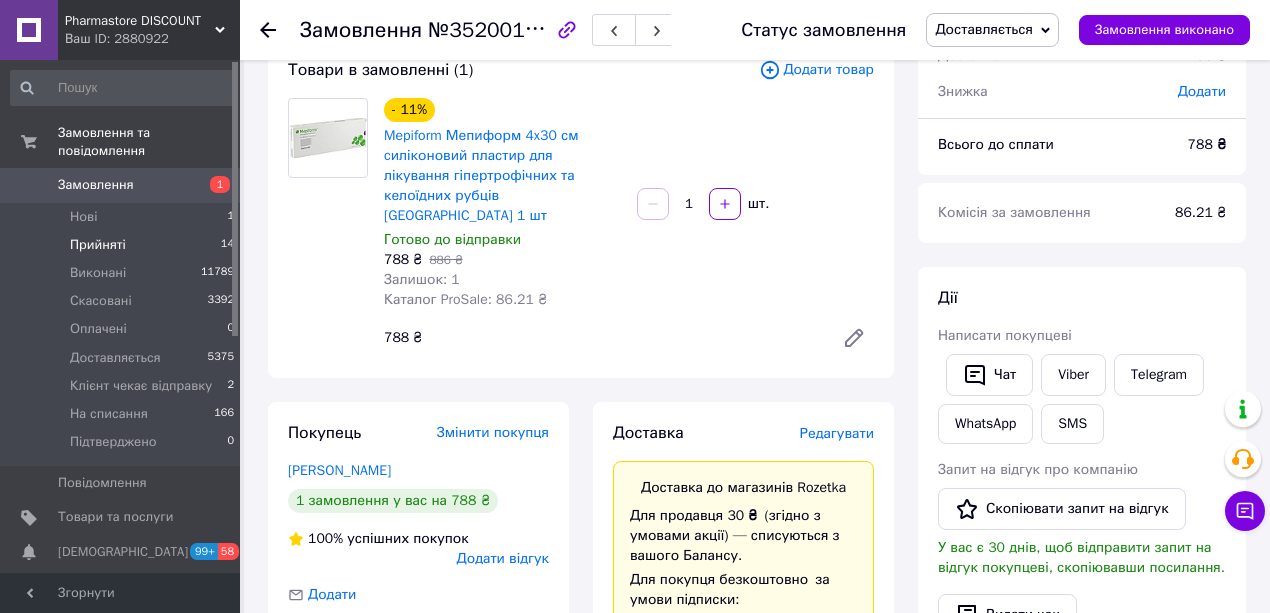 click on "Прийняті" at bounding box center [98, 245] 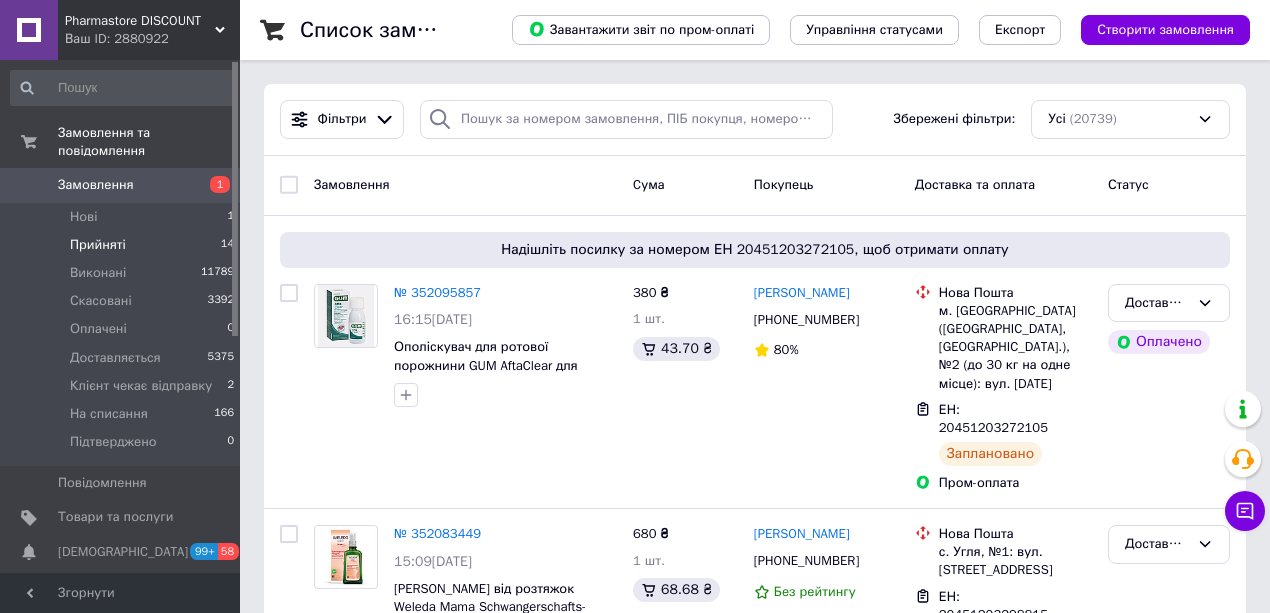 click on "Прийняті" at bounding box center (98, 245) 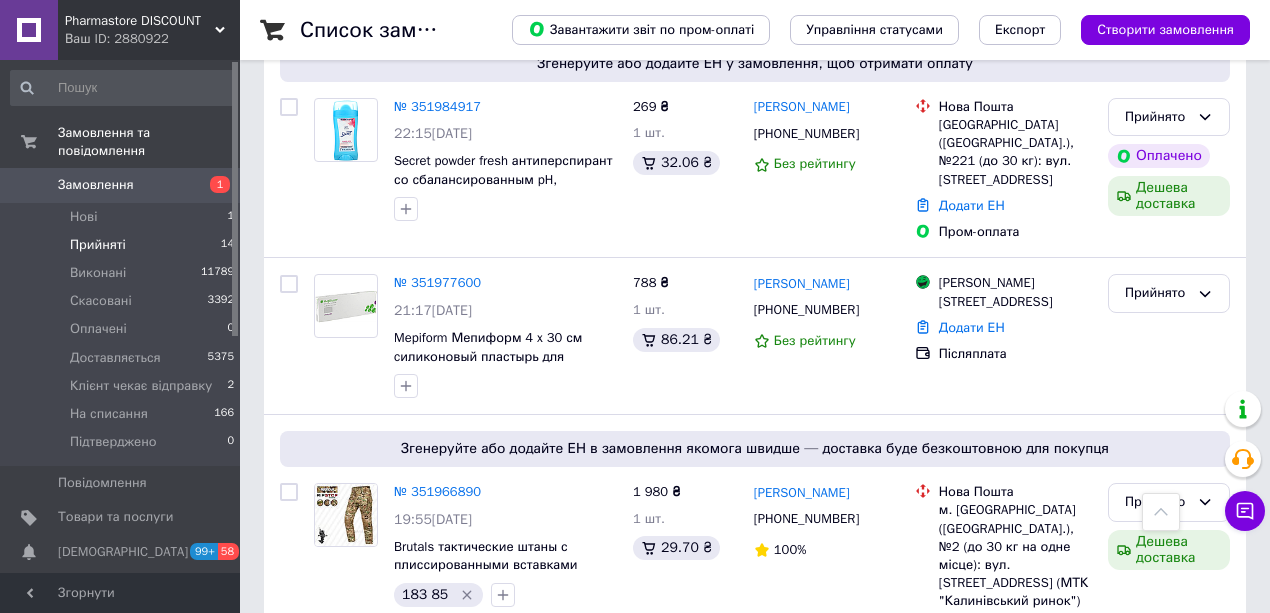 scroll, scrollTop: 1533, scrollLeft: 0, axis: vertical 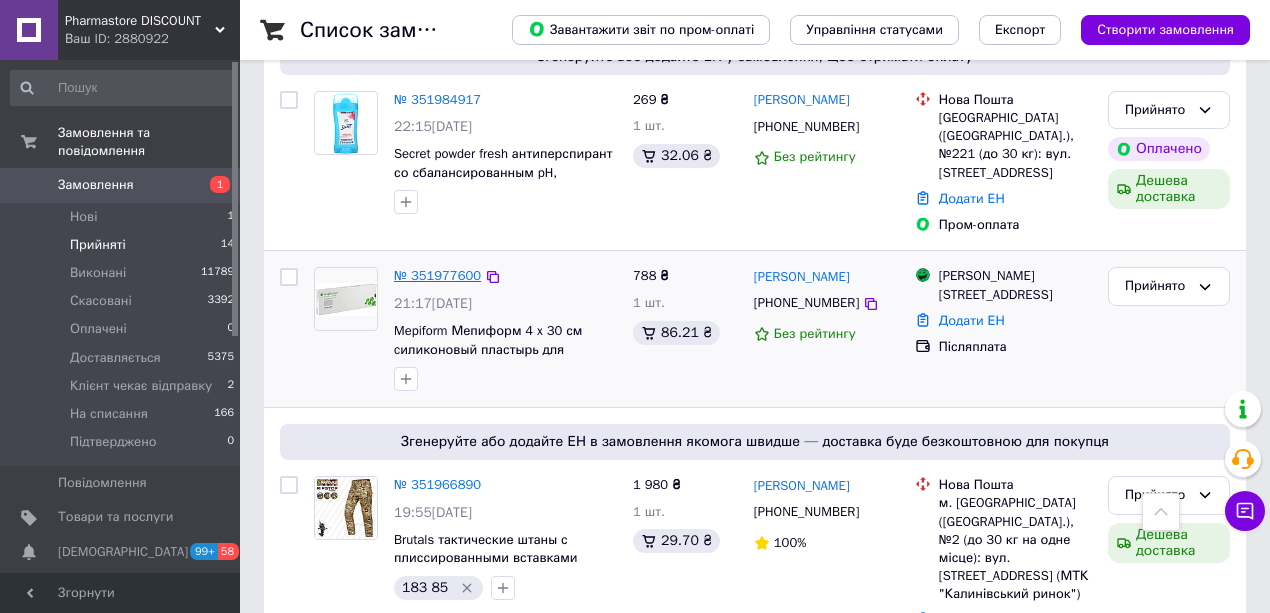 click on "№ 351977600" at bounding box center [437, 275] 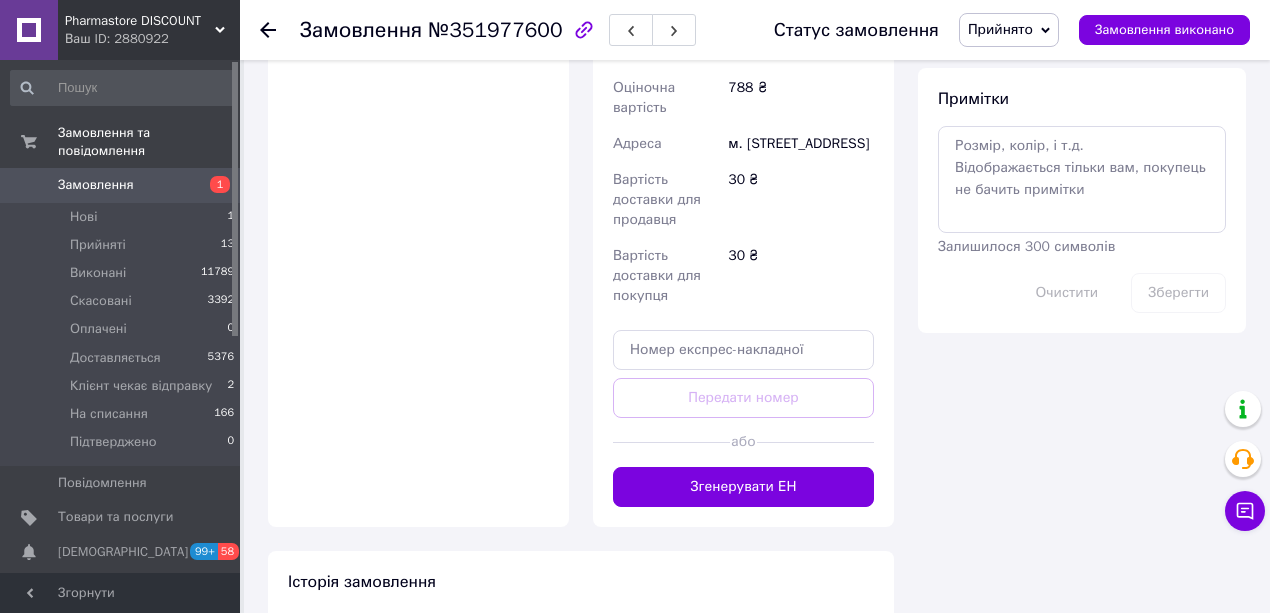 scroll, scrollTop: 1226, scrollLeft: 0, axis: vertical 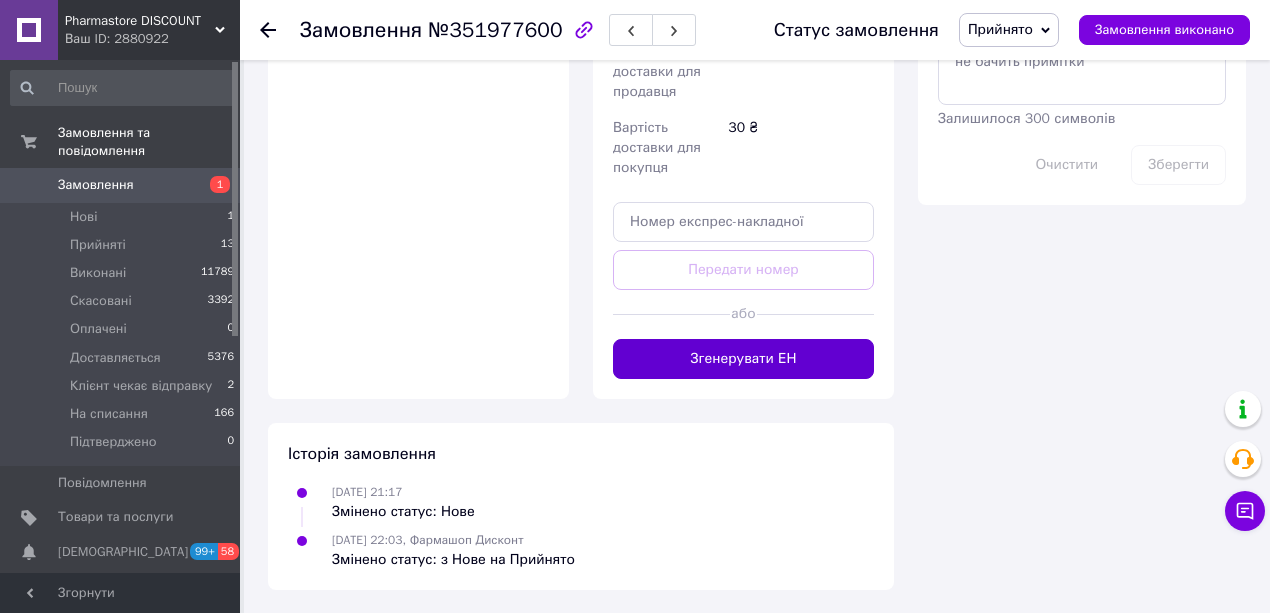 click on "Згенерувати ЕН" at bounding box center [743, 359] 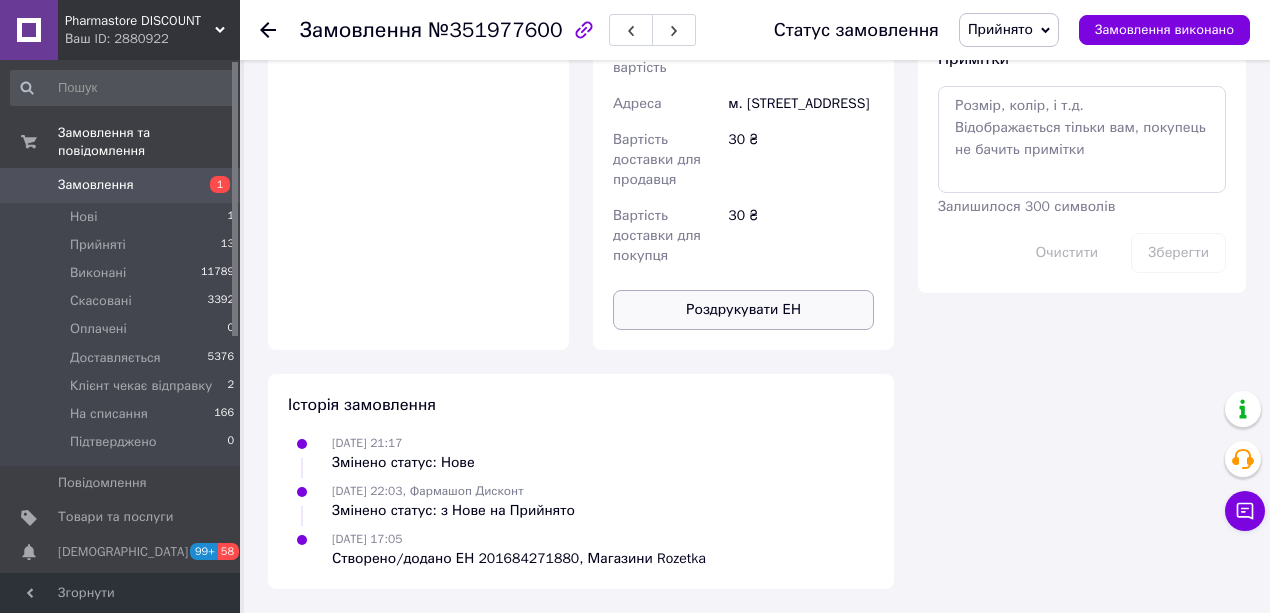 scroll, scrollTop: 1226, scrollLeft: 0, axis: vertical 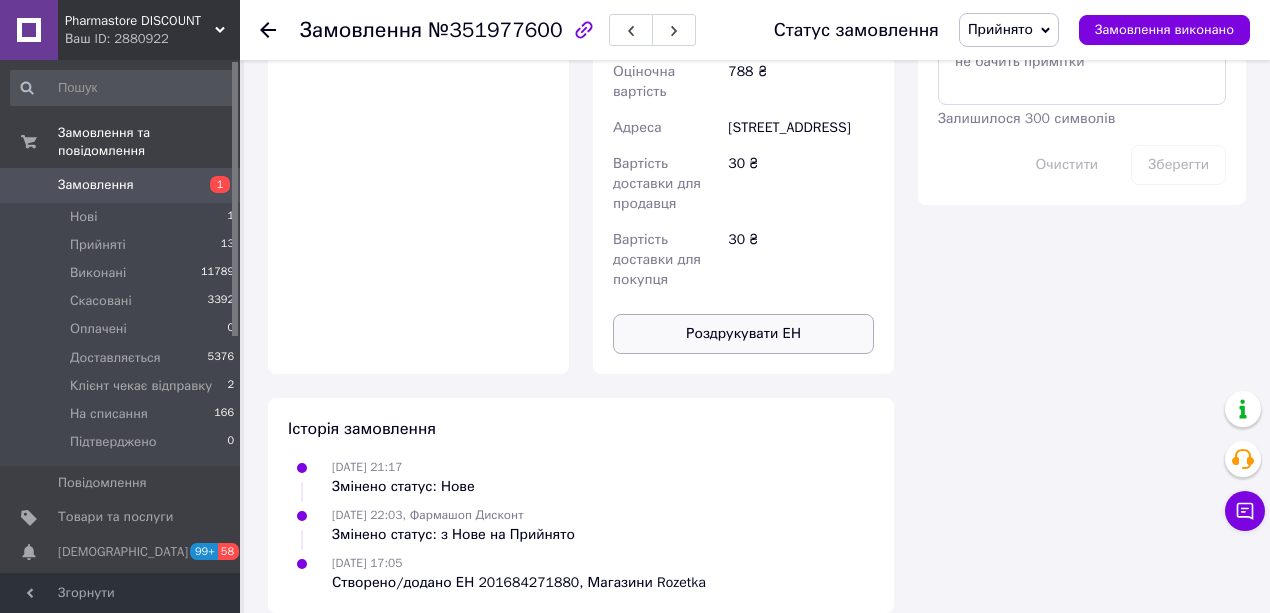 click on "Роздрукувати ЕН" at bounding box center (743, 334) 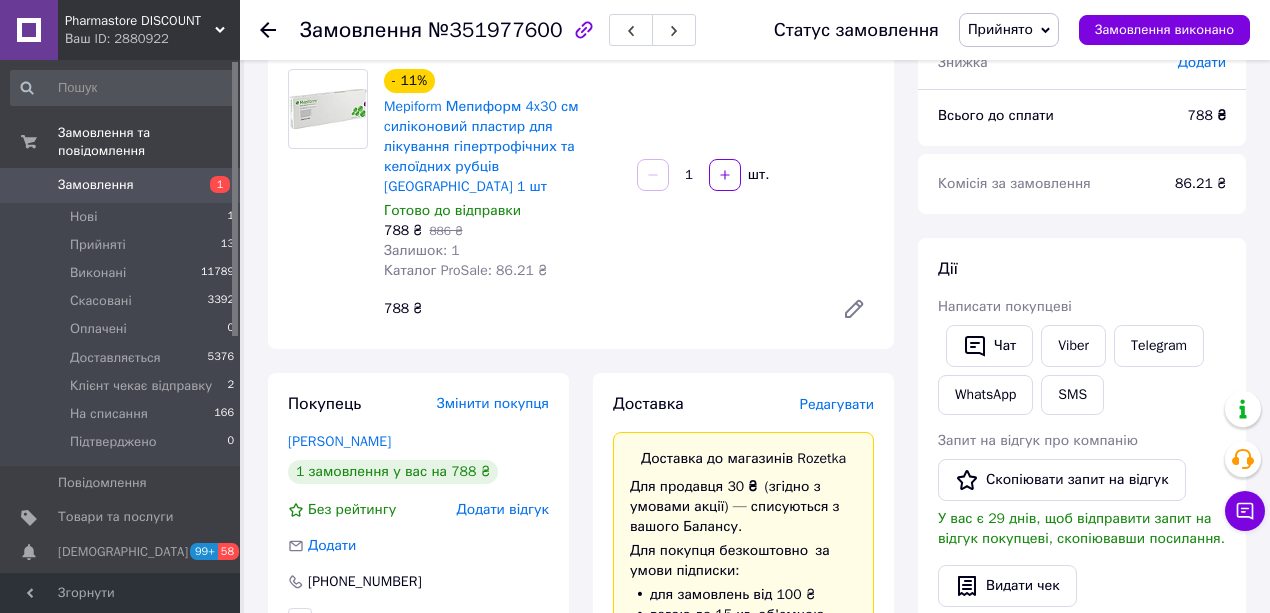 scroll, scrollTop: 160, scrollLeft: 0, axis: vertical 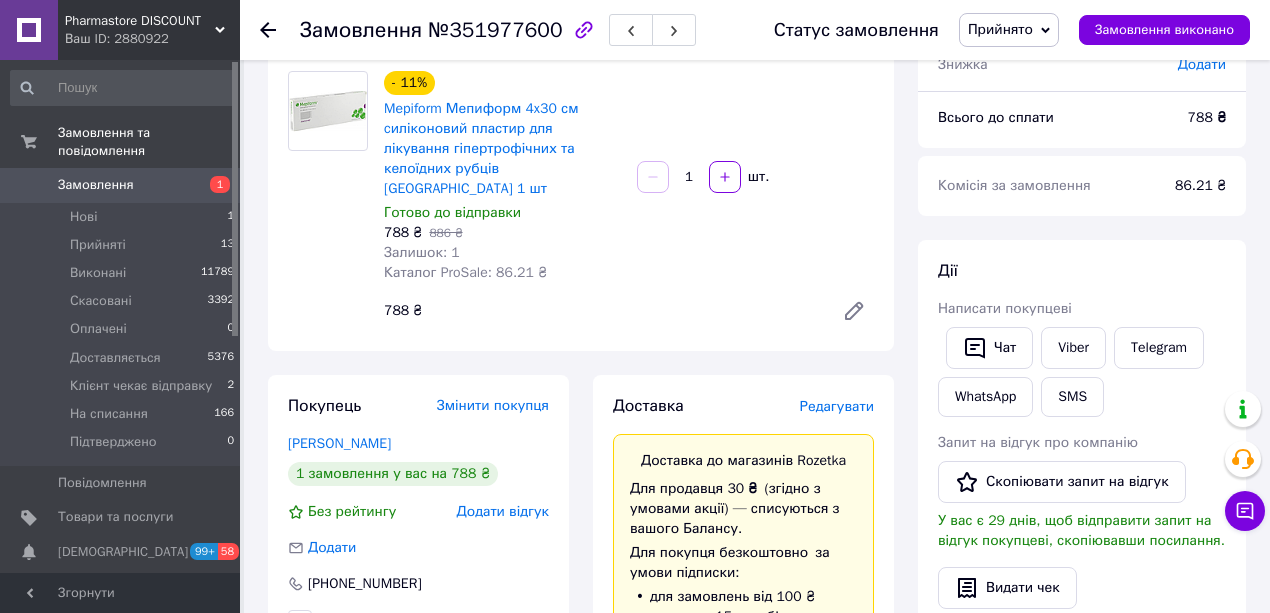 click on "Прийнято" at bounding box center (1000, 29) 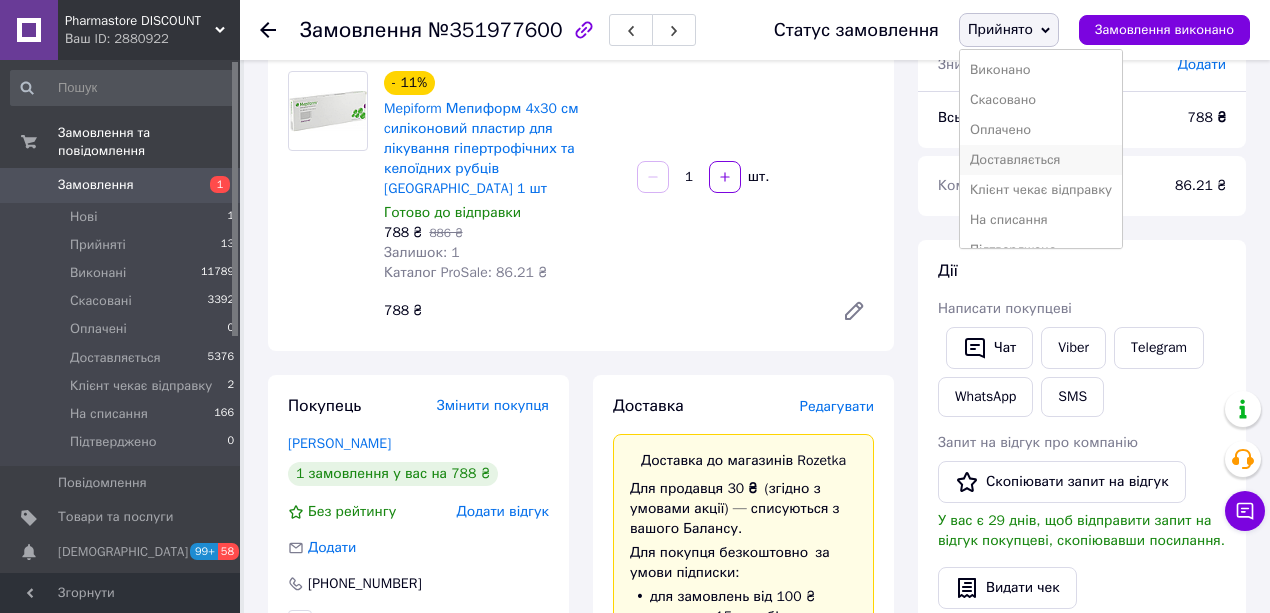 click on "Доставляється" at bounding box center [1041, 160] 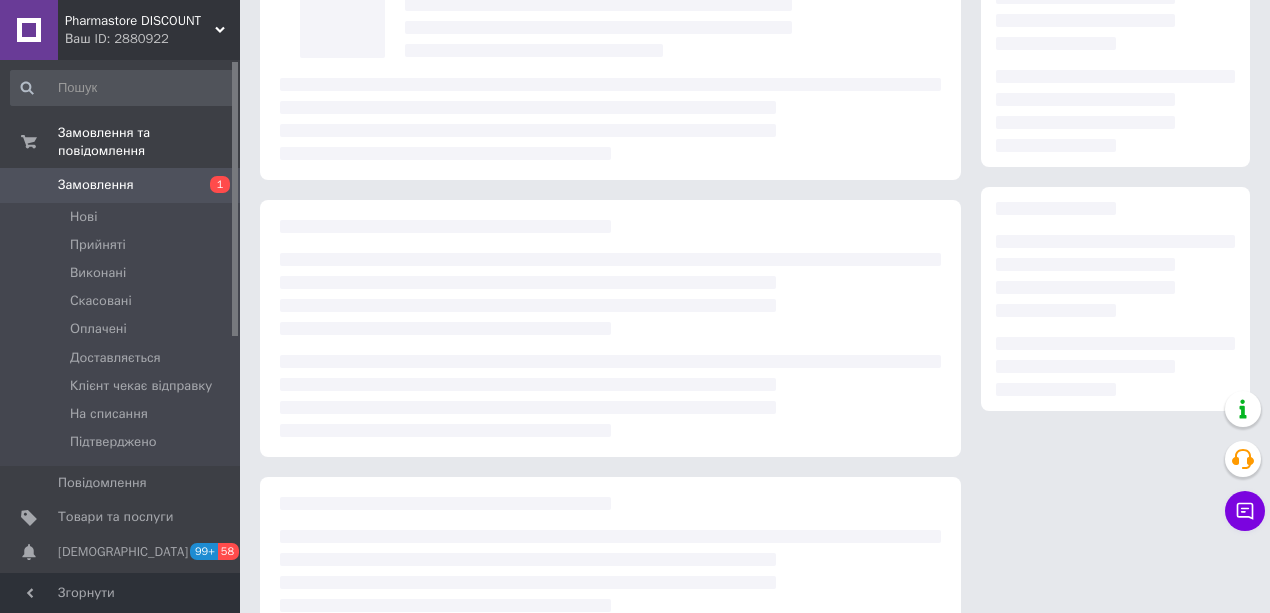scroll, scrollTop: 160, scrollLeft: 0, axis: vertical 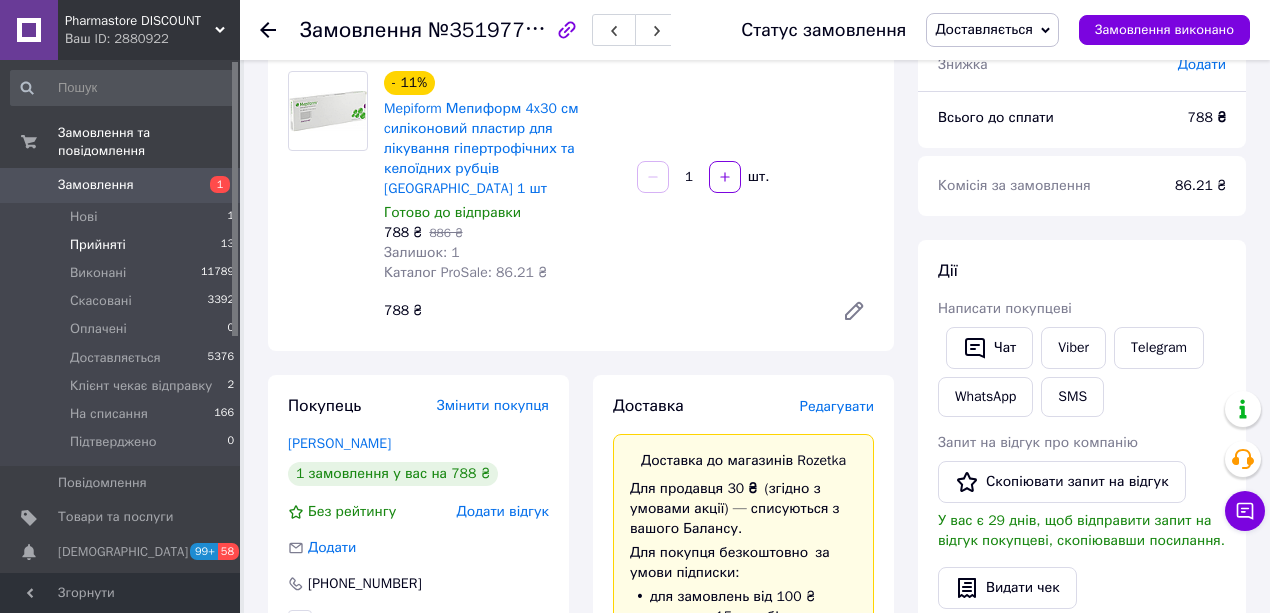 click on "Прийняті" at bounding box center [98, 245] 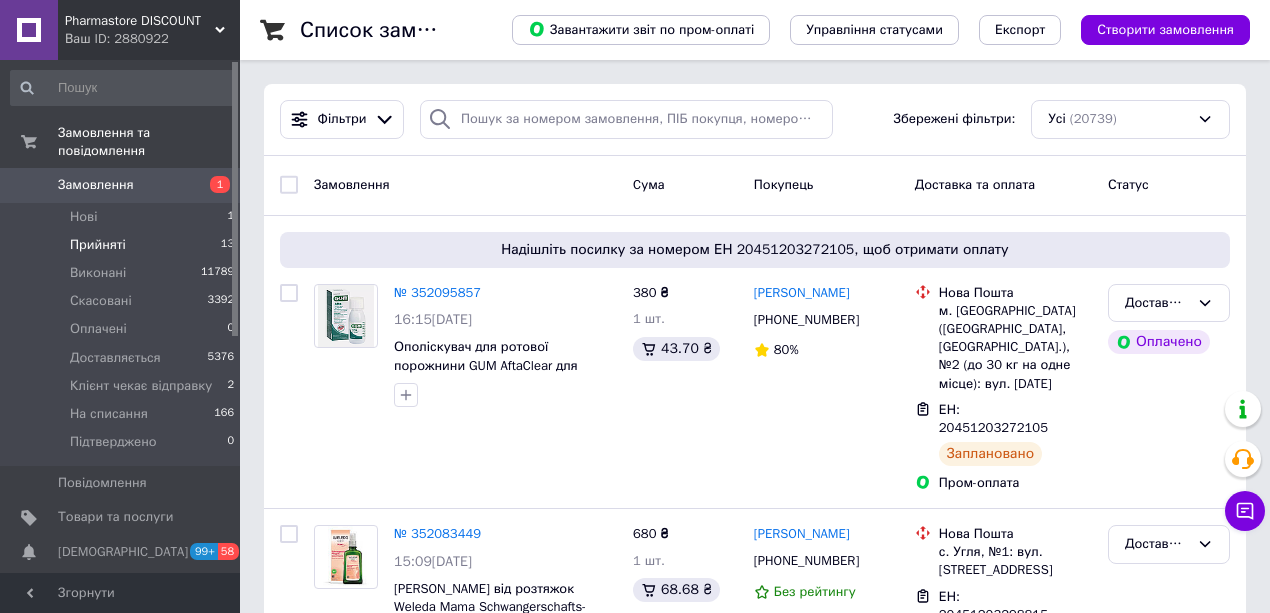 click on "Прийняті" at bounding box center (98, 245) 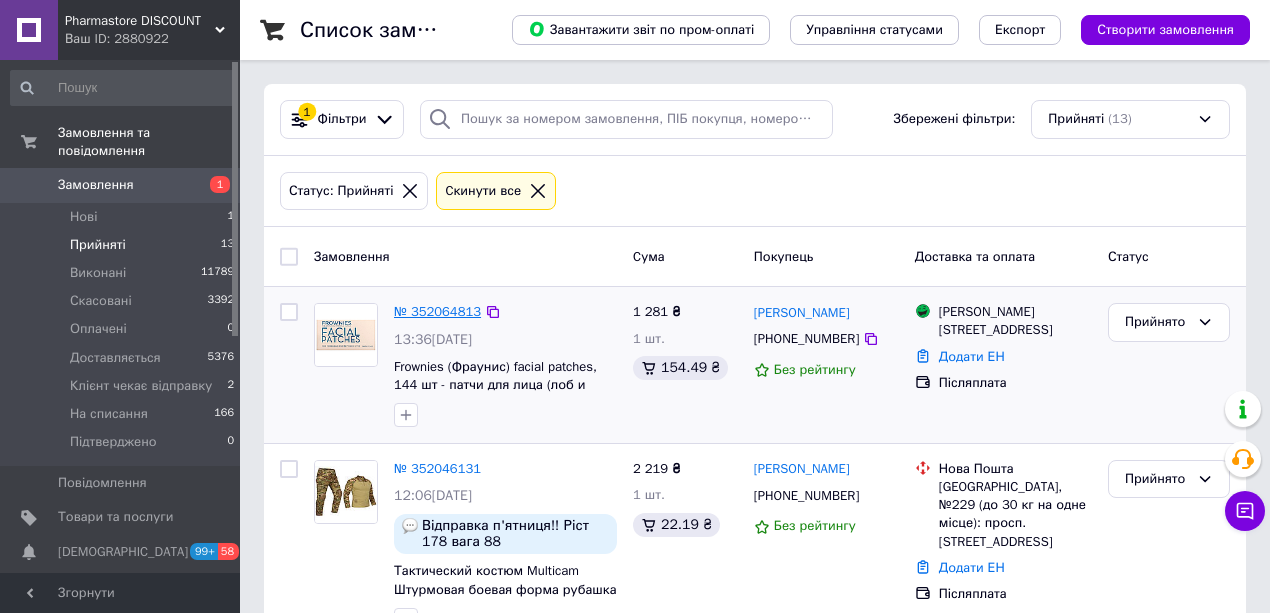 click on "№ 352064813" at bounding box center (437, 311) 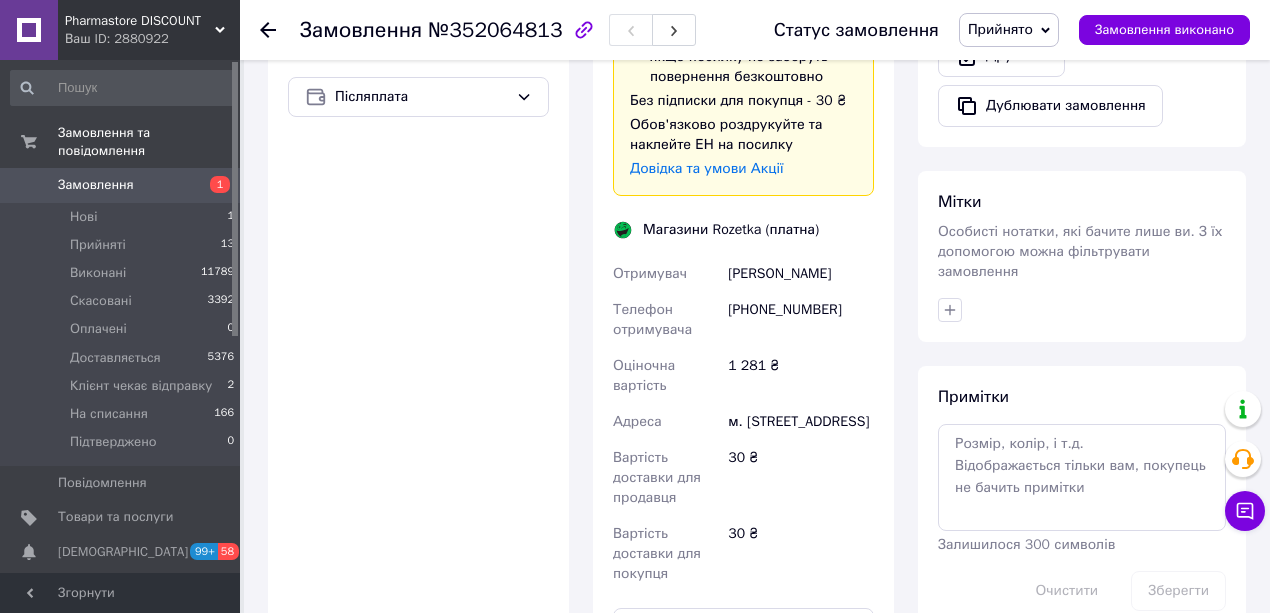 scroll, scrollTop: 1200, scrollLeft: 0, axis: vertical 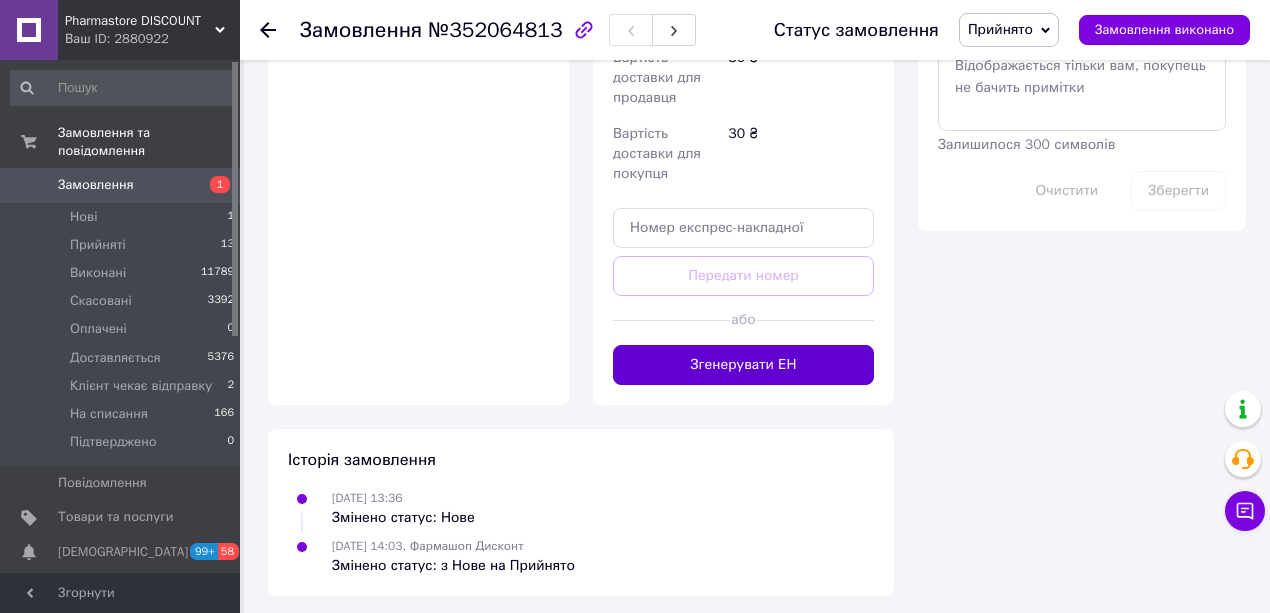 click on "Згенерувати ЕН" at bounding box center [743, 365] 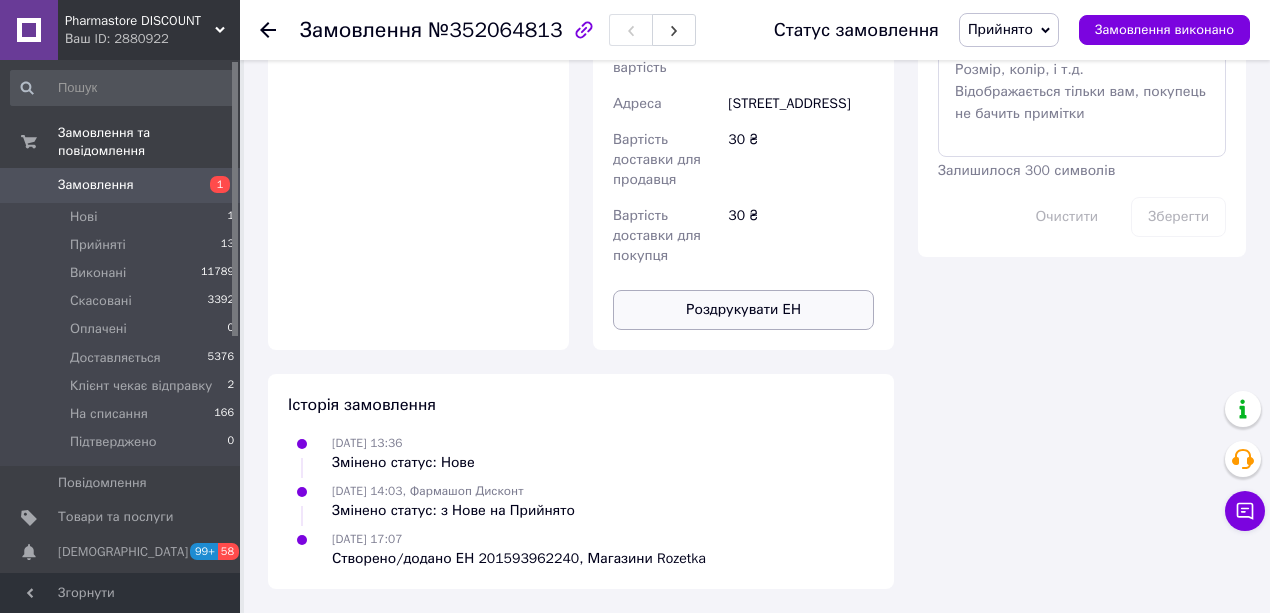 scroll, scrollTop: 1200, scrollLeft: 0, axis: vertical 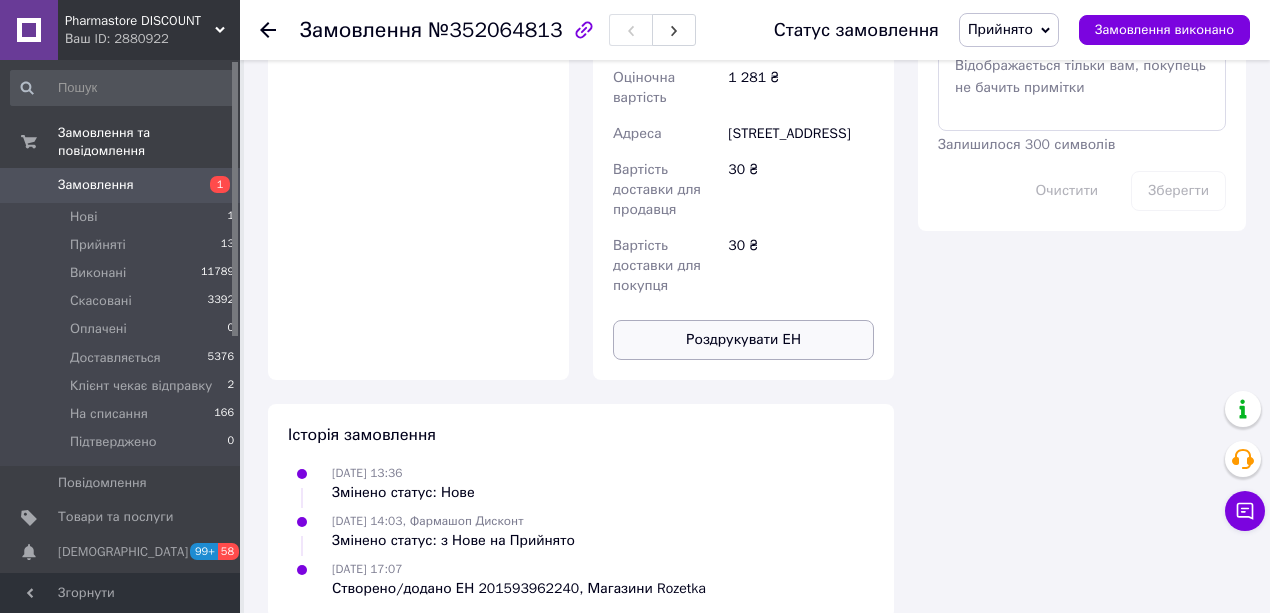 click on "Роздрукувати ЕН" at bounding box center (743, 340) 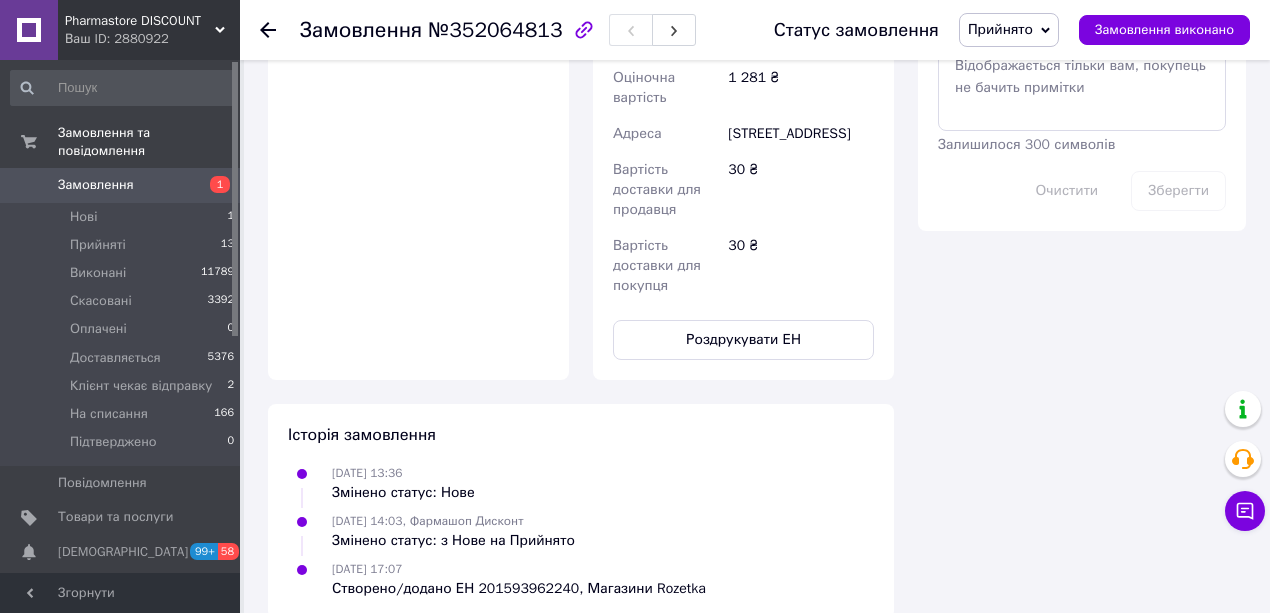 type 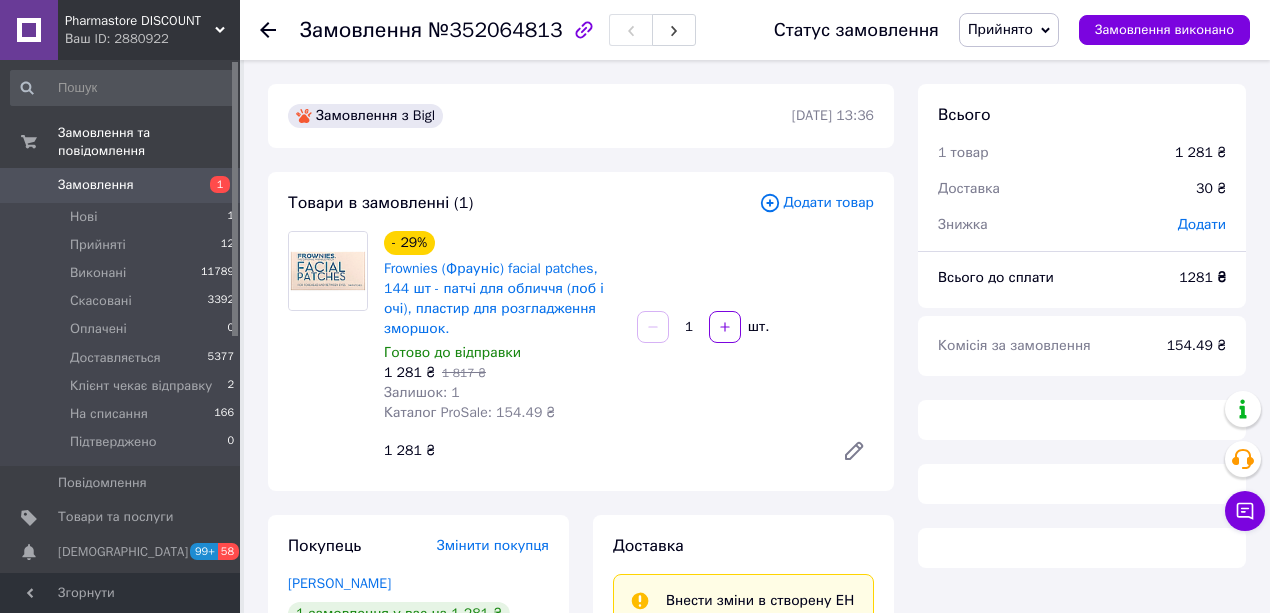 scroll, scrollTop: 432, scrollLeft: 0, axis: vertical 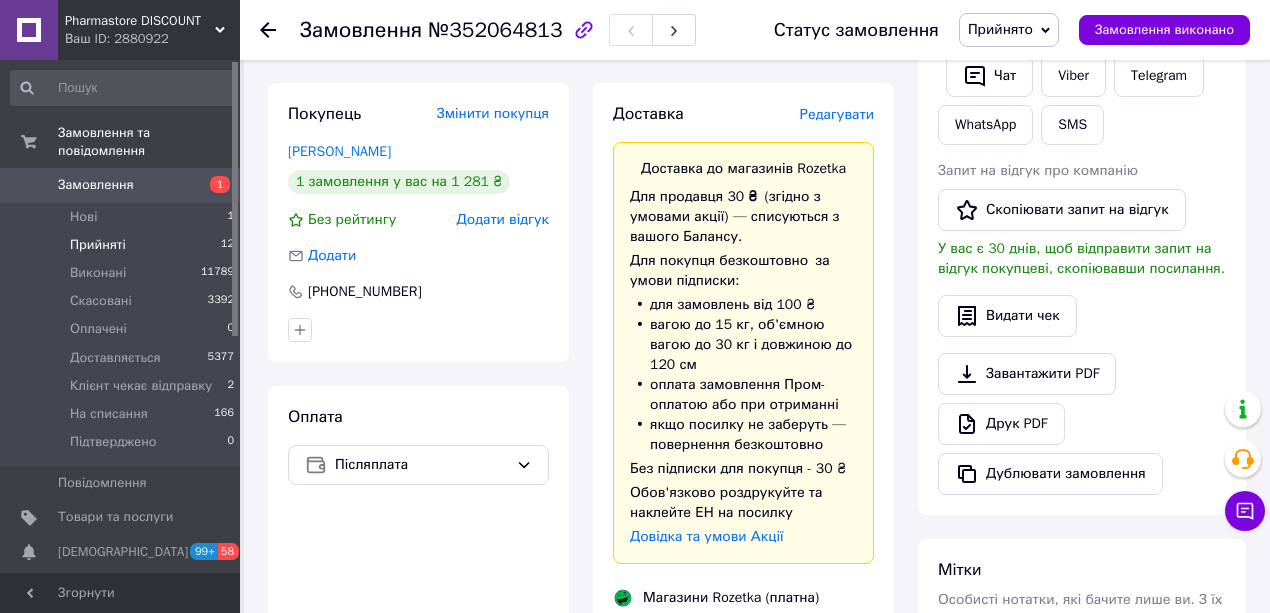 click on "Прийняті" at bounding box center [98, 245] 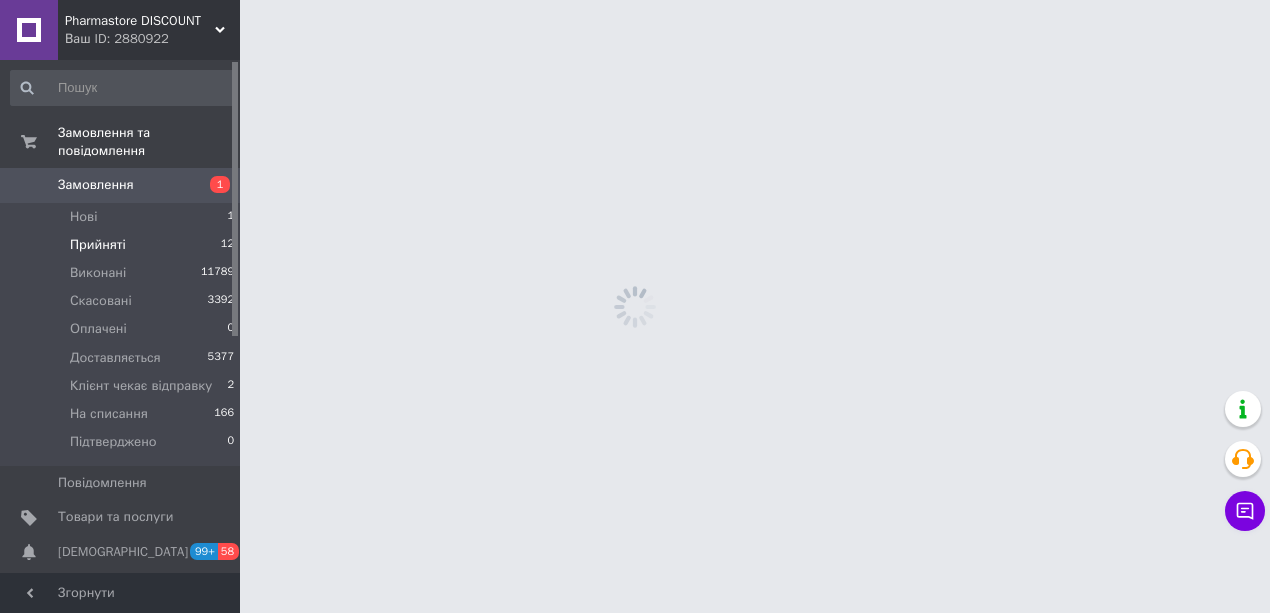 scroll, scrollTop: 0, scrollLeft: 0, axis: both 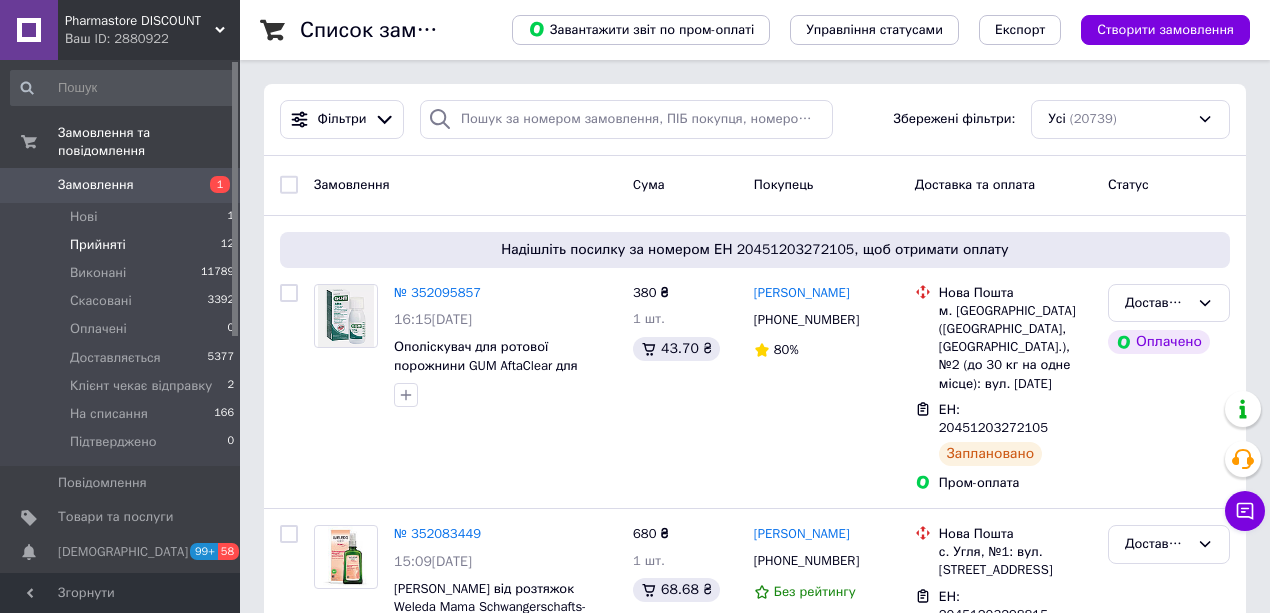 click on "Прийняті" at bounding box center (98, 245) 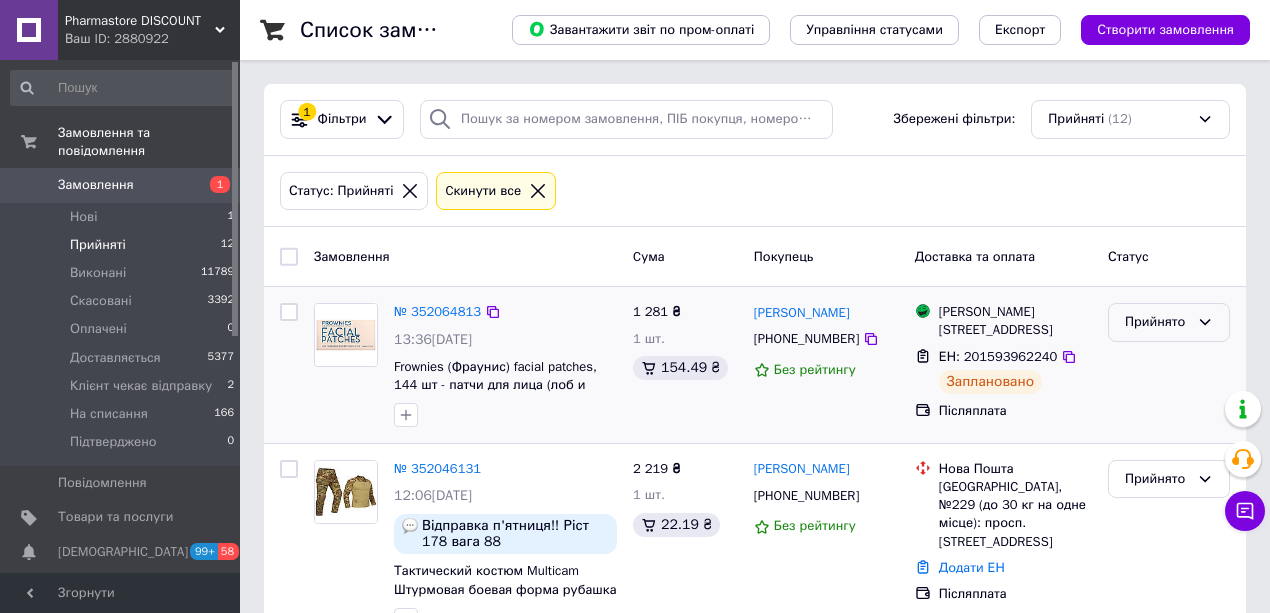 click on "Прийнято" at bounding box center [1157, 322] 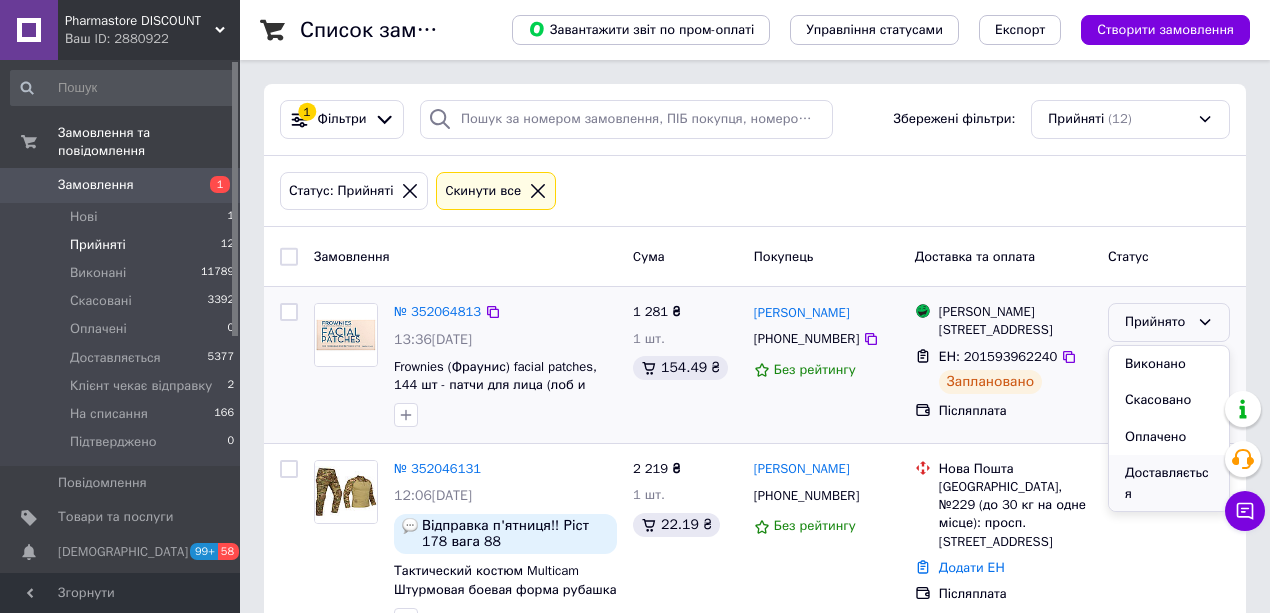 click on "Доставляється" at bounding box center (1169, 483) 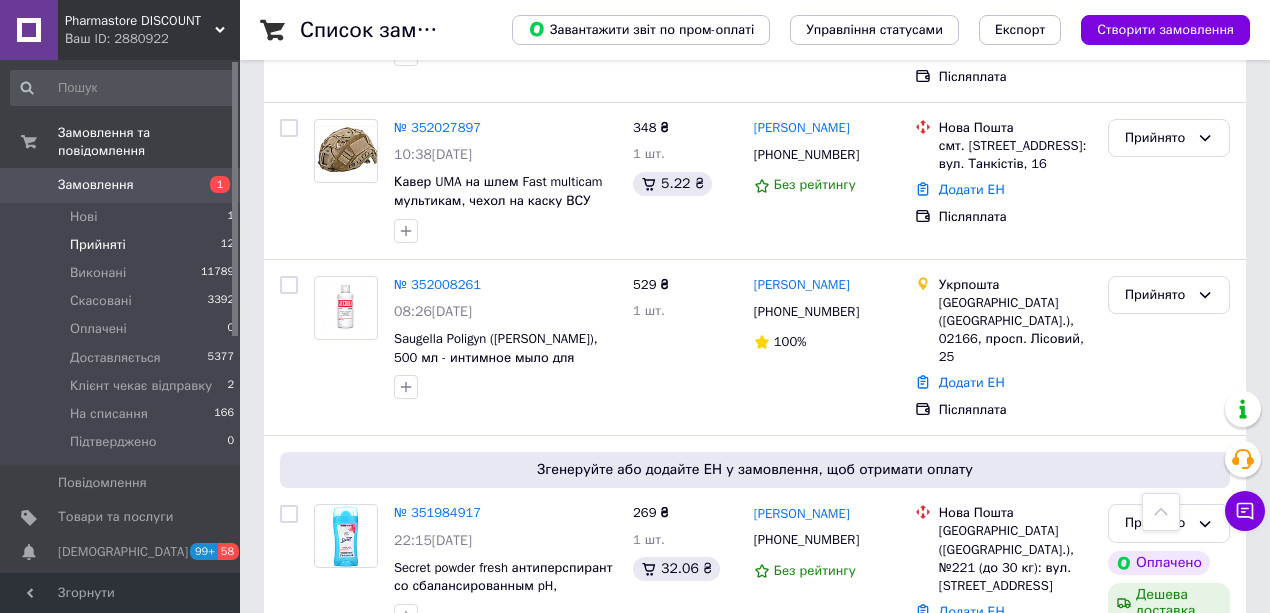 scroll, scrollTop: 1000, scrollLeft: 0, axis: vertical 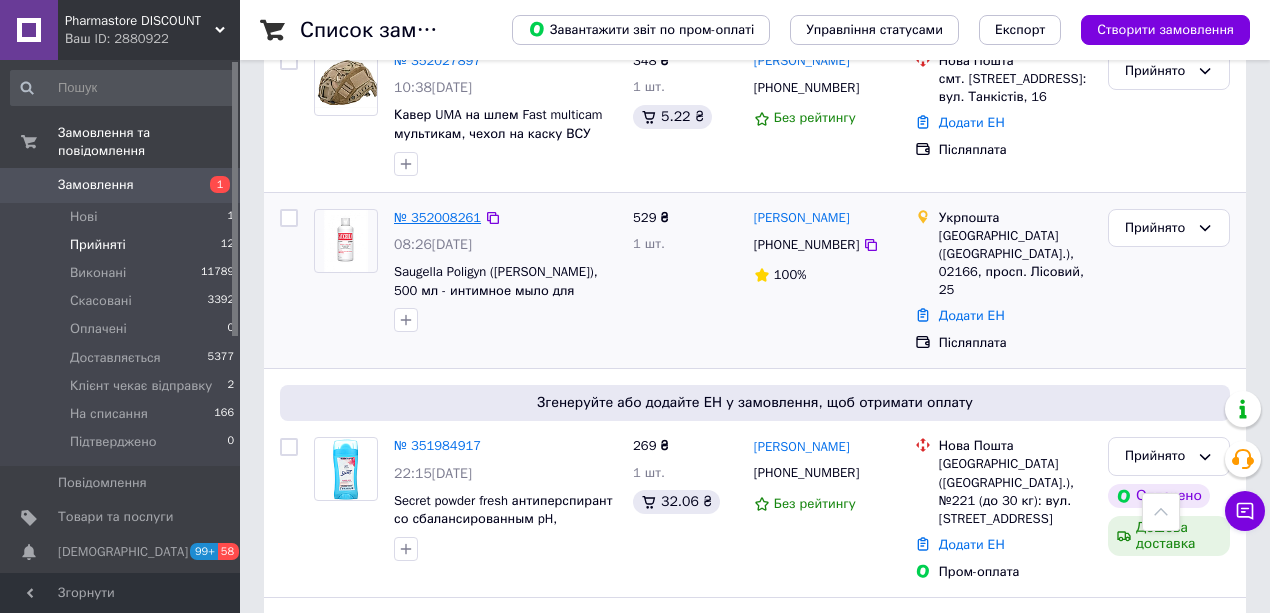 click on "№ 352008261" at bounding box center (437, 217) 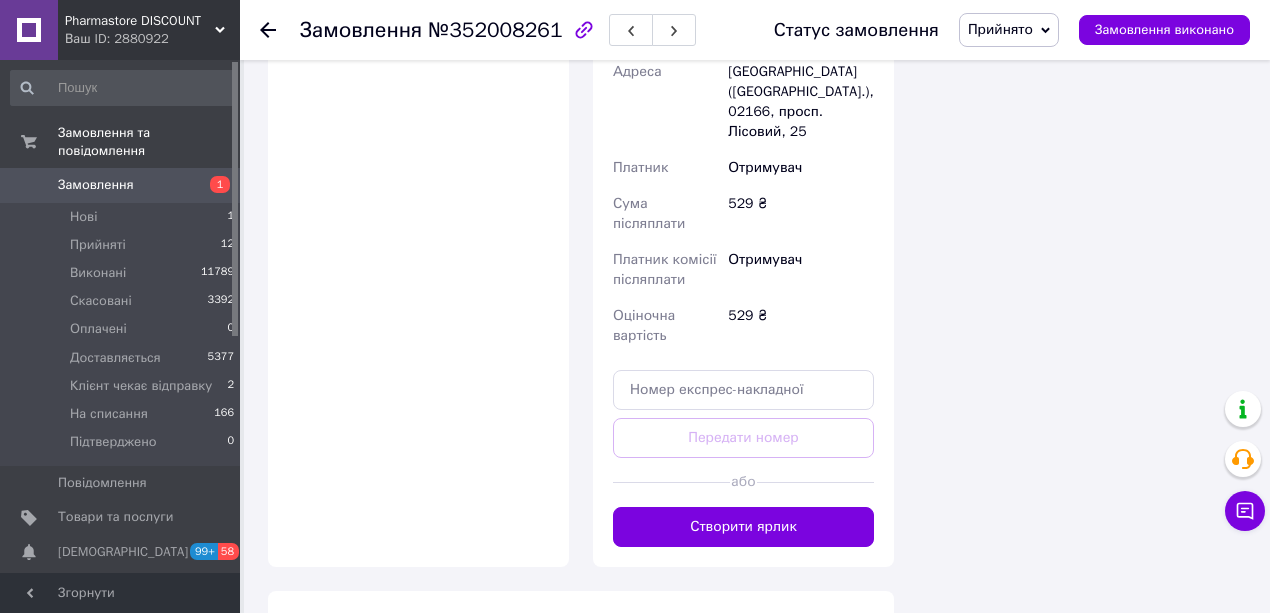 scroll, scrollTop: 1000, scrollLeft: 0, axis: vertical 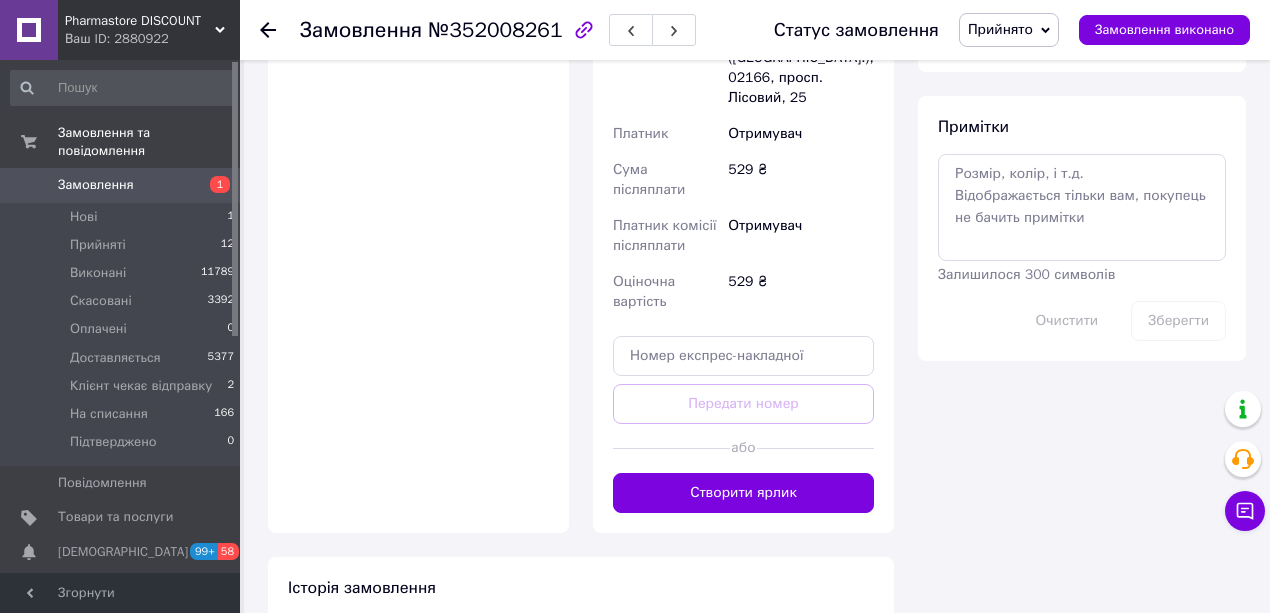 click on "Створити ярлик" at bounding box center [743, 493] 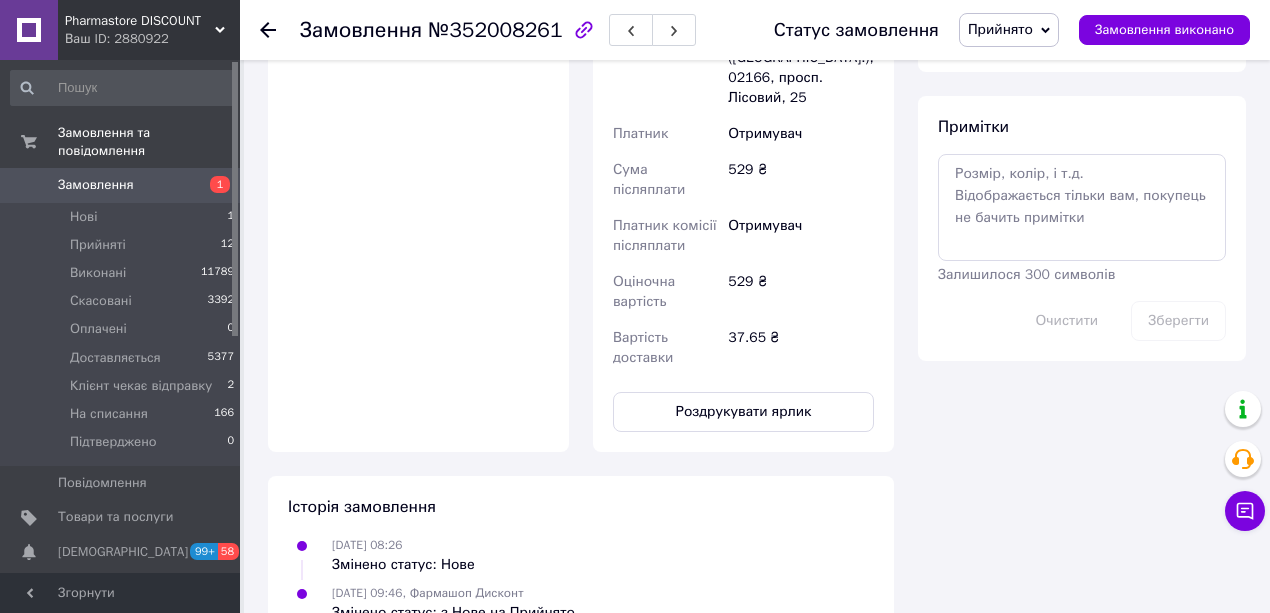 scroll, scrollTop: 1000, scrollLeft: 0, axis: vertical 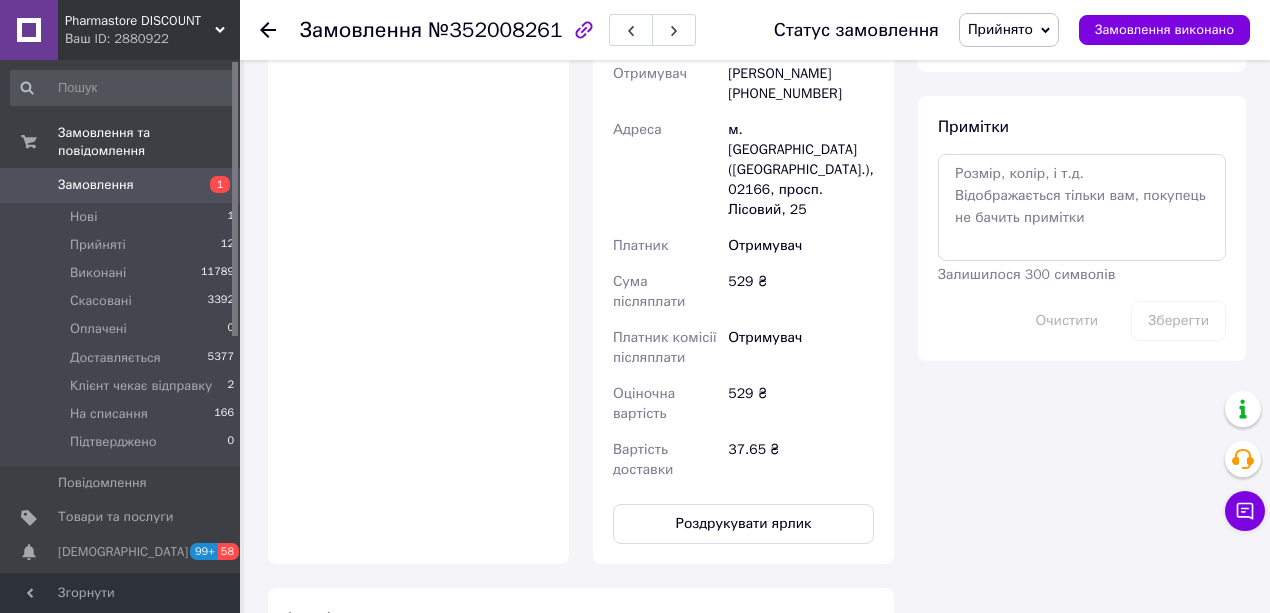 click on "Прийнято" at bounding box center (1000, 29) 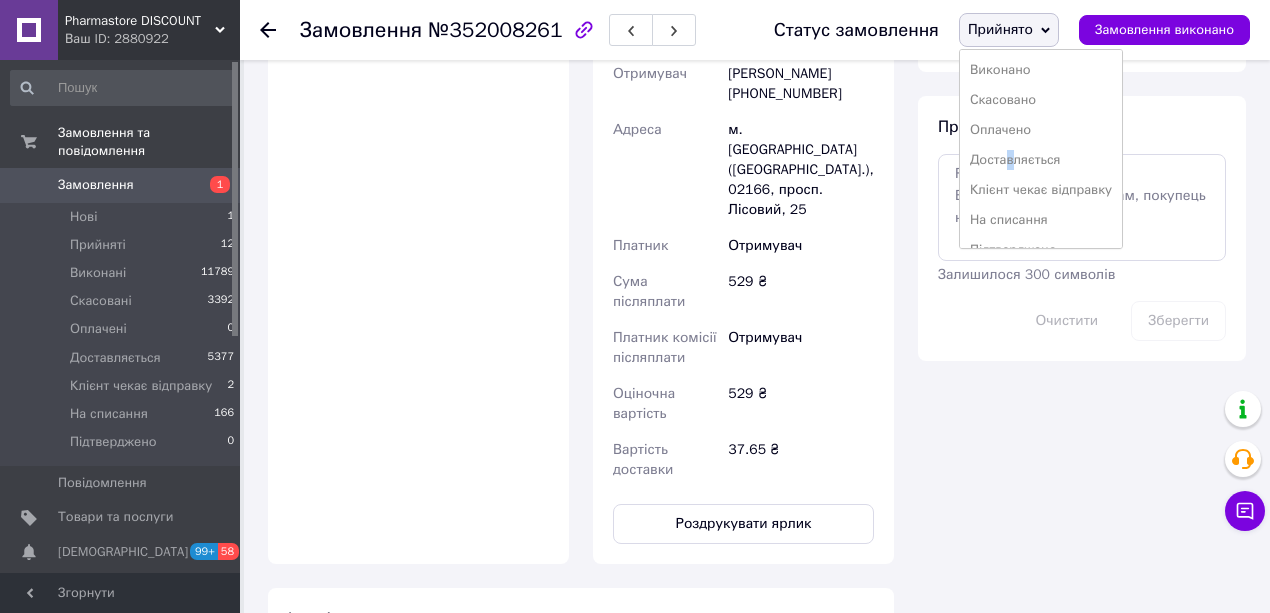click on "Доставляється" at bounding box center (1041, 160) 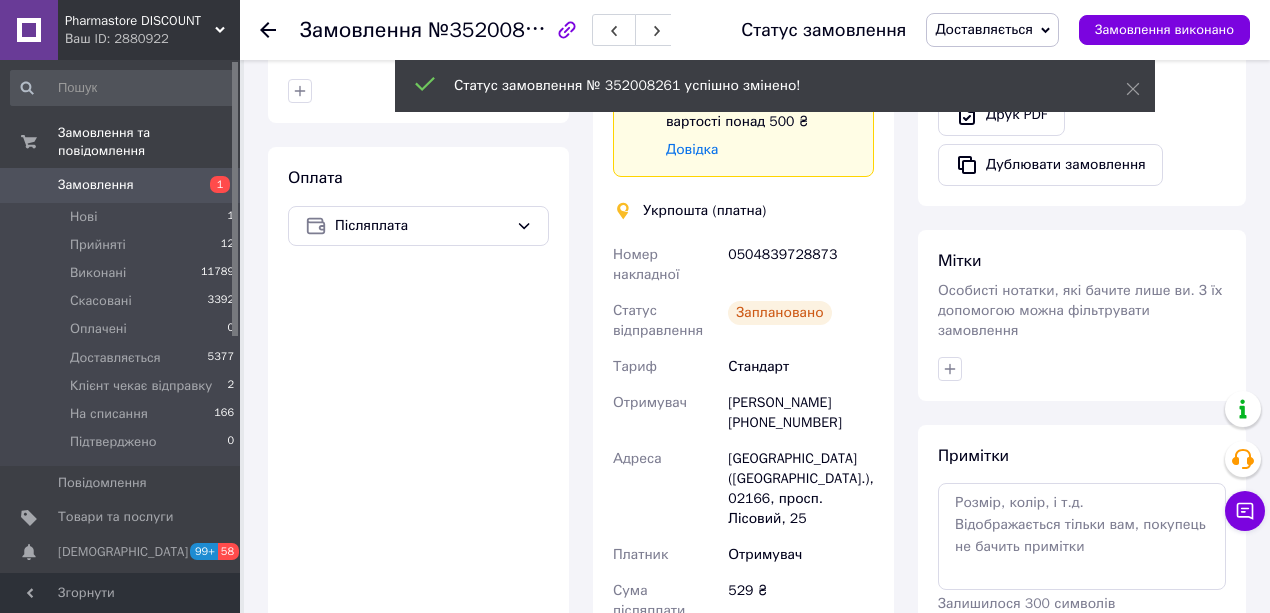 scroll, scrollTop: 666, scrollLeft: 0, axis: vertical 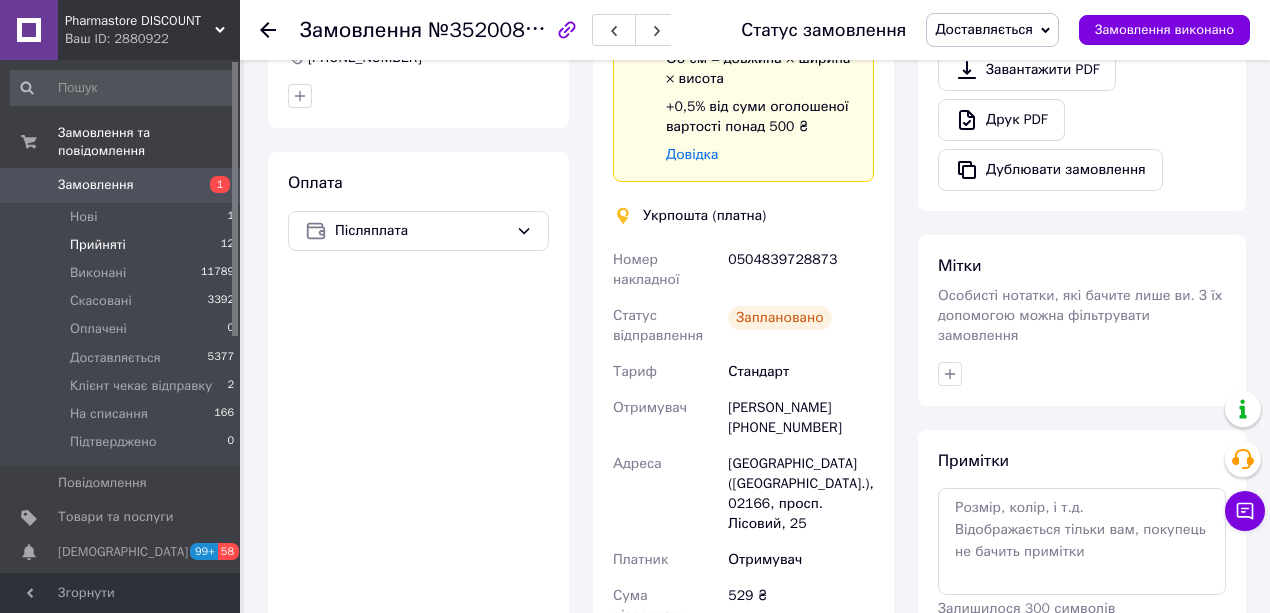 click on "Прийняті" at bounding box center [98, 245] 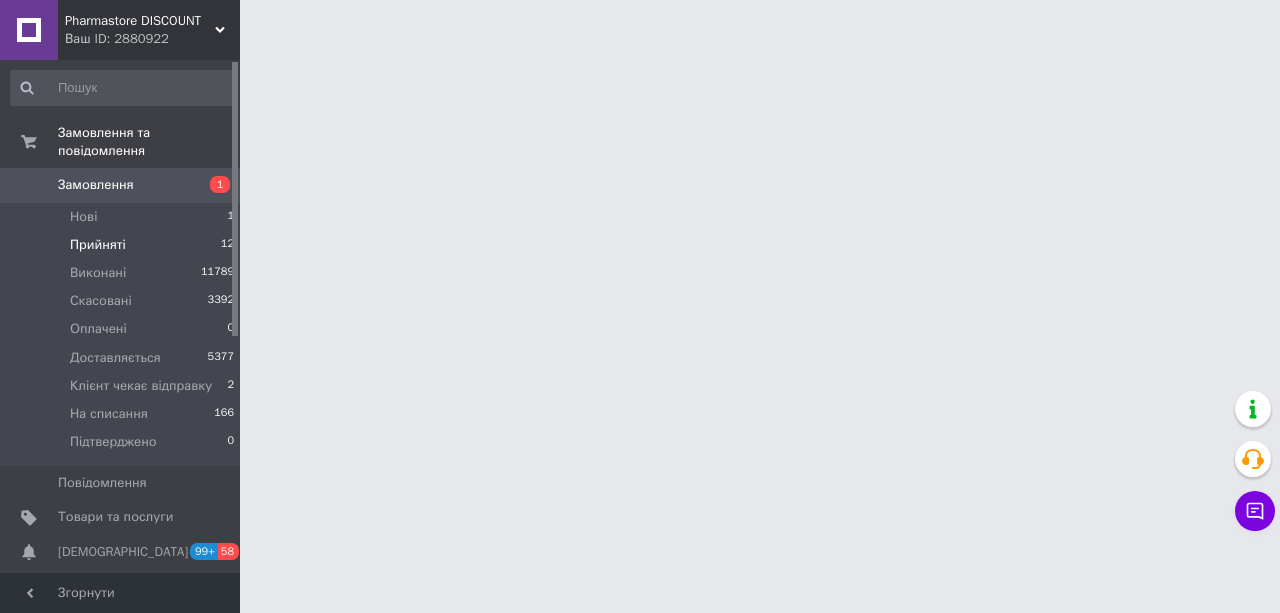 click on "Прийняті" at bounding box center [98, 245] 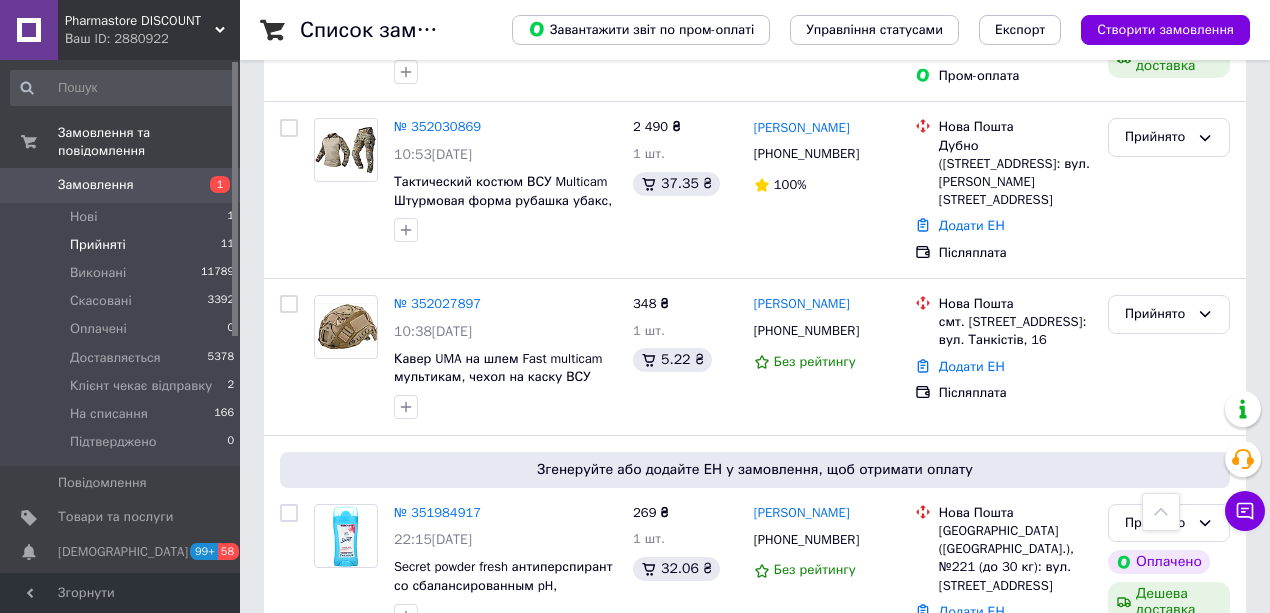 scroll, scrollTop: 733, scrollLeft: 0, axis: vertical 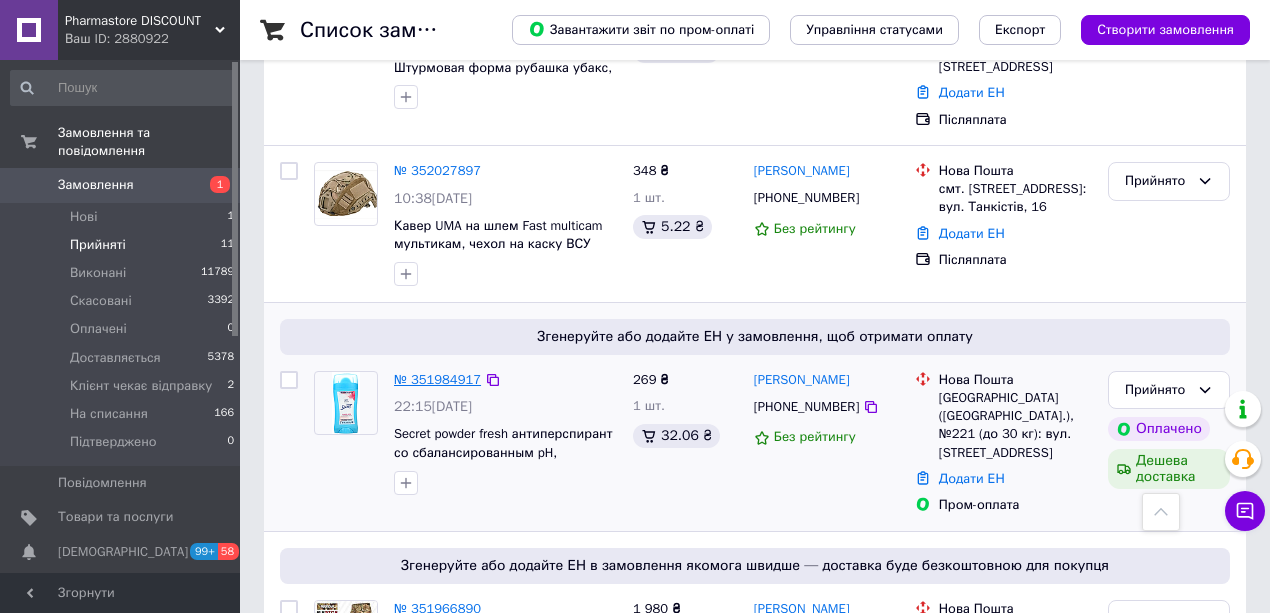 click on "№ 351984917" at bounding box center (437, 379) 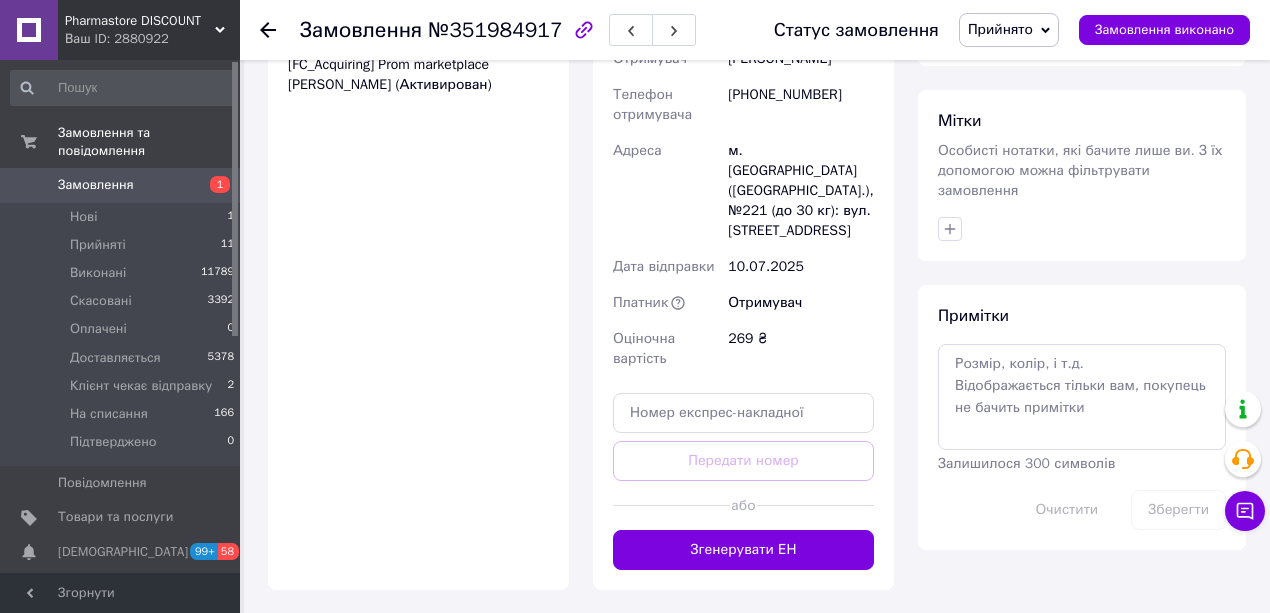 scroll, scrollTop: 1533, scrollLeft: 0, axis: vertical 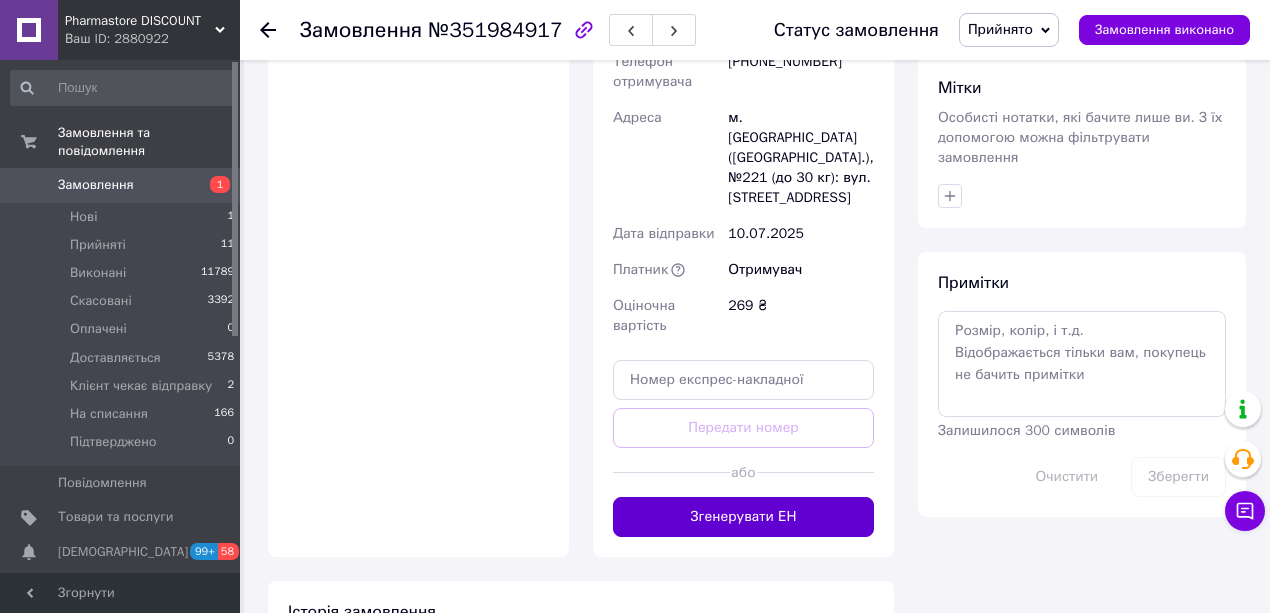 click on "Згенерувати ЕН" at bounding box center [743, 517] 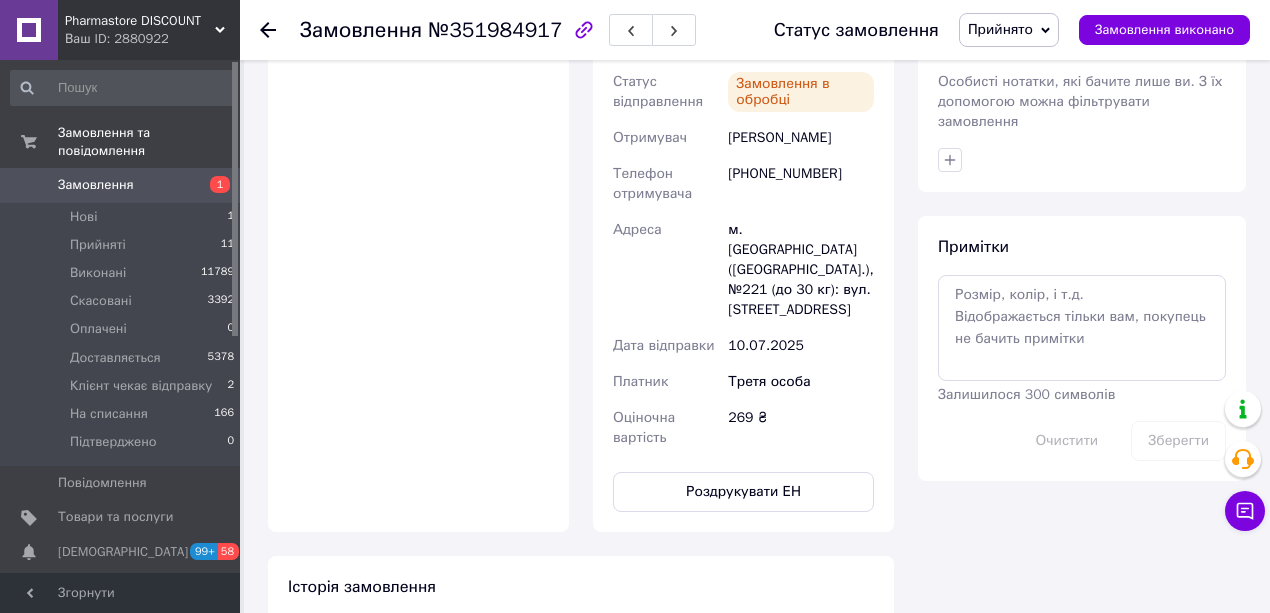 click on "Прийнято" at bounding box center [1009, 30] 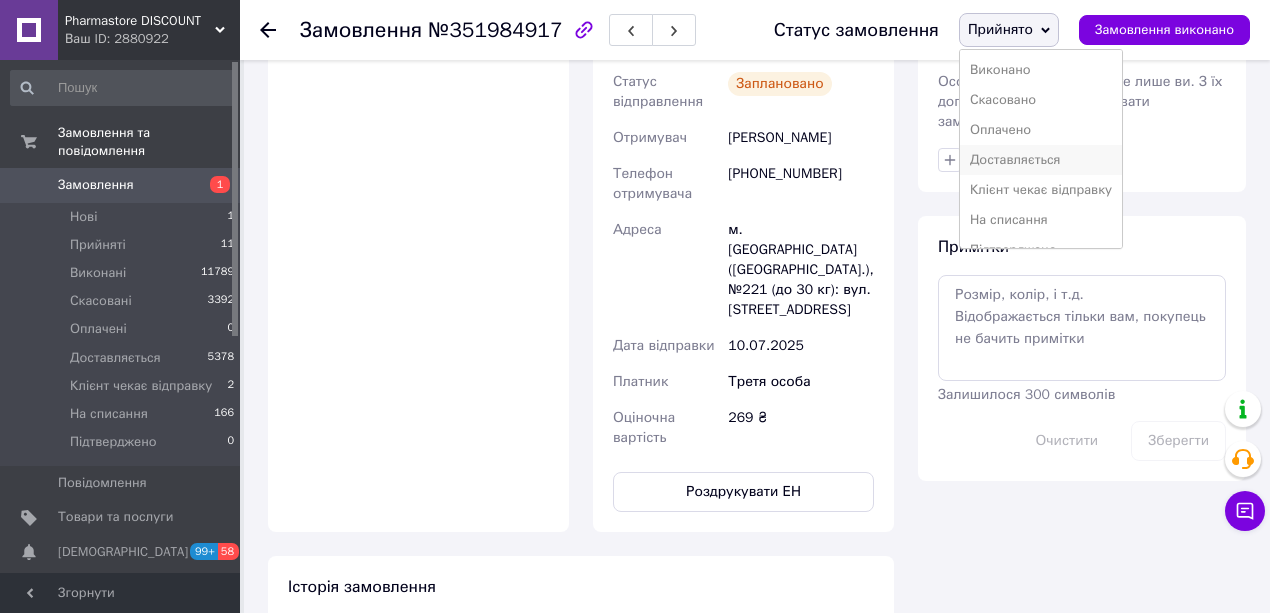 click on "Доставляється" at bounding box center [1041, 160] 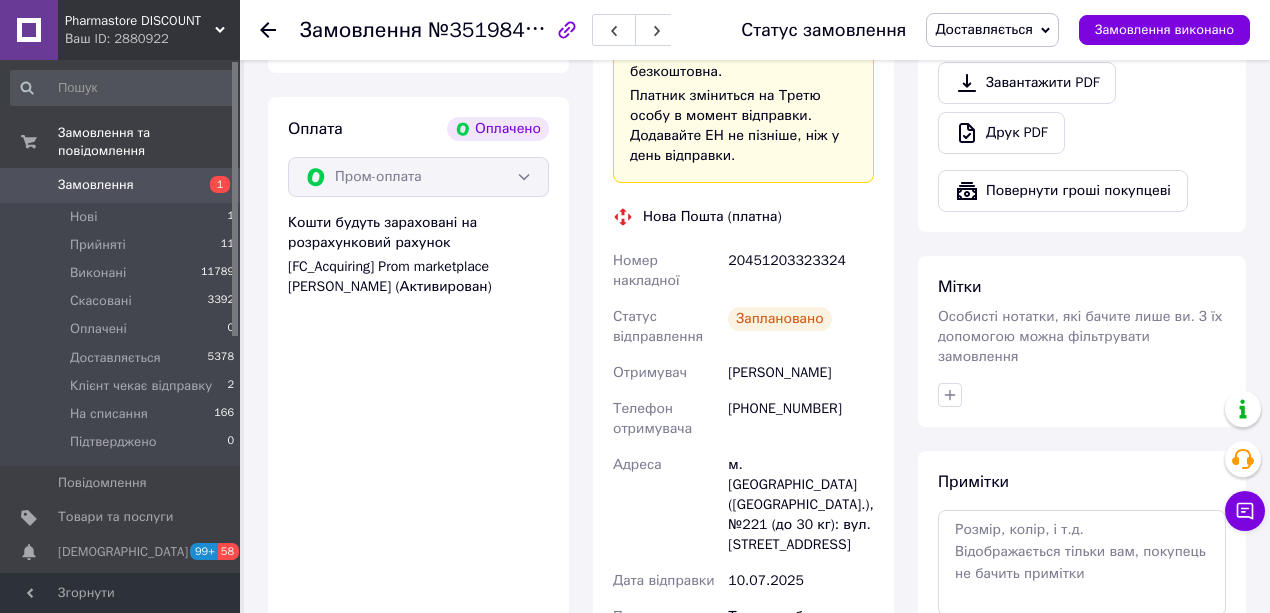 scroll, scrollTop: 1466, scrollLeft: 0, axis: vertical 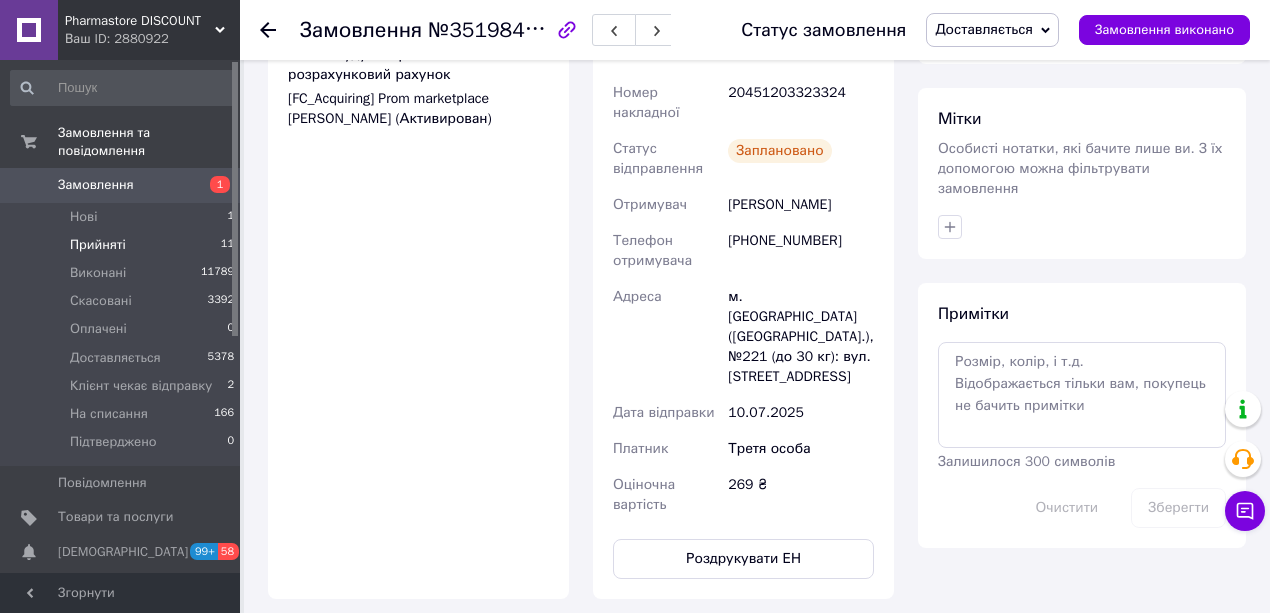 click on "Прийняті" at bounding box center (98, 245) 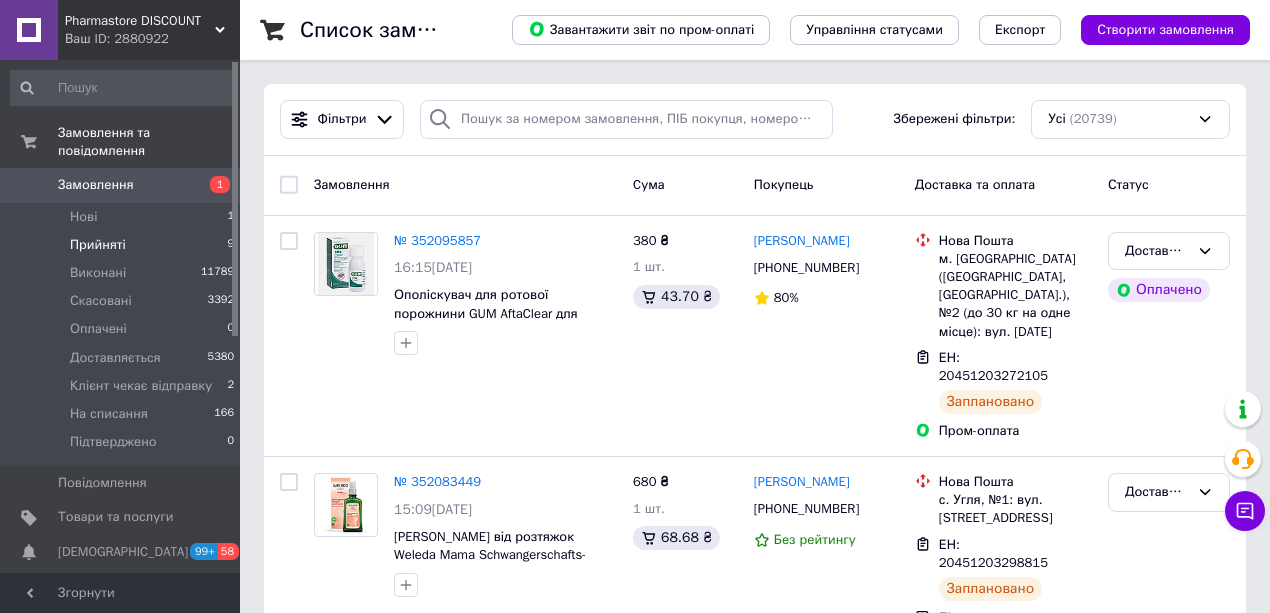click on "Прийняті" at bounding box center (98, 245) 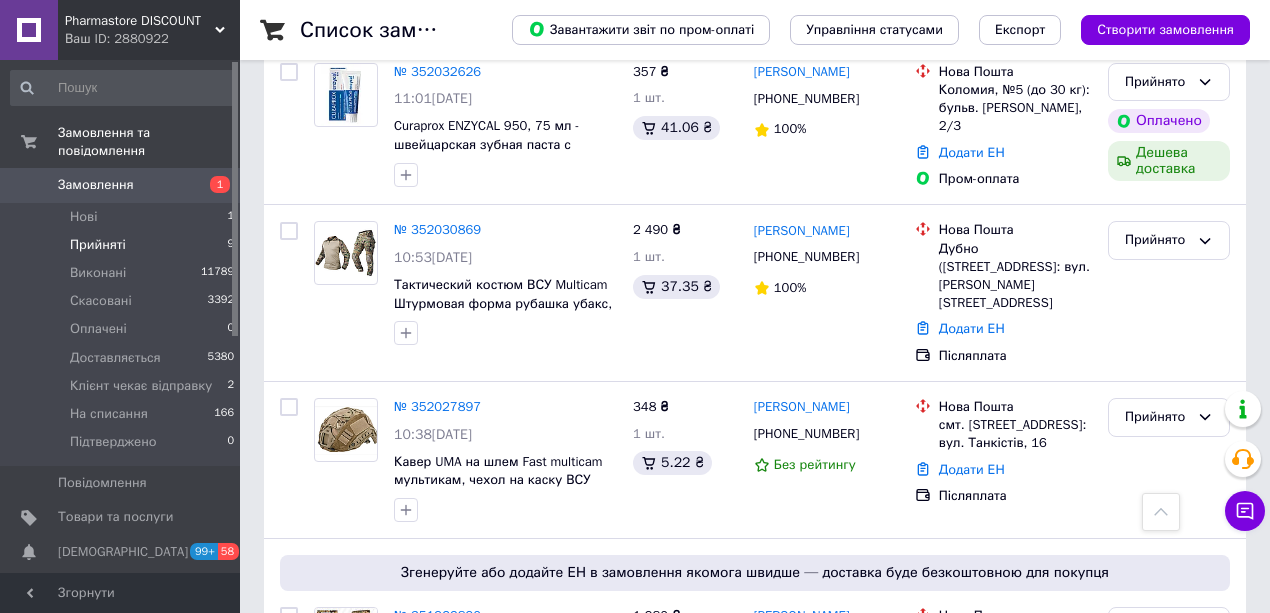 scroll, scrollTop: 466, scrollLeft: 0, axis: vertical 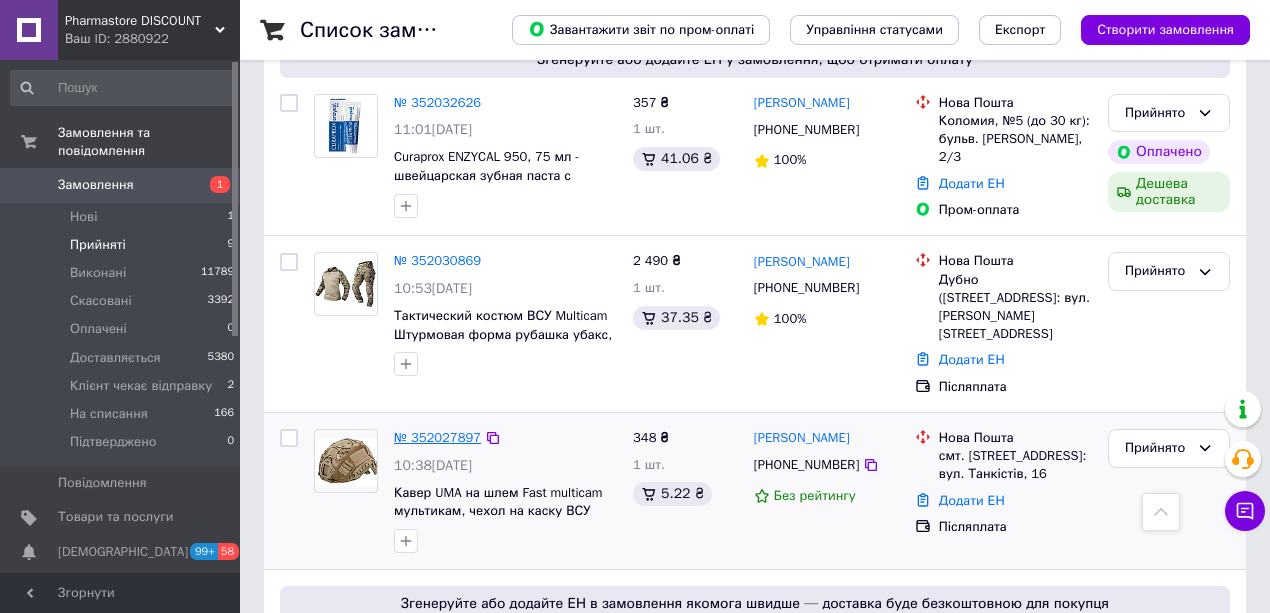 click on "№ 352027897" at bounding box center [437, 437] 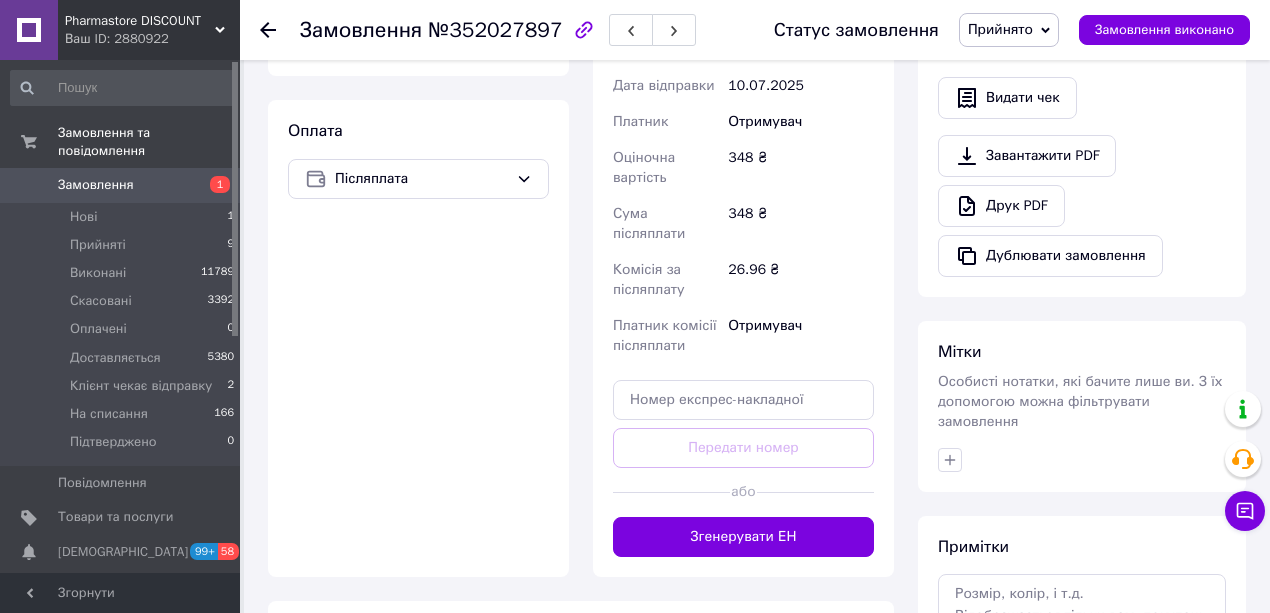 scroll, scrollTop: 666, scrollLeft: 0, axis: vertical 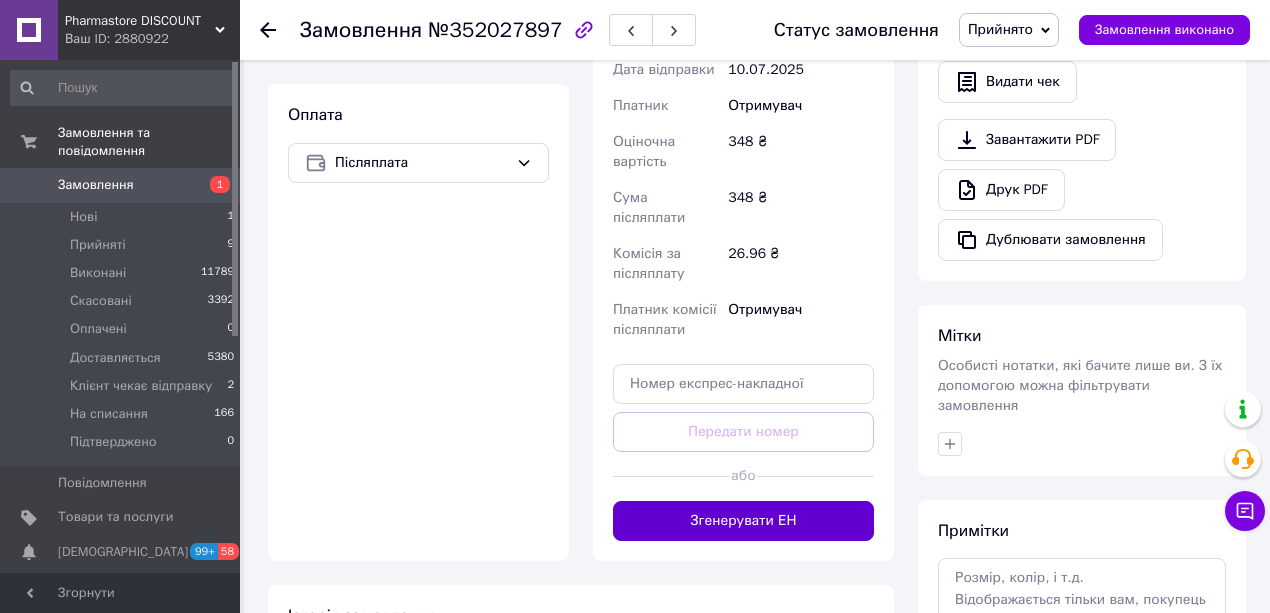 click on "Згенерувати ЕН" at bounding box center [743, 521] 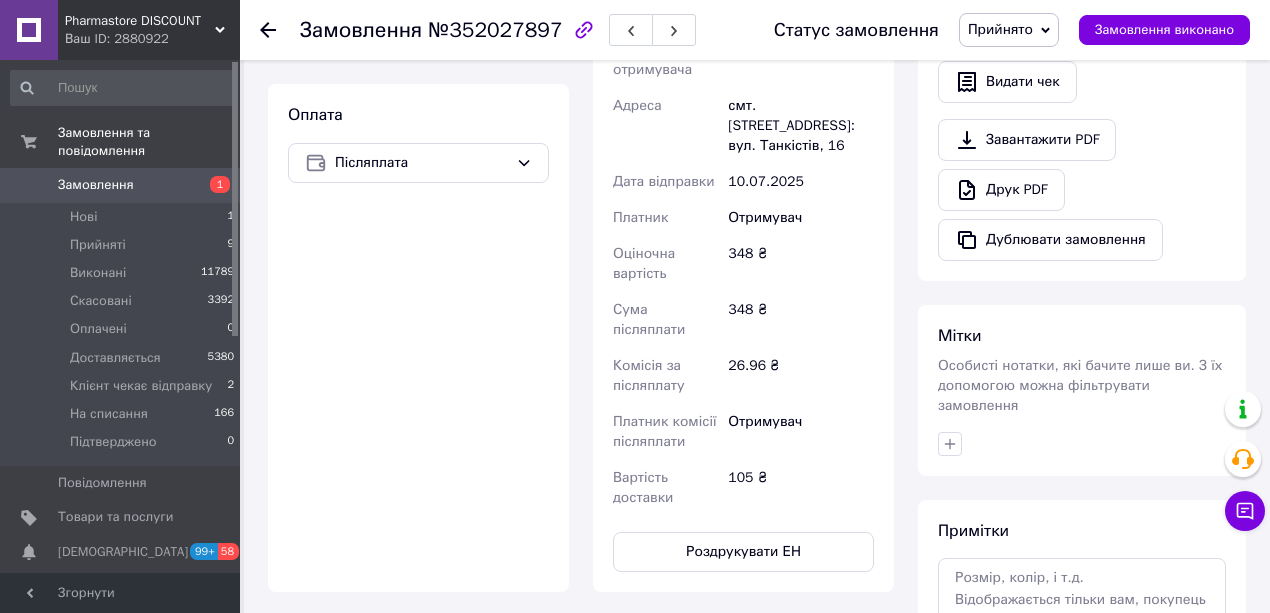 click on "Прийнято" at bounding box center [1009, 30] 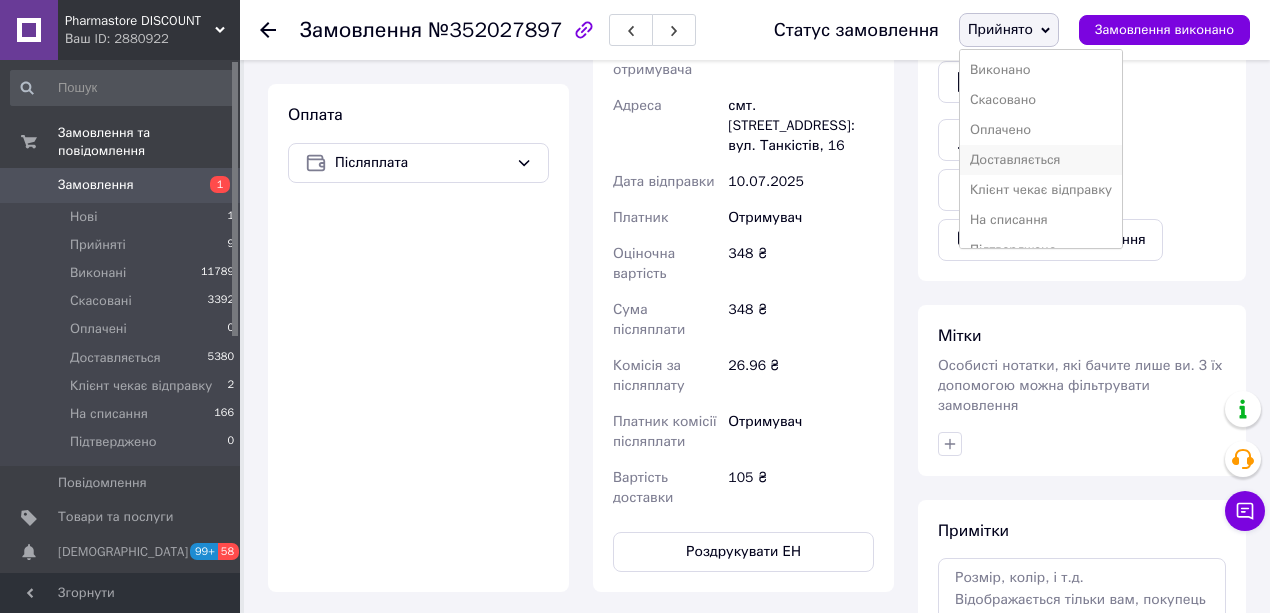click on "Доставляється" at bounding box center (1041, 160) 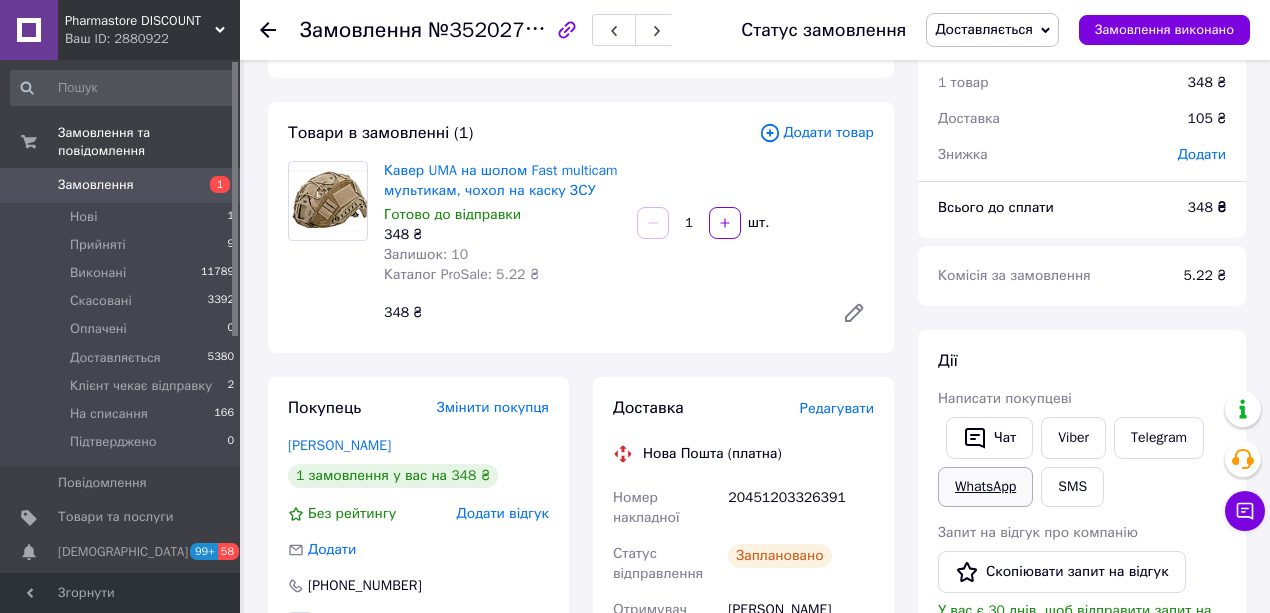 scroll, scrollTop: 0, scrollLeft: 0, axis: both 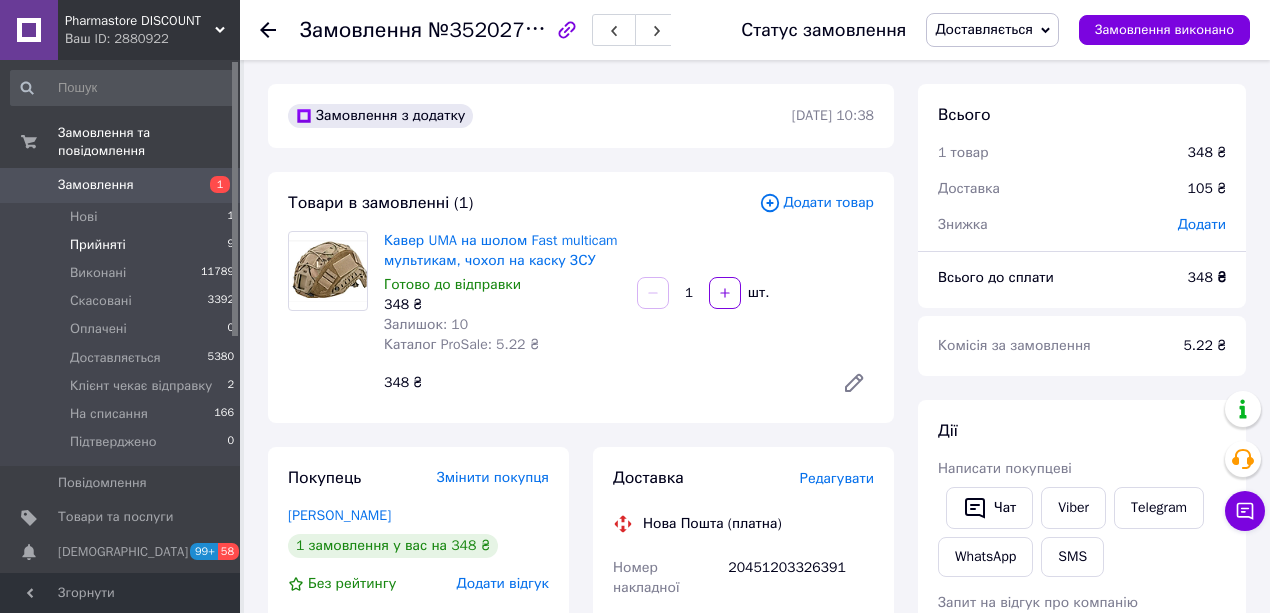 click on "Прийняті" at bounding box center [98, 245] 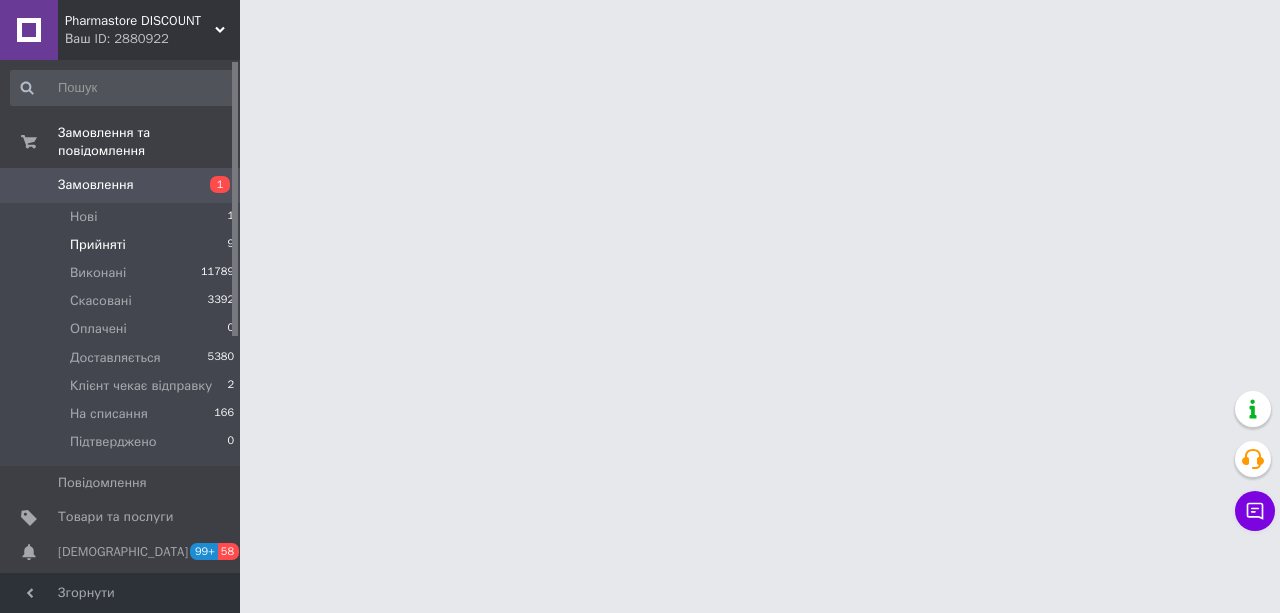 click on "Прийняті 9" at bounding box center [123, 245] 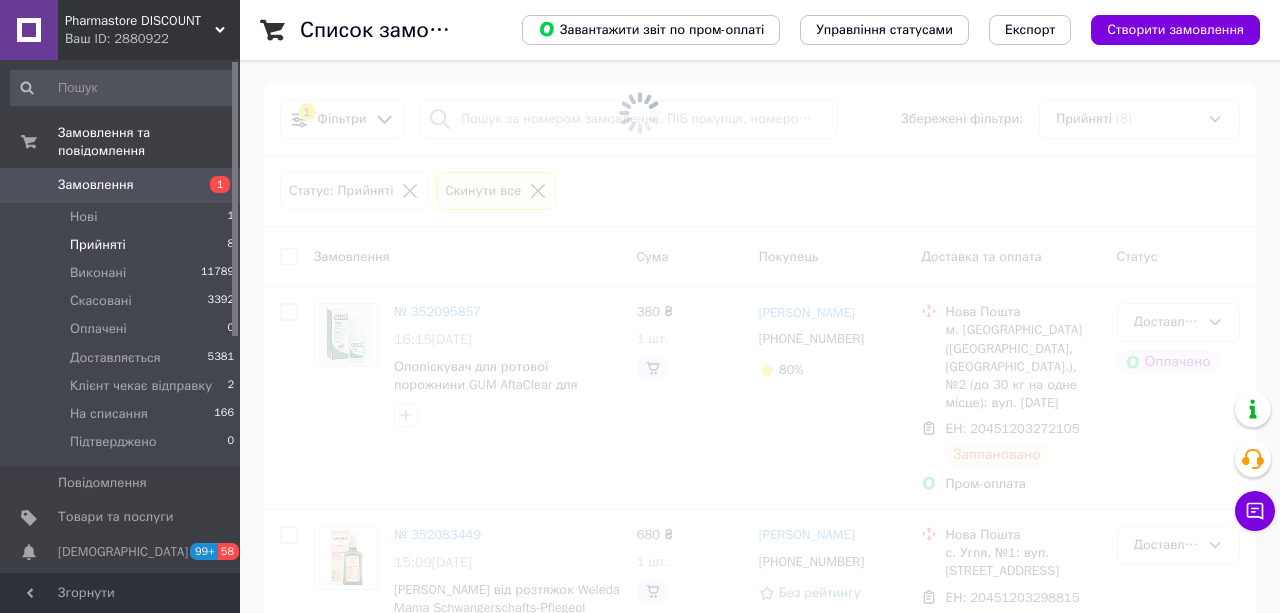 click on "Прийняті 8" at bounding box center [123, 245] 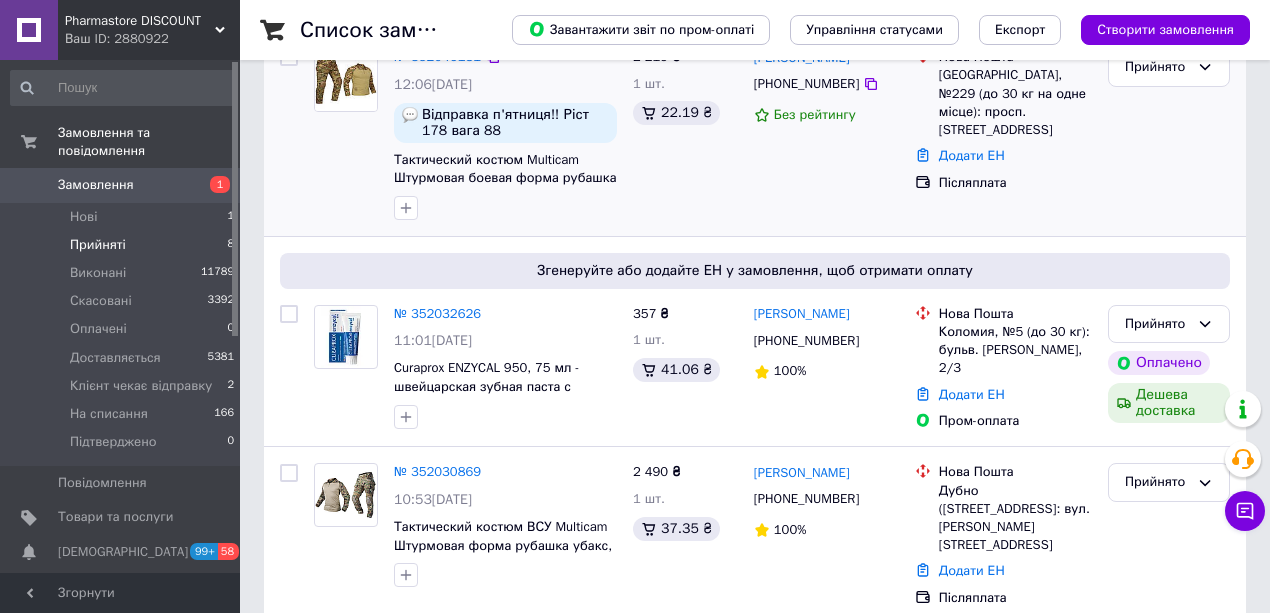 scroll, scrollTop: 266, scrollLeft: 0, axis: vertical 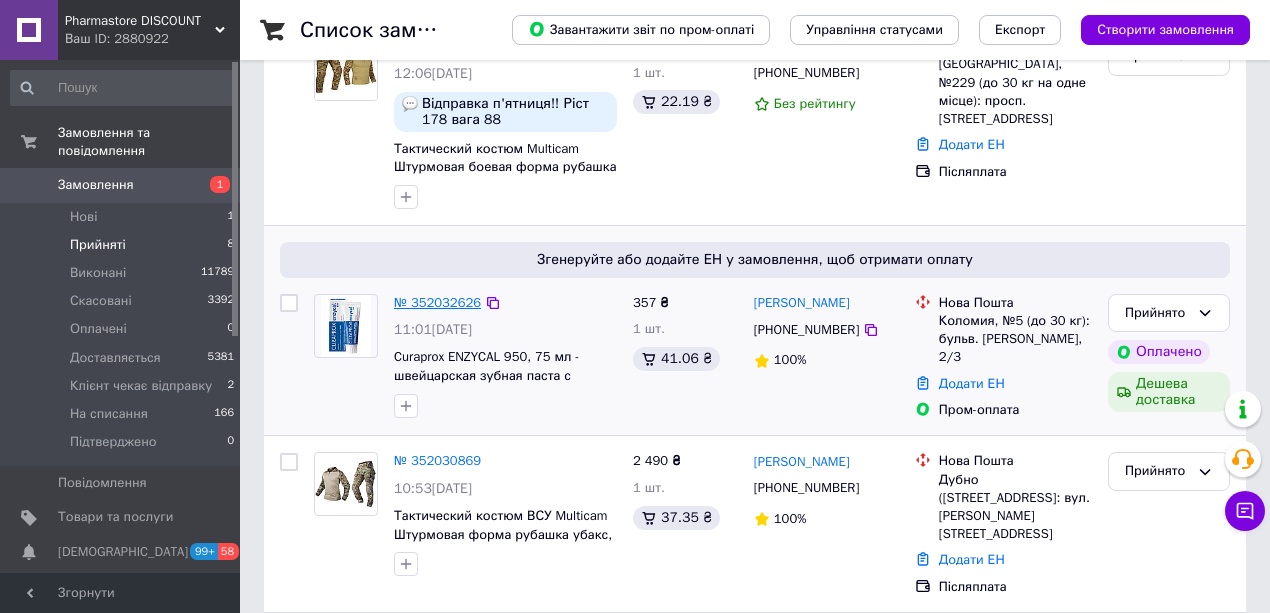 click on "№ 352032626" at bounding box center [437, 302] 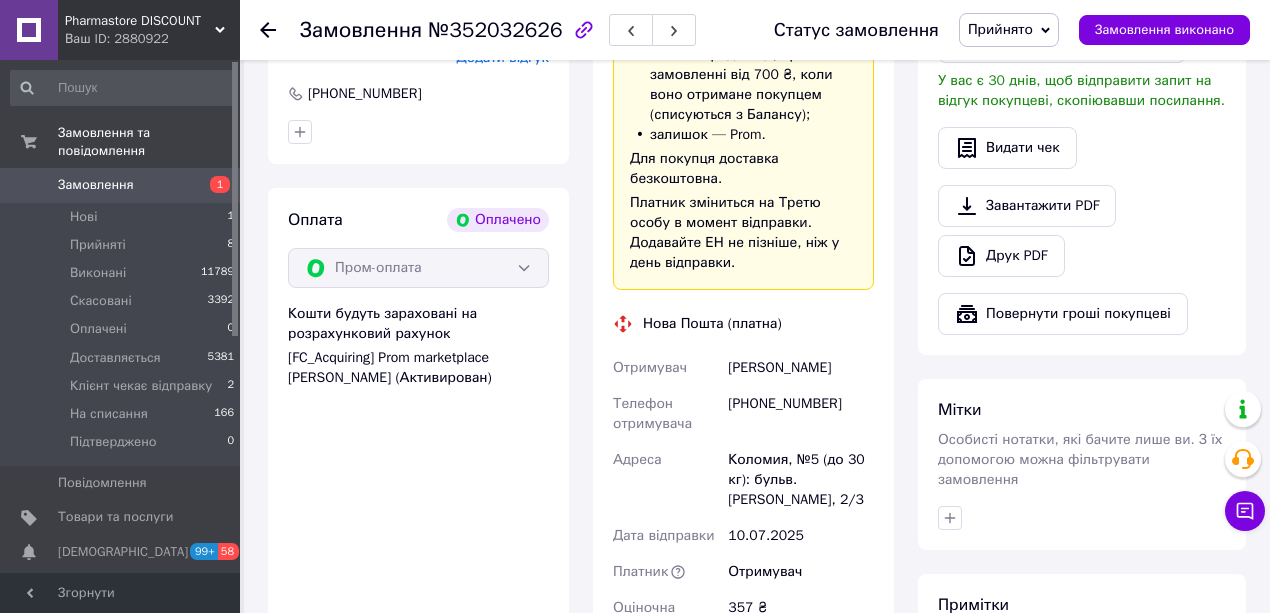 scroll, scrollTop: 1533, scrollLeft: 0, axis: vertical 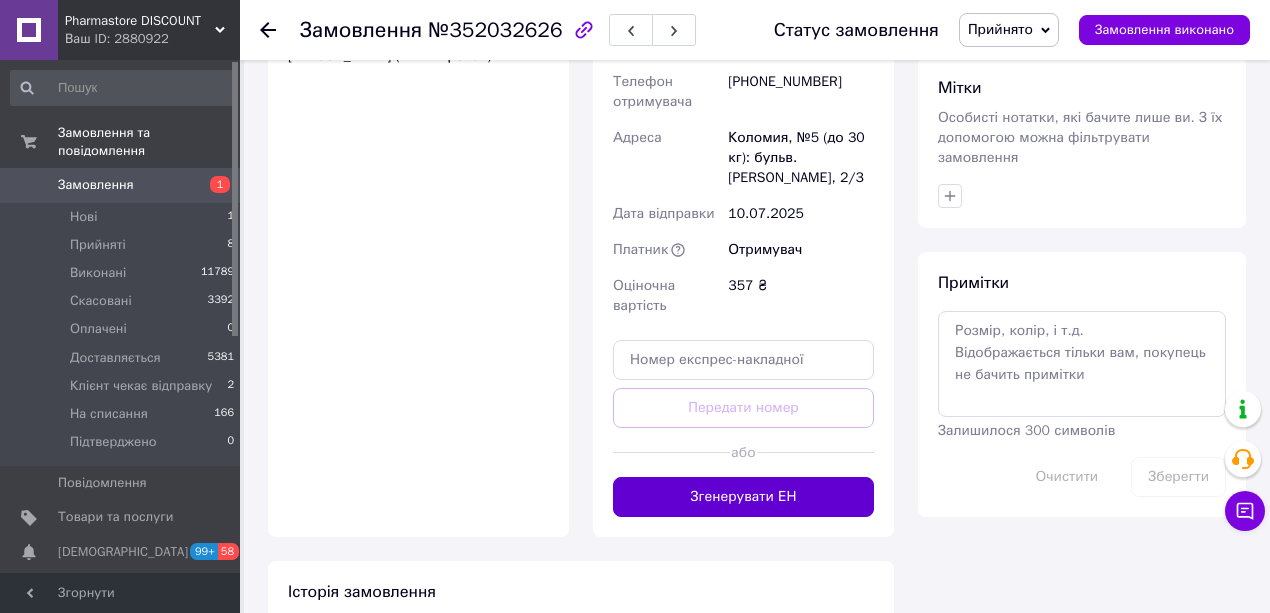 click on "Згенерувати ЕН" at bounding box center (743, 497) 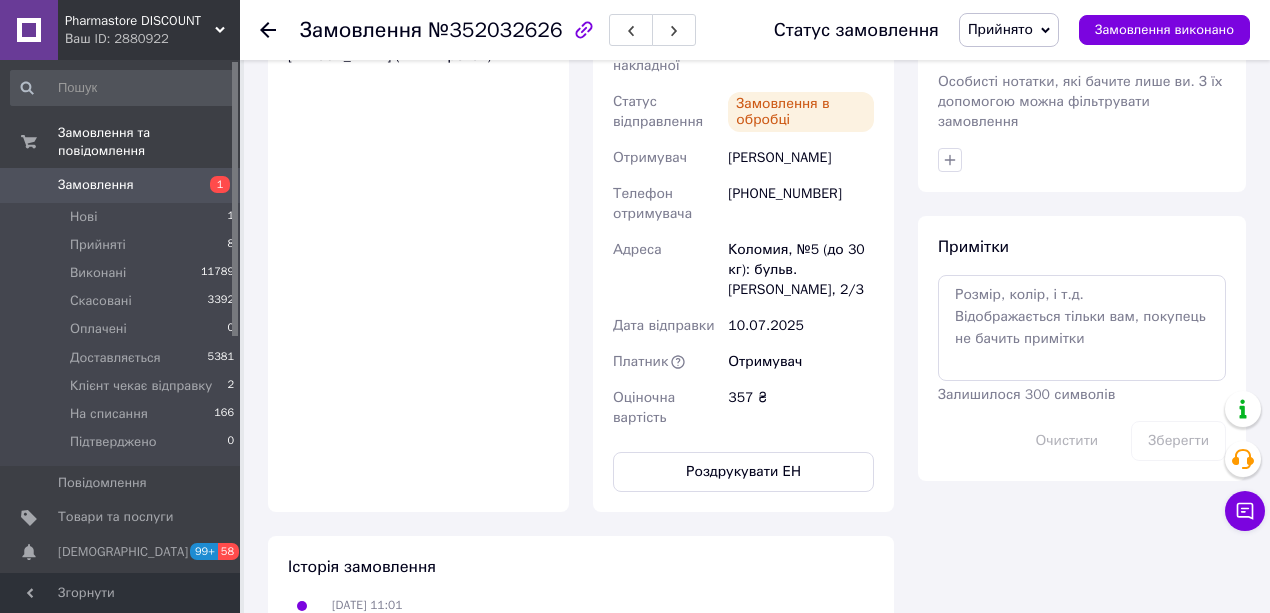 click on "Прийнято" at bounding box center (1000, 29) 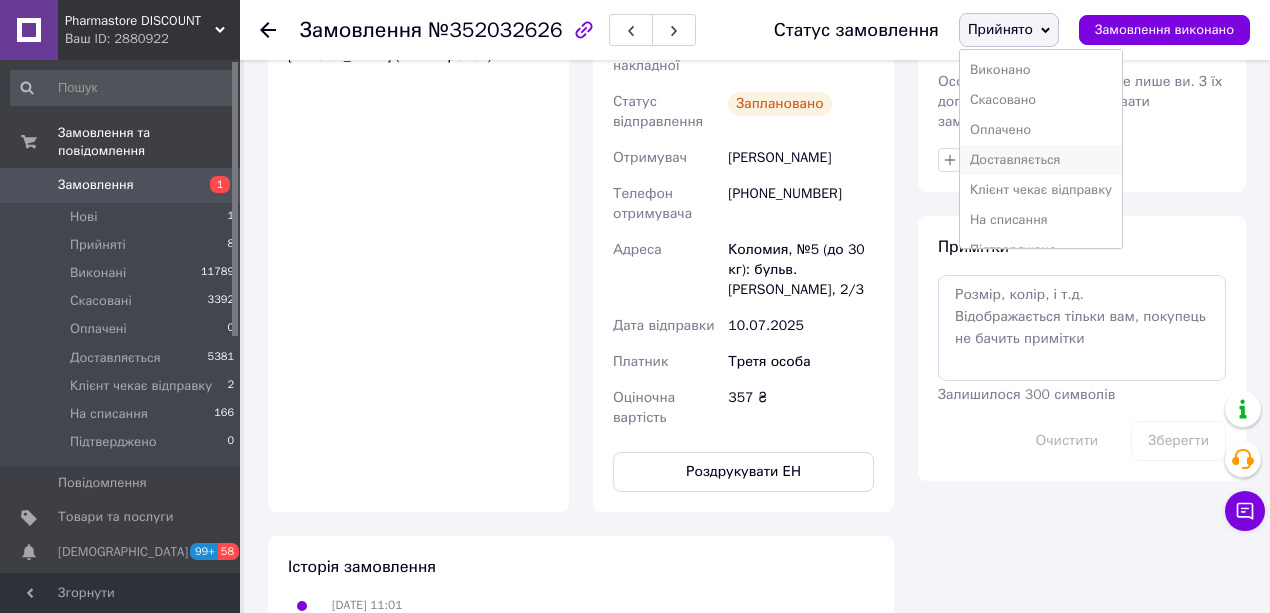 click on "Доставляється" at bounding box center (1041, 160) 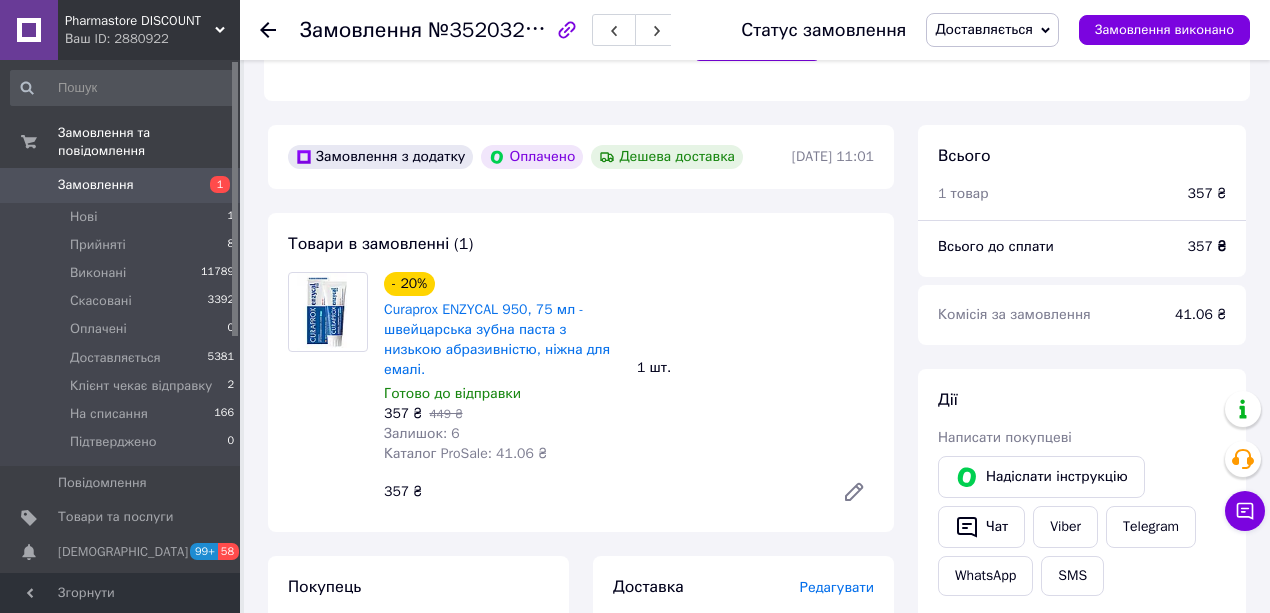 scroll, scrollTop: 533, scrollLeft: 0, axis: vertical 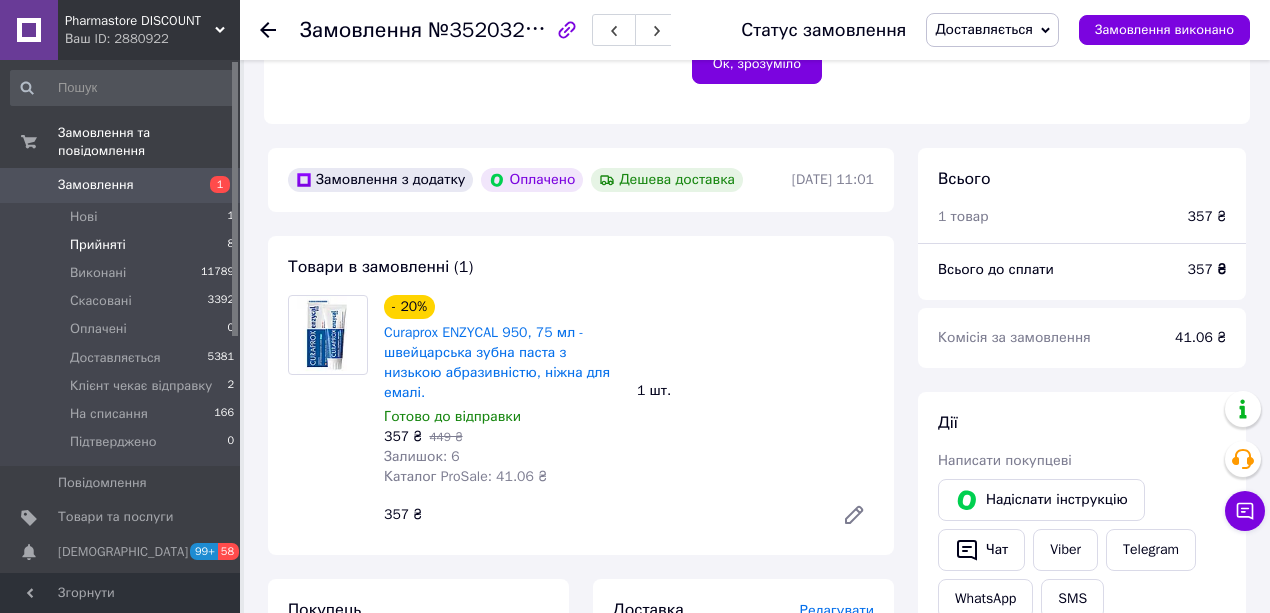 click on "Прийняті" at bounding box center [98, 245] 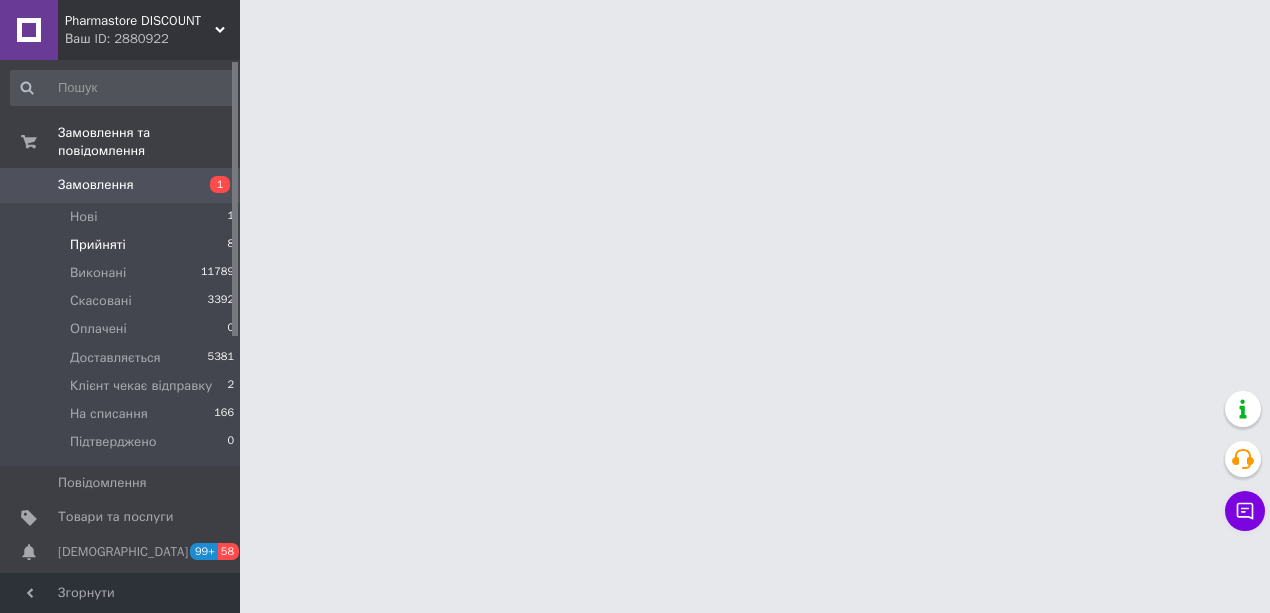 scroll, scrollTop: 0, scrollLeft: 0, axis: both 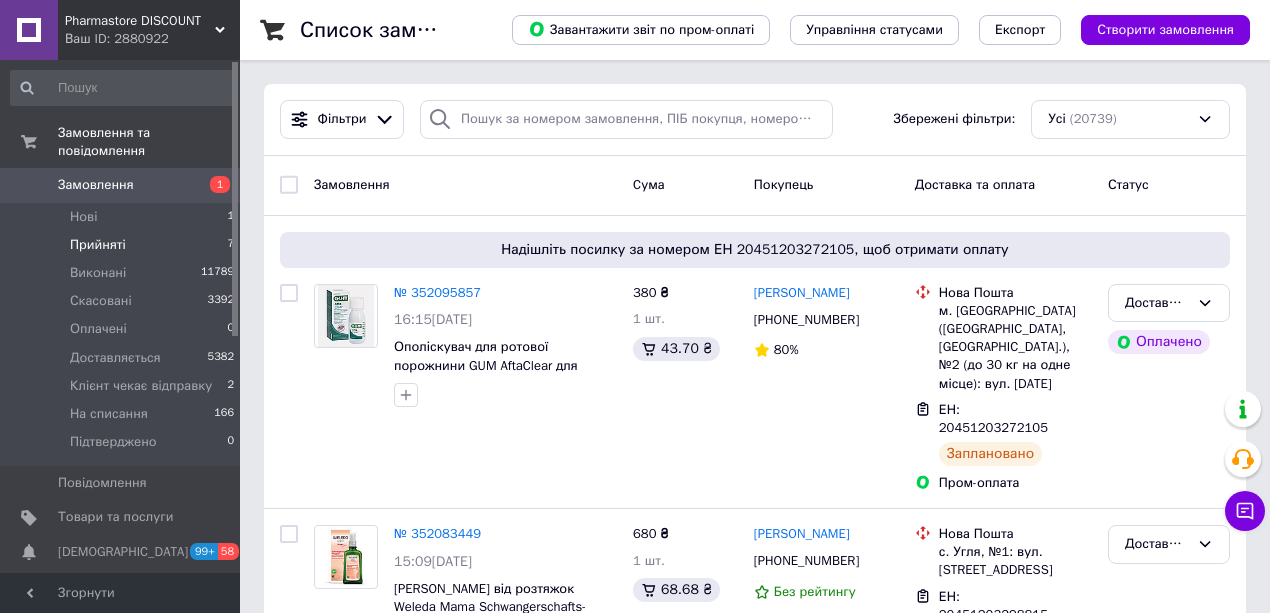 click on "Прийняті" at bounding box center (98, 245) 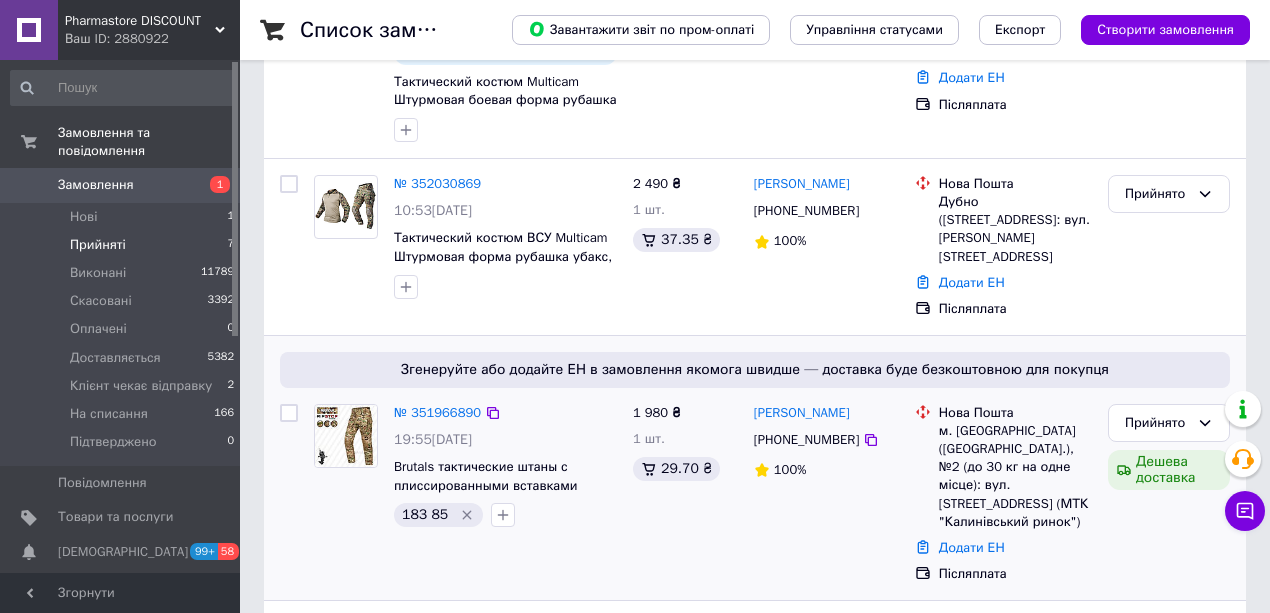 scroll, scrollTop: 400, scrollLeft: 0, axis: vertical 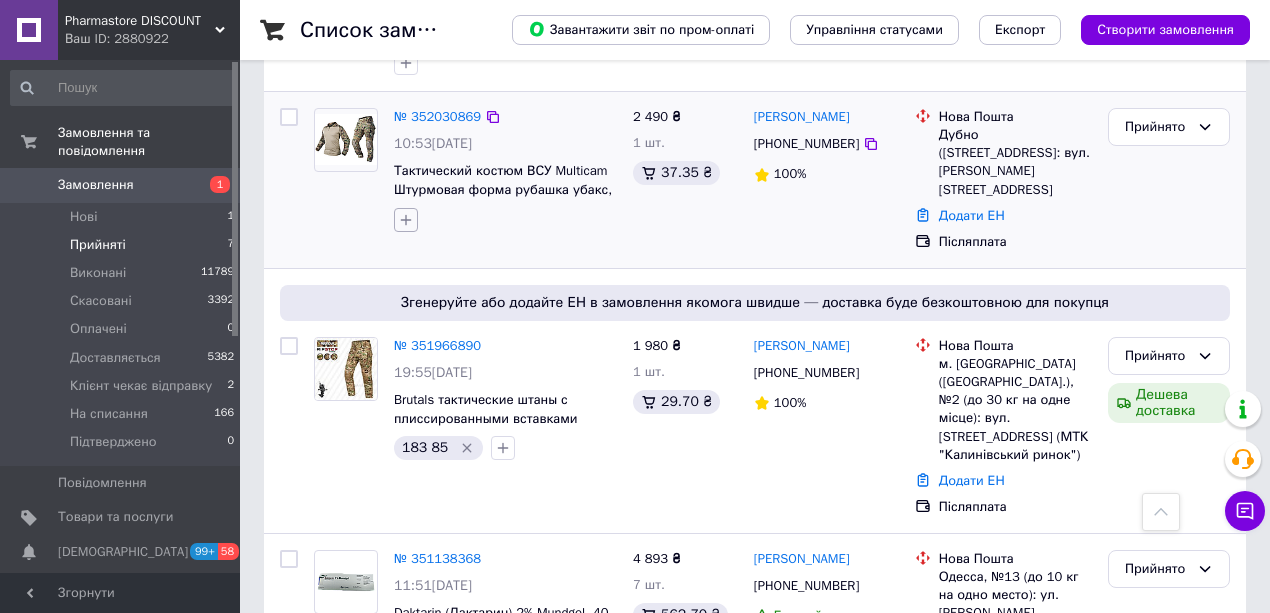 click 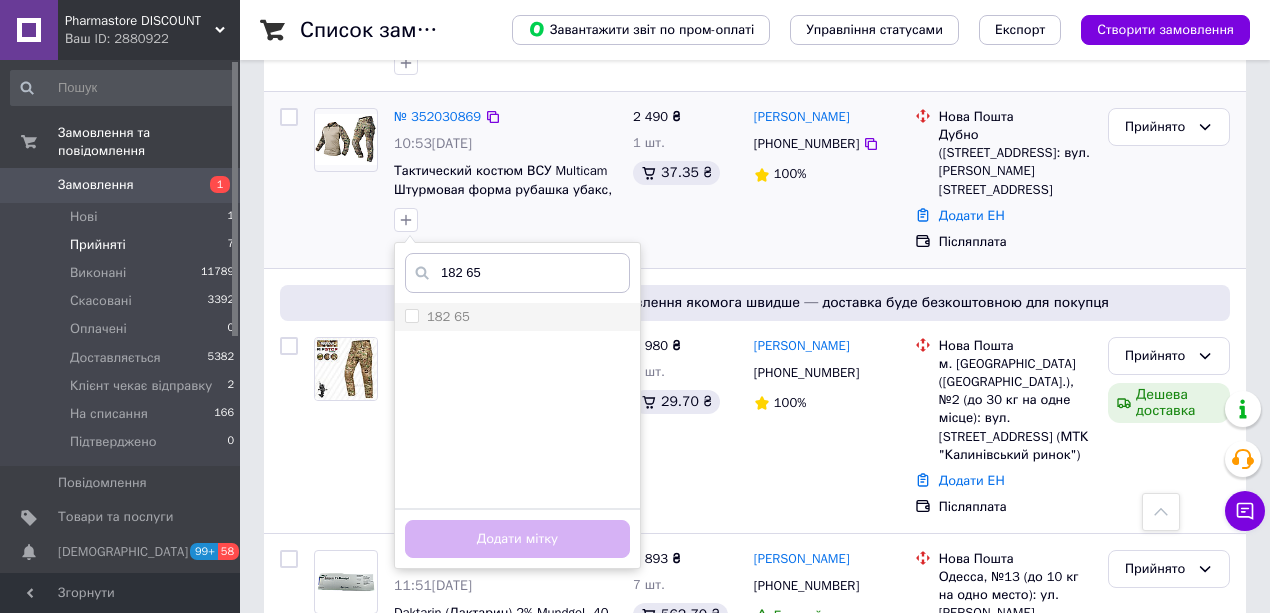 type on "182 65" 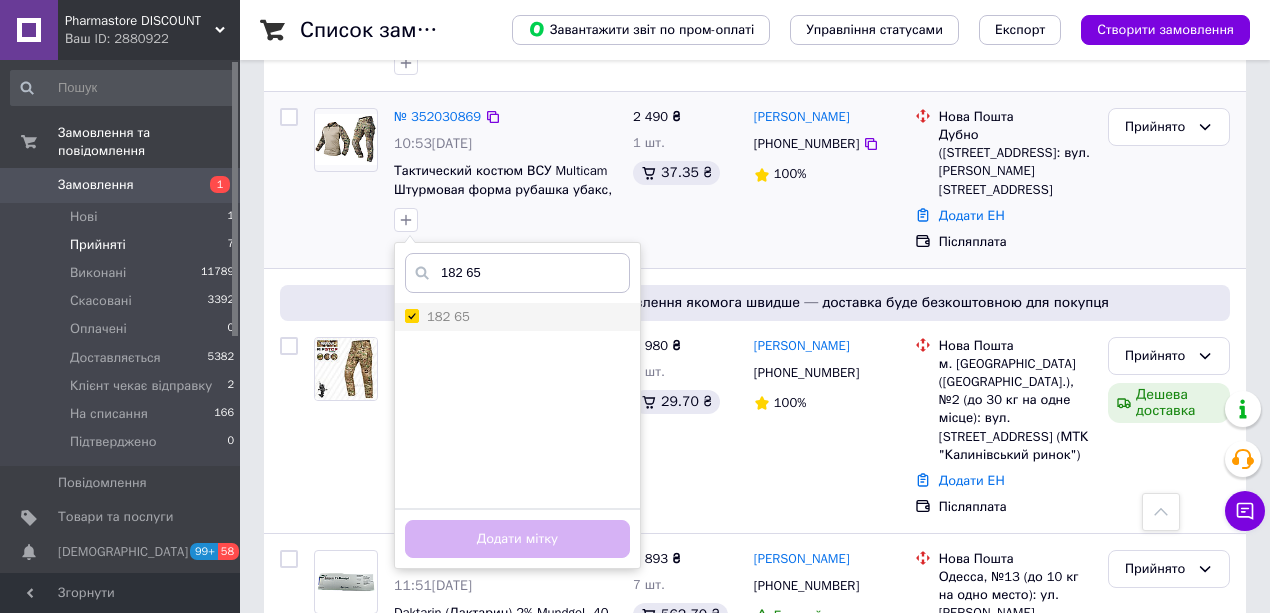 checkbox on "true" 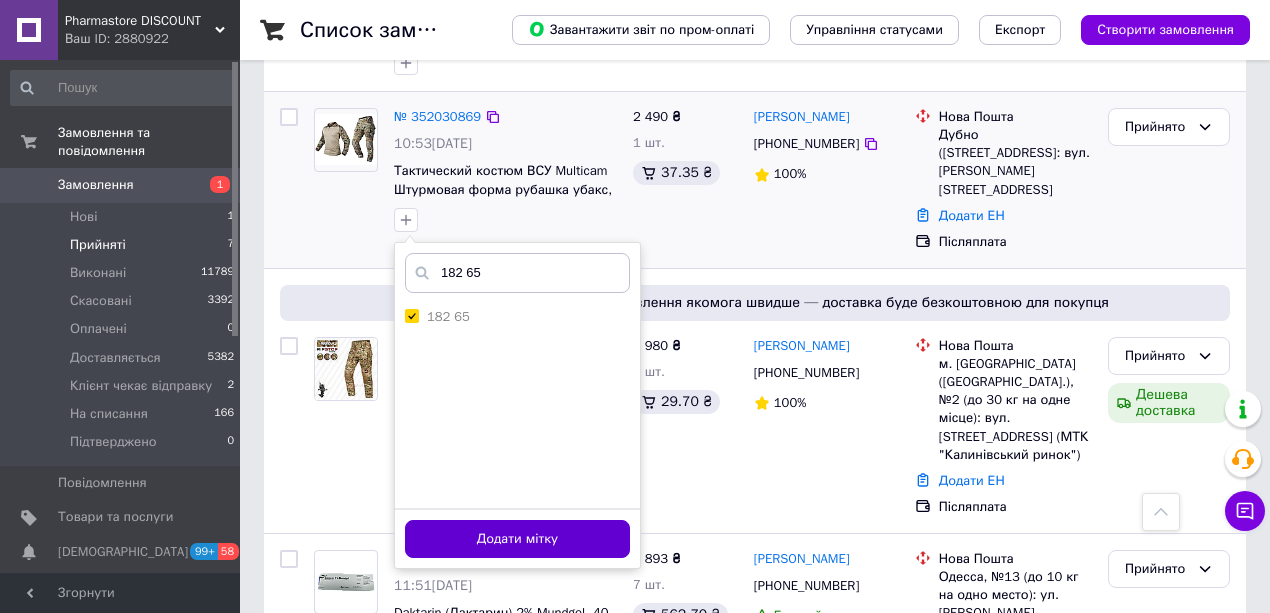 click on "Додати мітку" at bounding box center (517, 539) 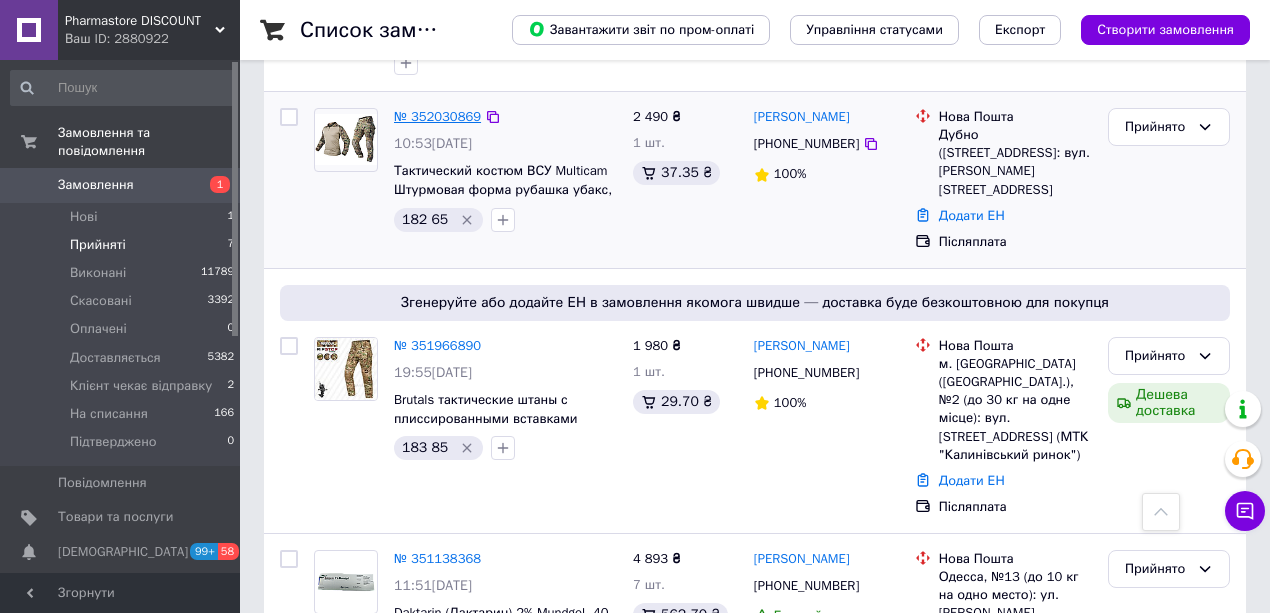 click on "№ 352030869" at bounding box center (437, 116) 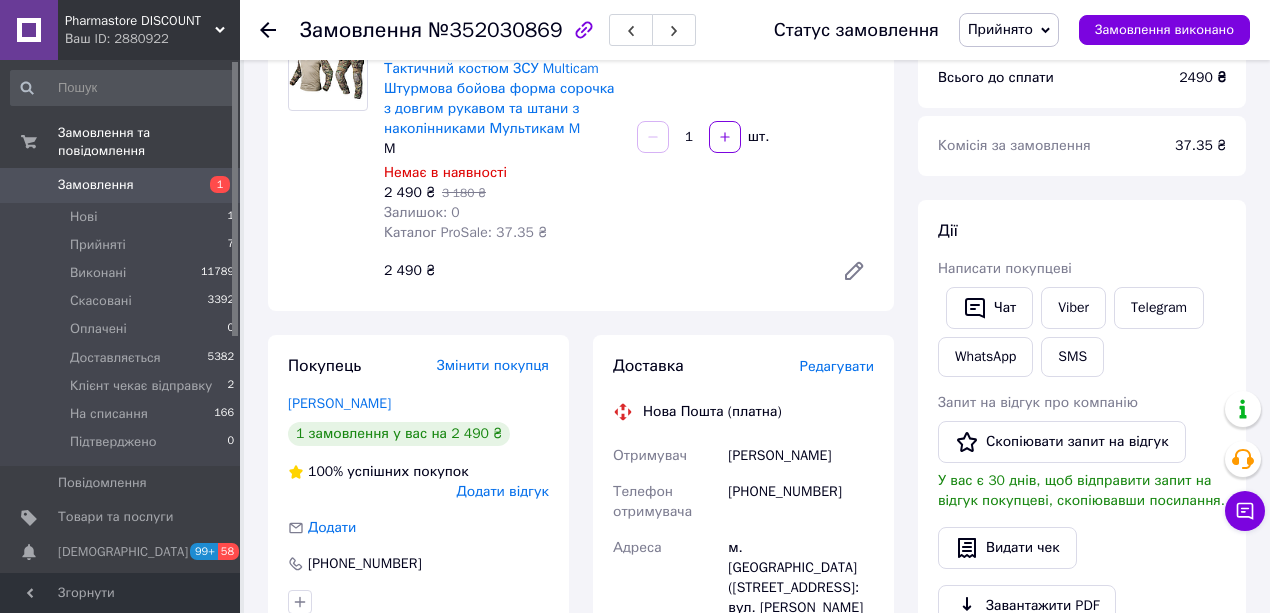 scroll, scrollTop: 133, scrollLeft: 0, axis: vertical 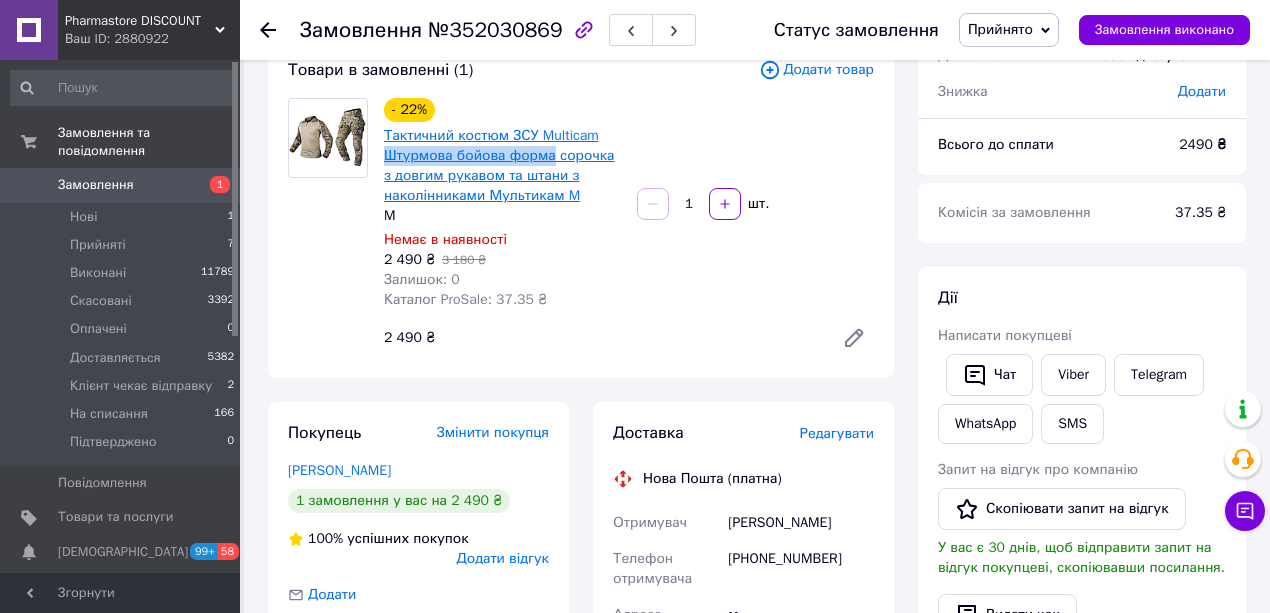 drag, startPoint x: 382, startPoint y: 160, endPoint x: 546, endPoint y: 157, distance: 164.02744 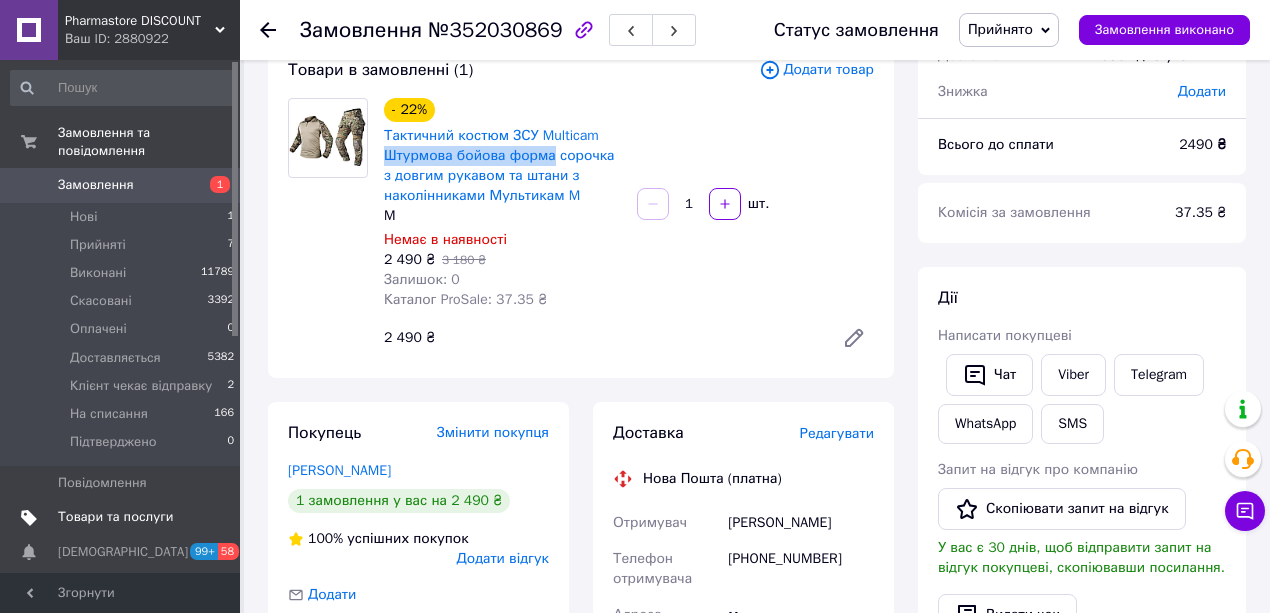 click on "Товари та послуги" at bounding box center [115, 517] 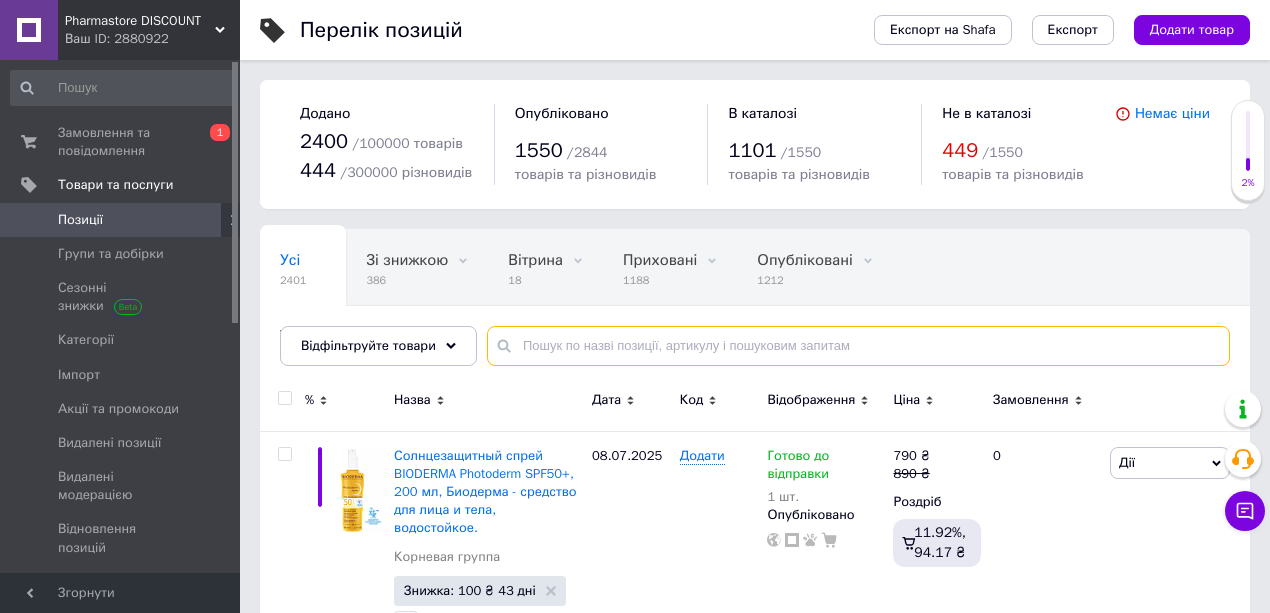 click at bounding box center [858, 346] 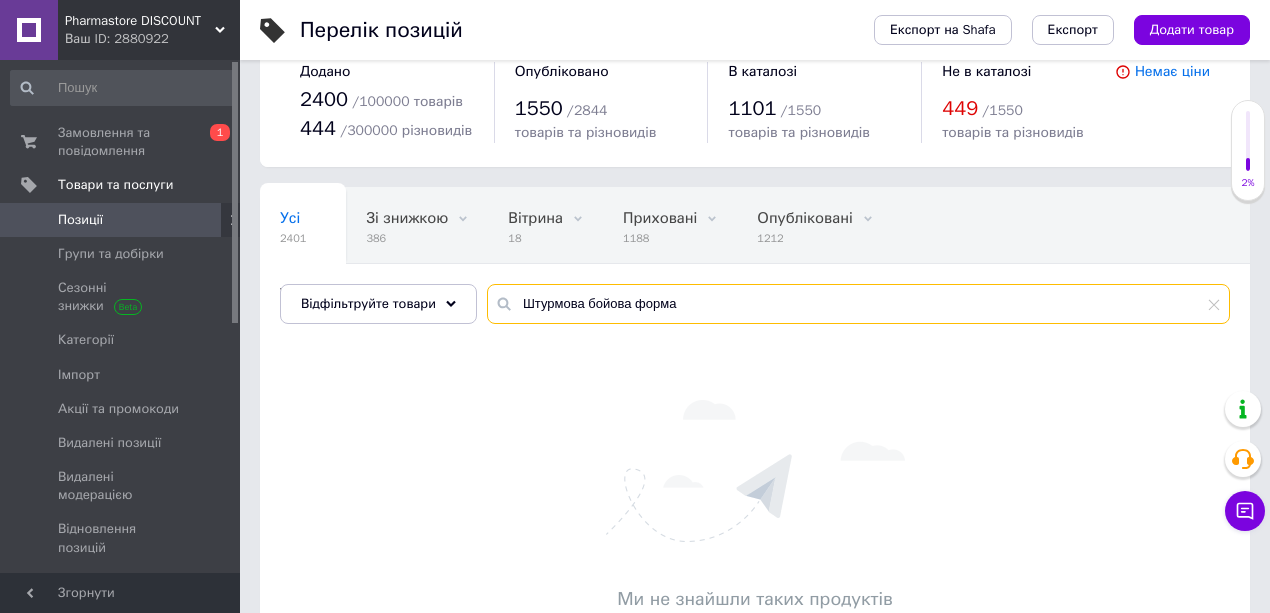 scroll, scrollTop: 66, scrollLeft: 0, axis: vertical 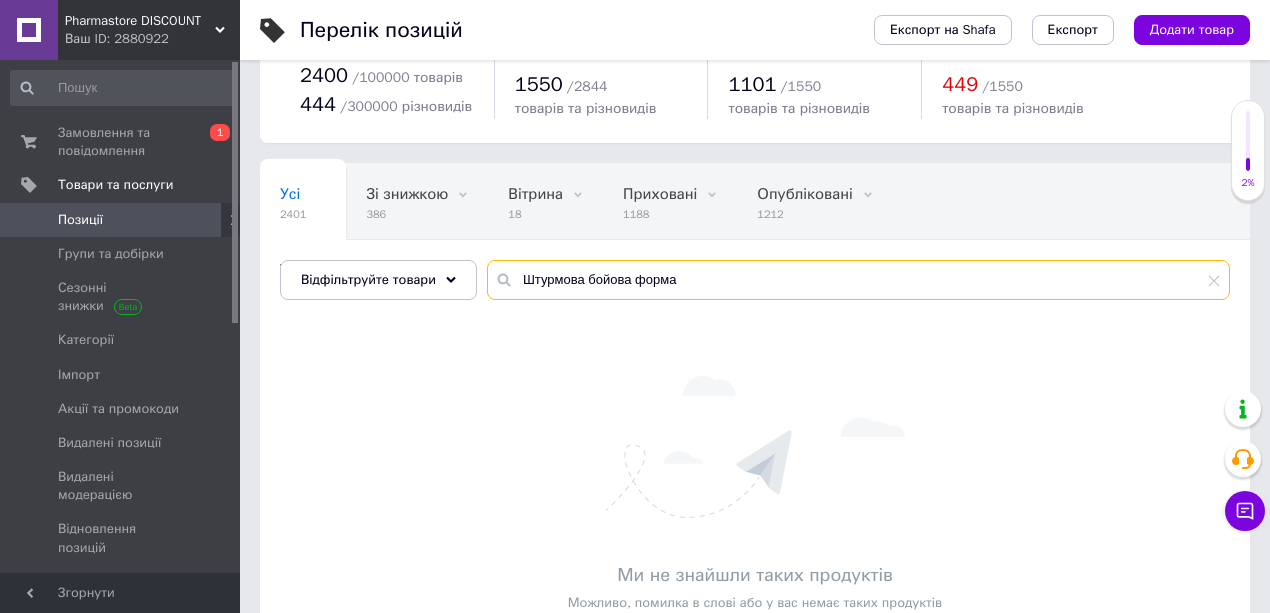 drag, startPoint x: 710, startPoint y: 284, endPoint x: 650, endPoint y: 292, distance: 60.530983 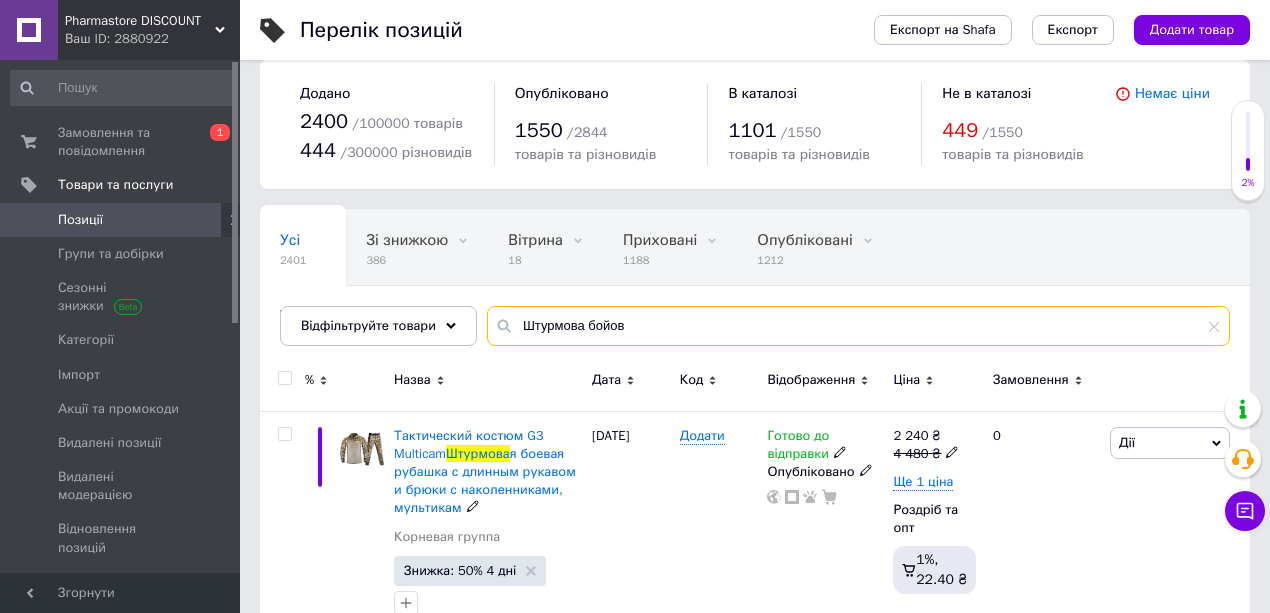 scroll, scrollTop: 0, scrollLeft: 0, axis: both 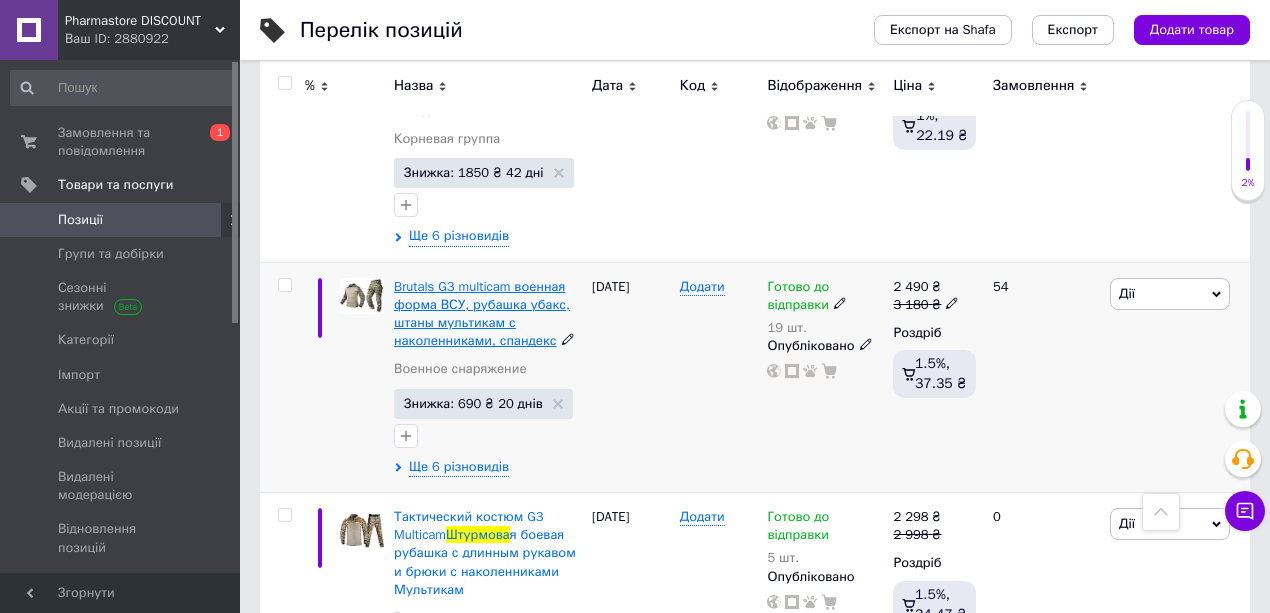 type on "Штурмова" 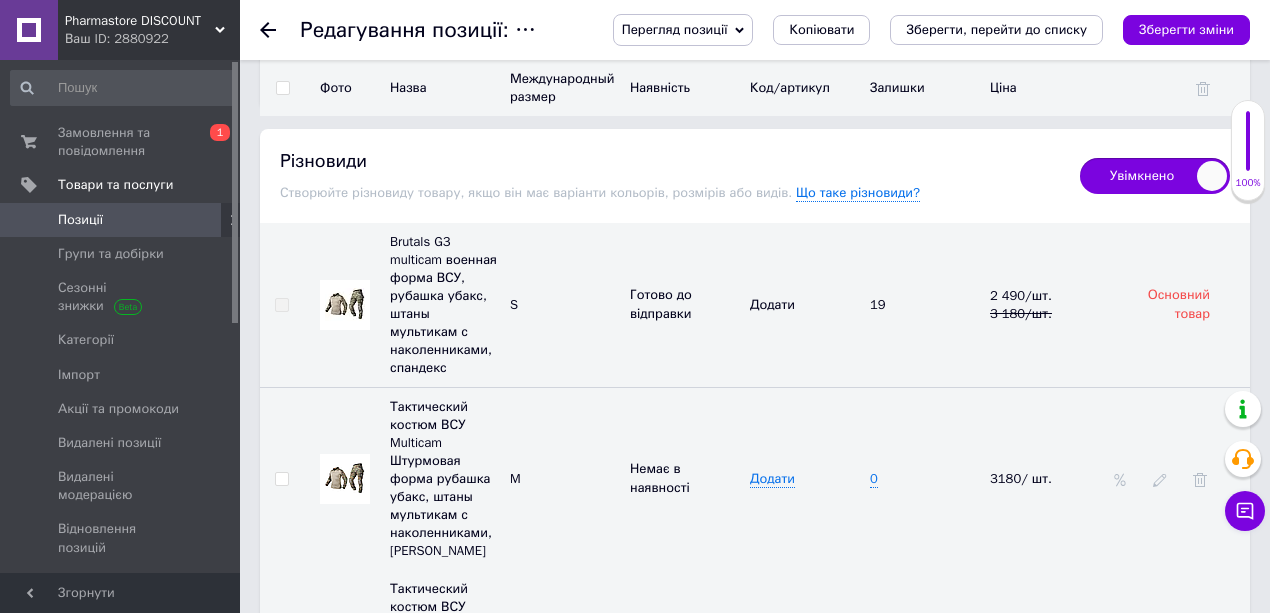 scroll, scrollTop: 2666, scrollLeft: 0, axis: vertical 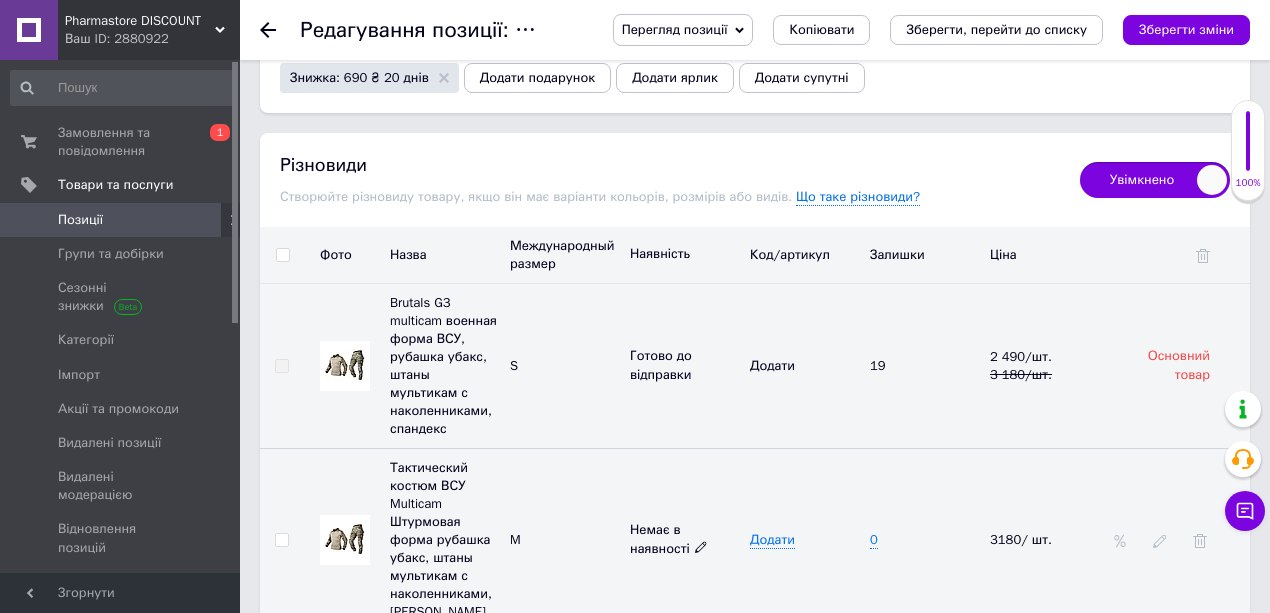 click 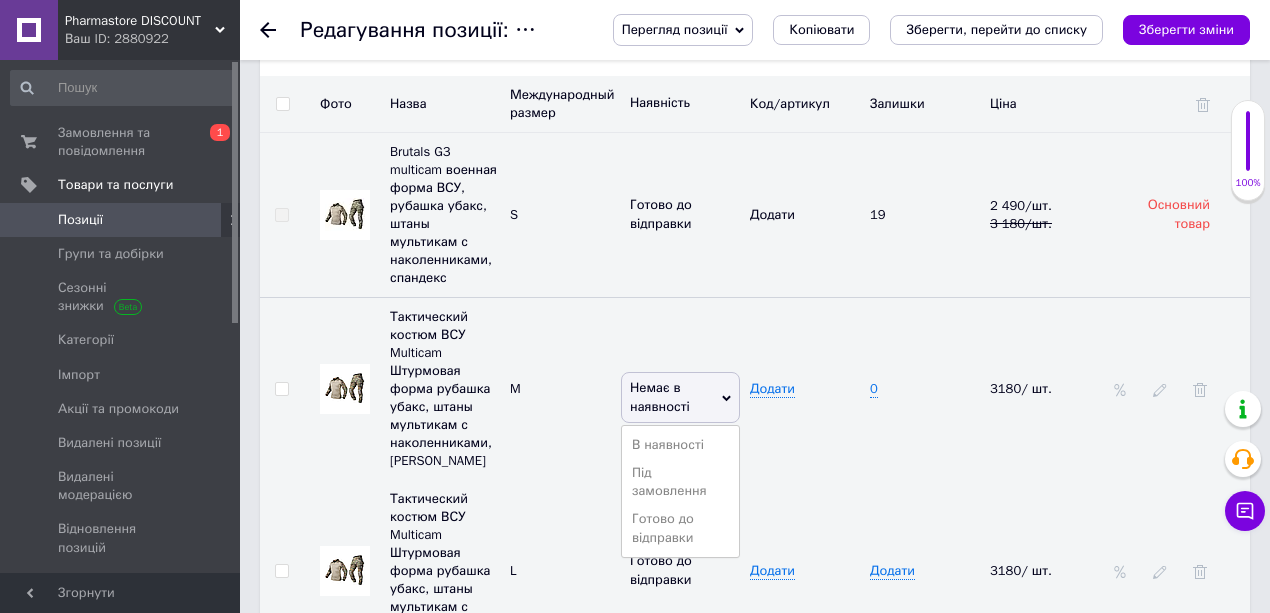 scroll, scrollTop: 2866, scrollLeft: 0, axis: vertical 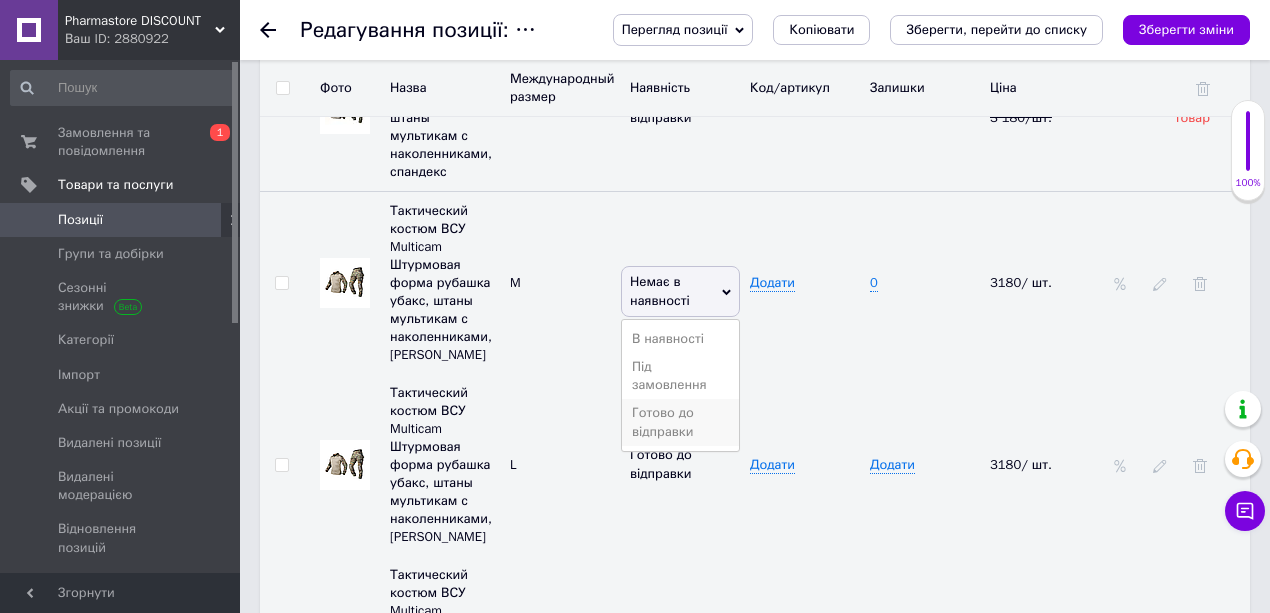 click on "Готово до відправки" at bounding box center [680, 422] 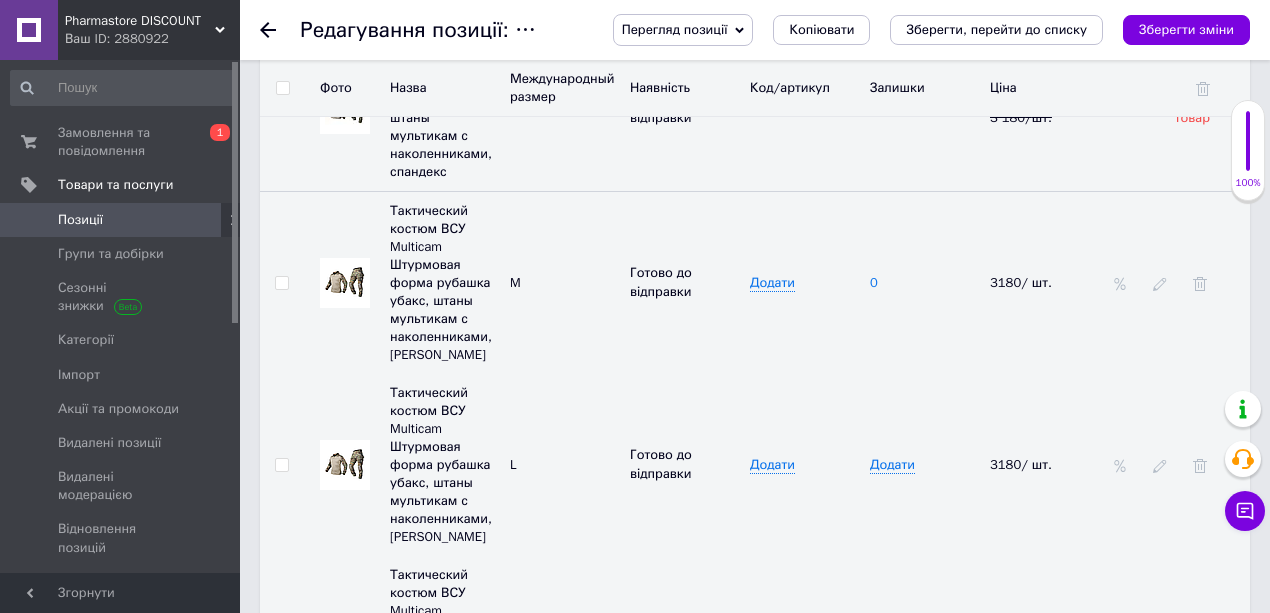 click on "0" at bounding box center [874, 283] 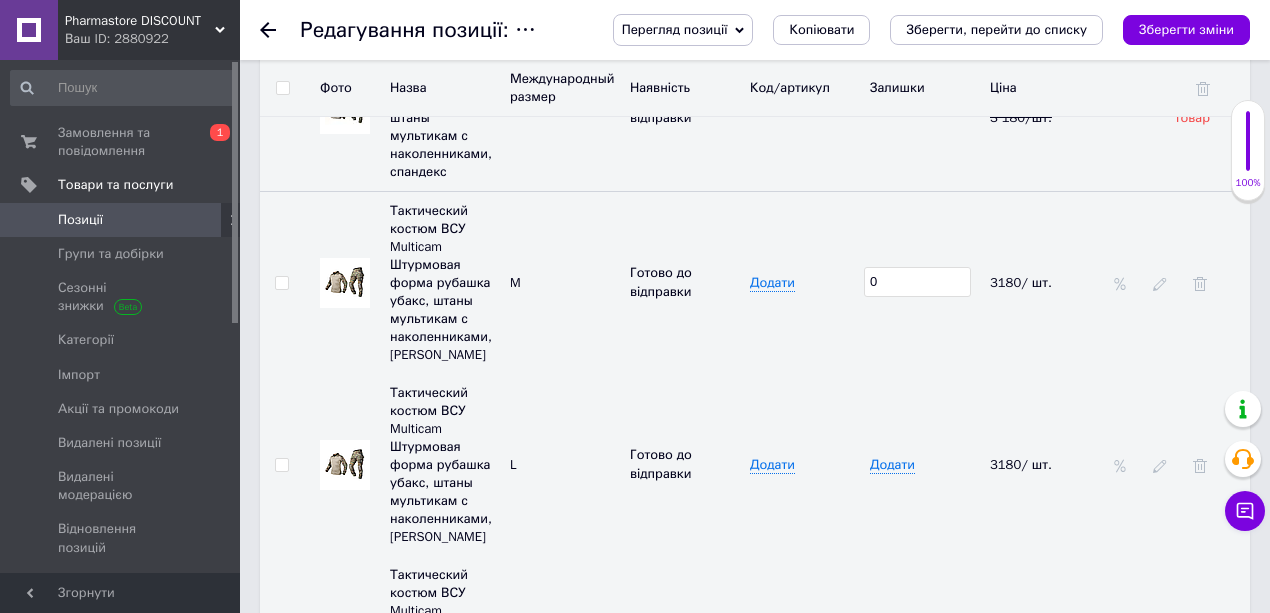 drag, startPoint x: 882, startPoint y: 244, endPoint x: 862, endPoint y: 249, distance: 20.615528 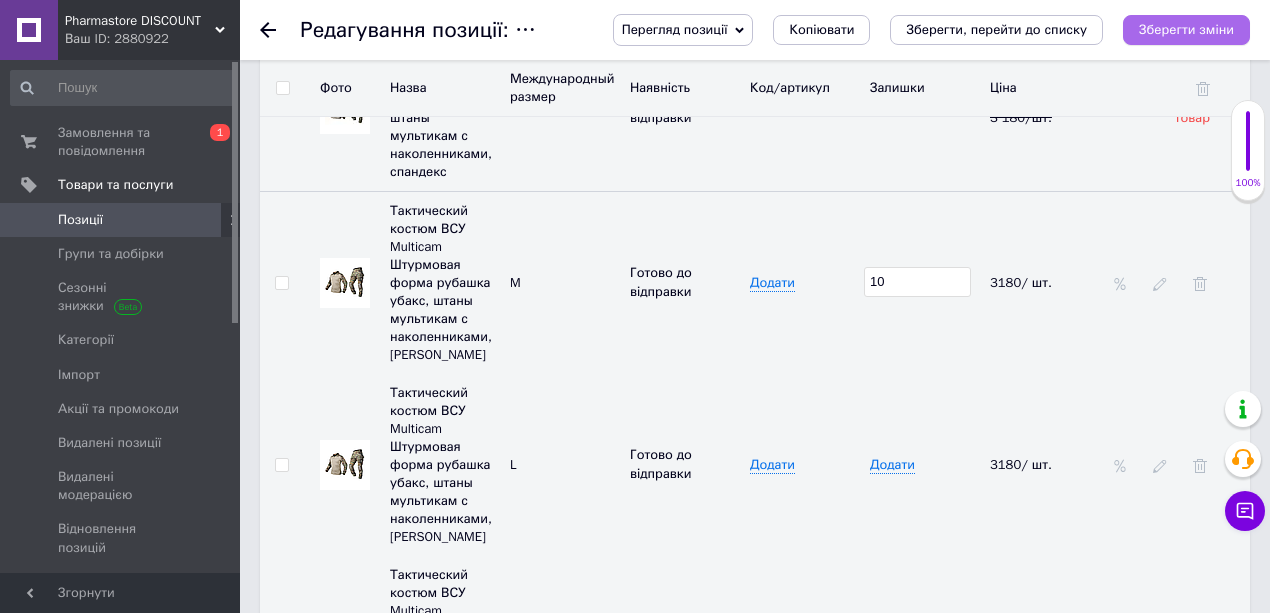 type on "10" 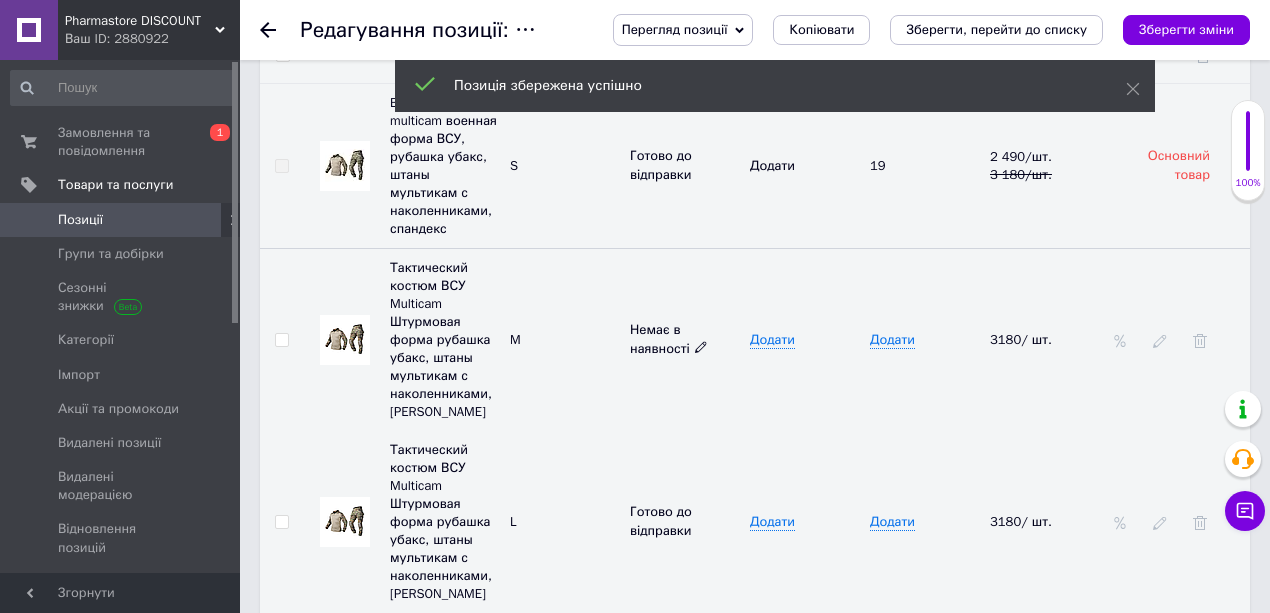 click on "Немає в наявності" at bounding box center (669, 338) 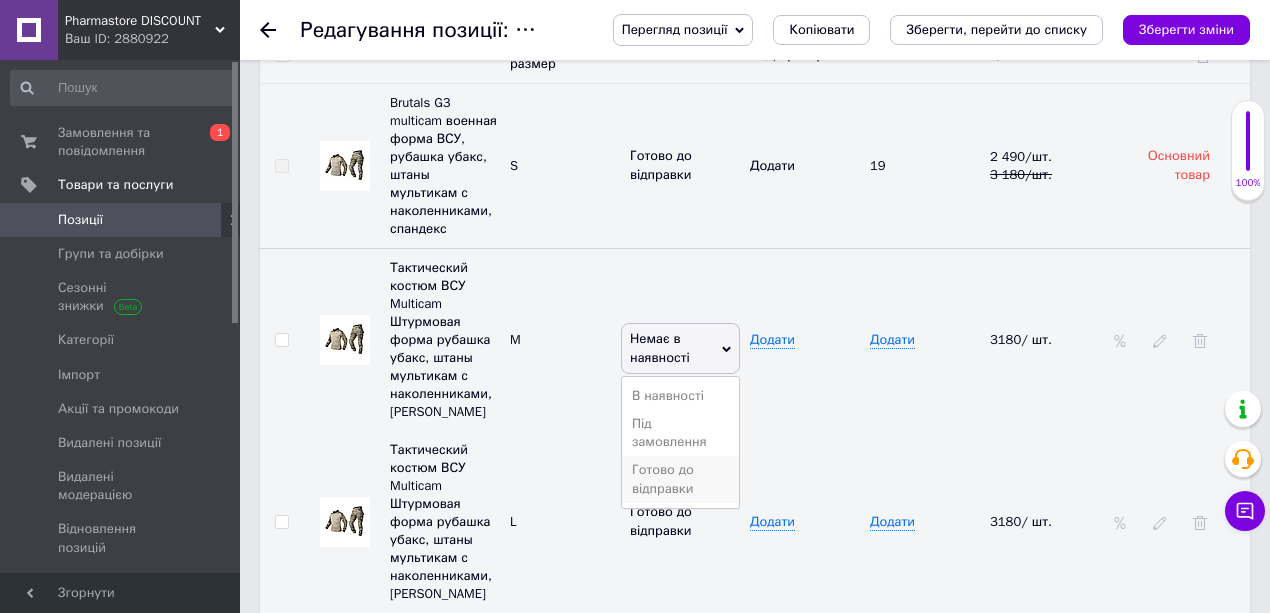 click on "Готово до відправки" at bounding box center [680, 479] 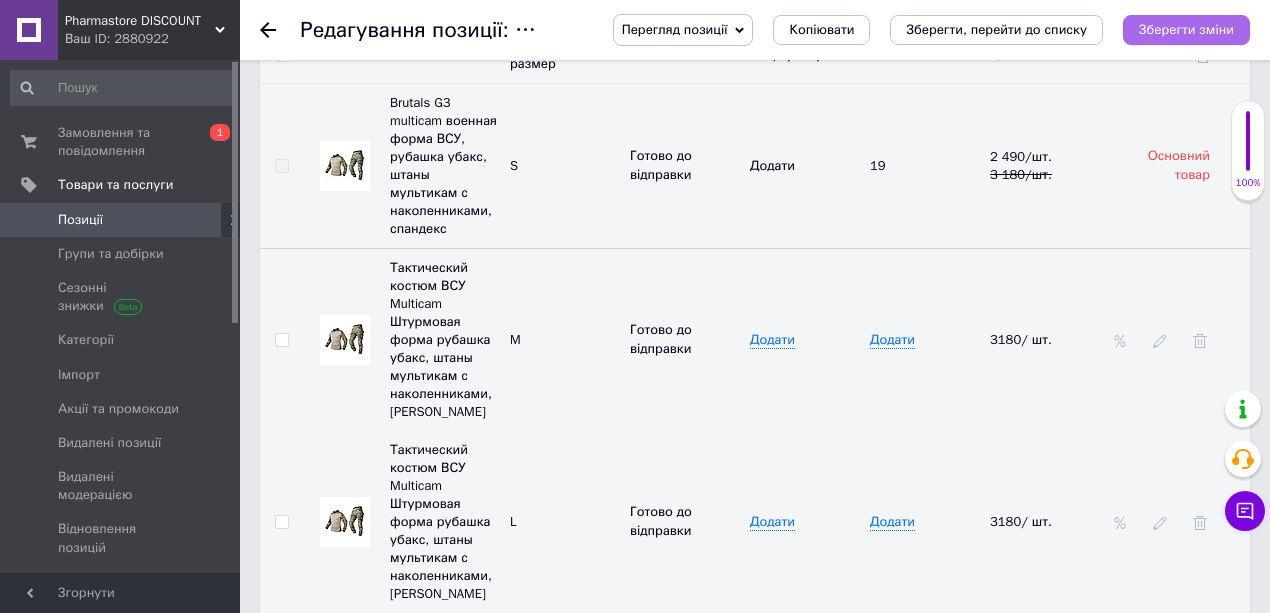 click on "Зберегти зміни" at bounding box center [1186, 29] 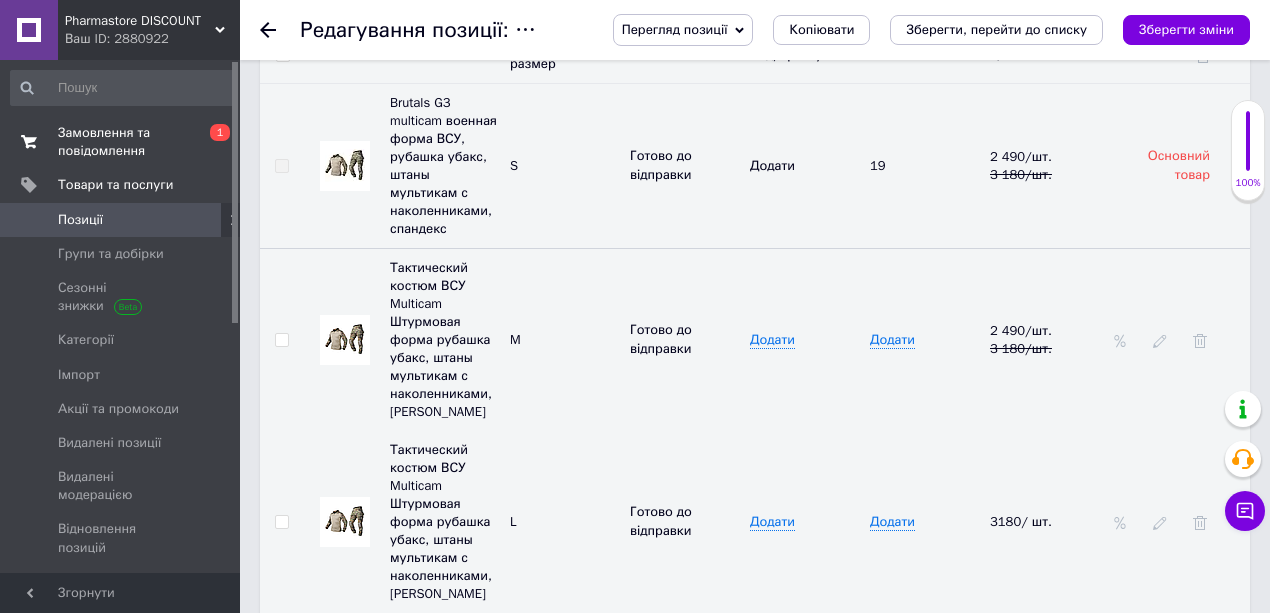 click on "Замовлення та повідомлення" at bounding box center (121, 142) 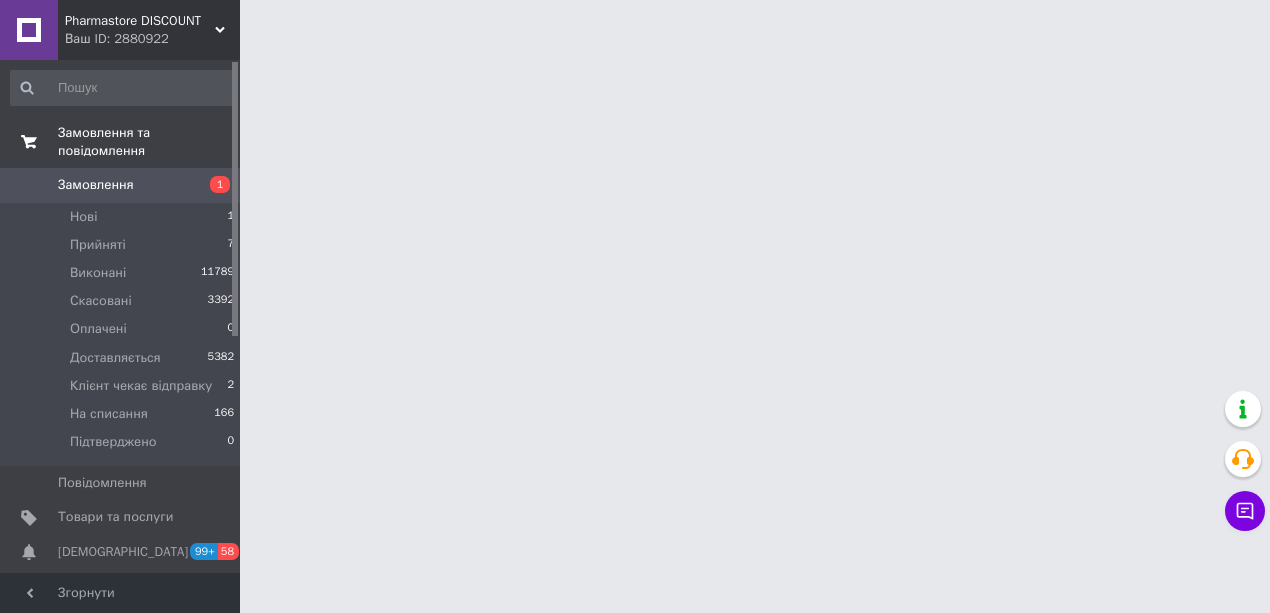 scroll, scrollTop: 0, scrollLeft: 0, axis: both 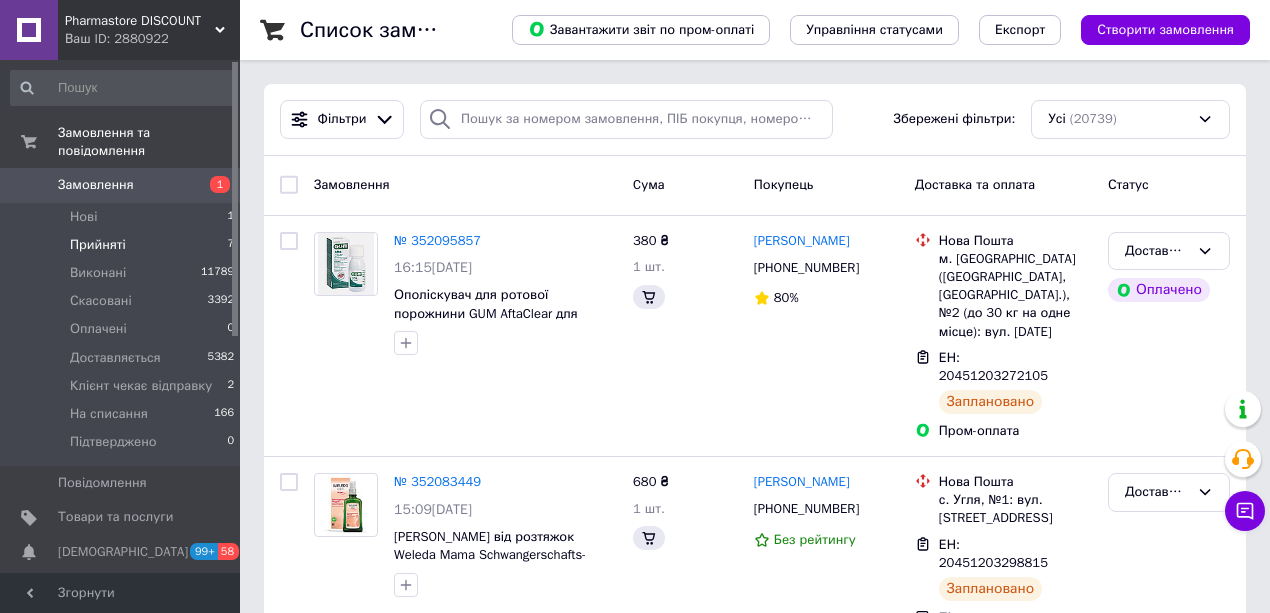 click on "Прийняті" at bounding box center [98, 245] 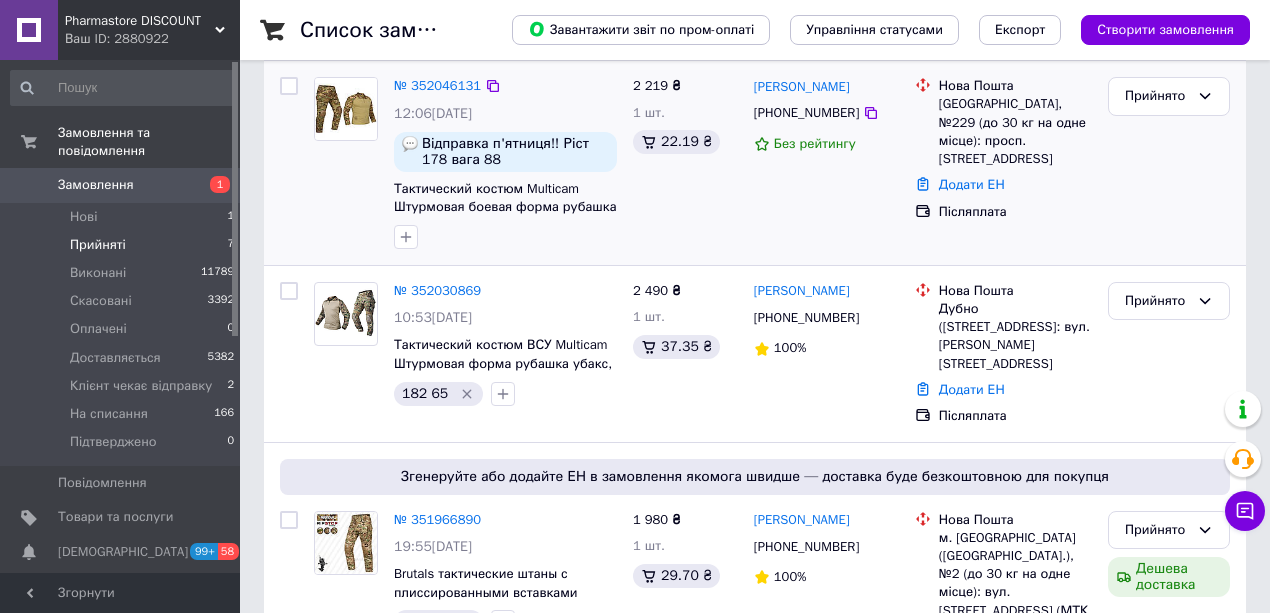 scroll, scrollTop: 266, scrollLeft: 0, axis: vertical 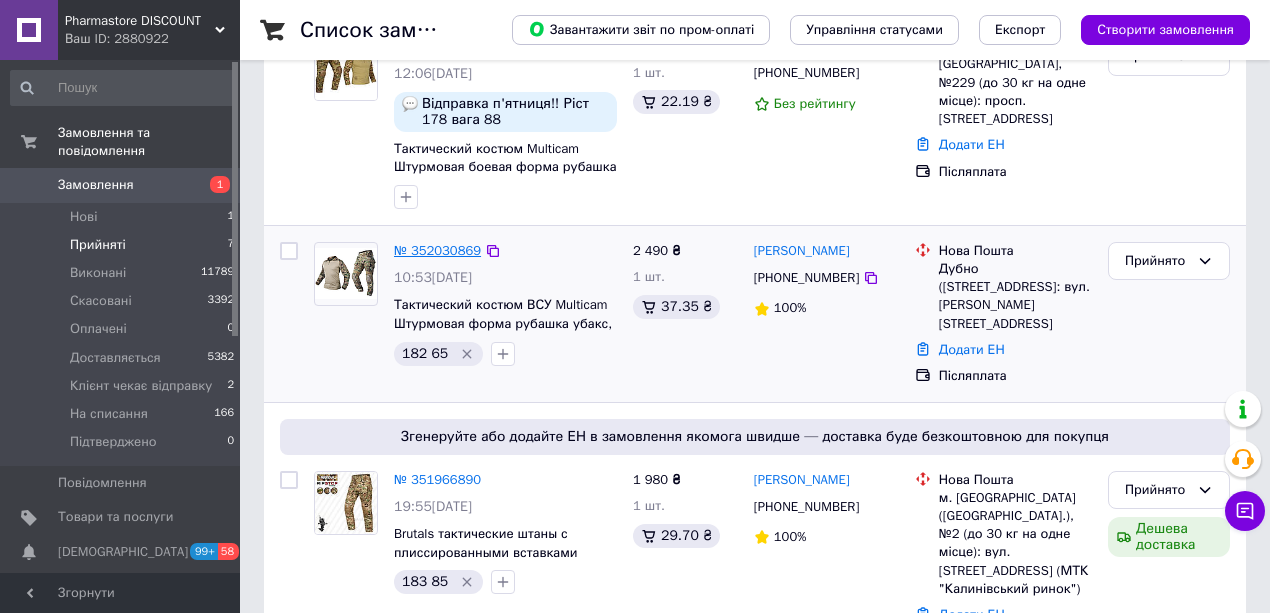 click on "№ 352030869" at bounding box center (437, 250) 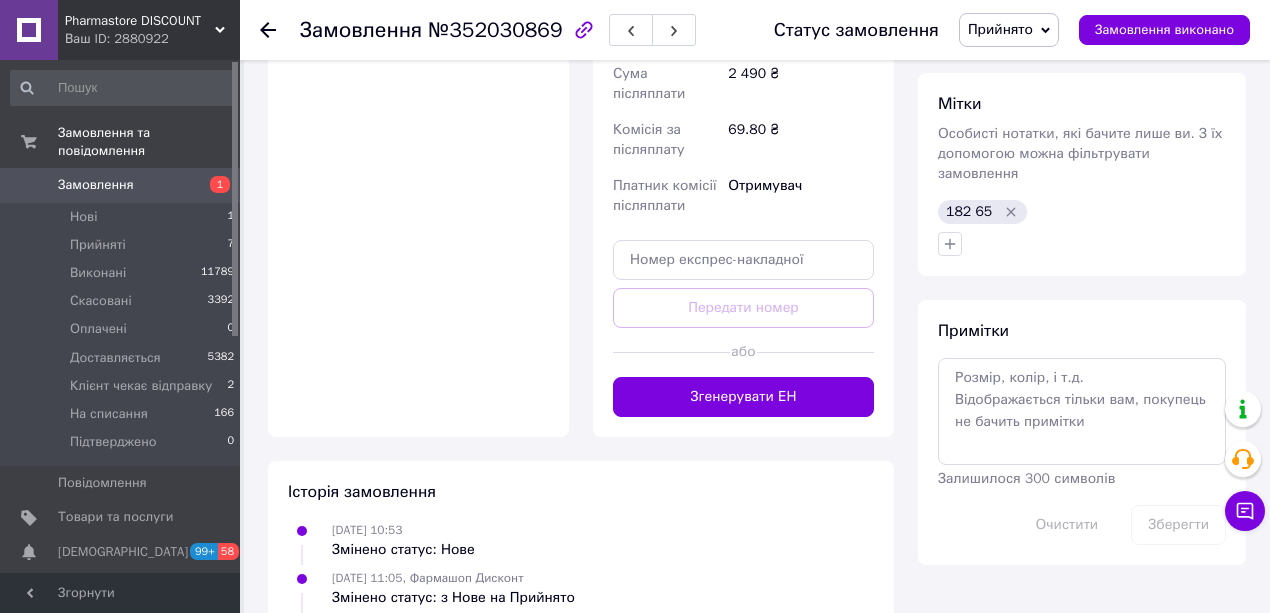 scroll, scrollTop: 933, scrollLeft: 0, axis: vertical 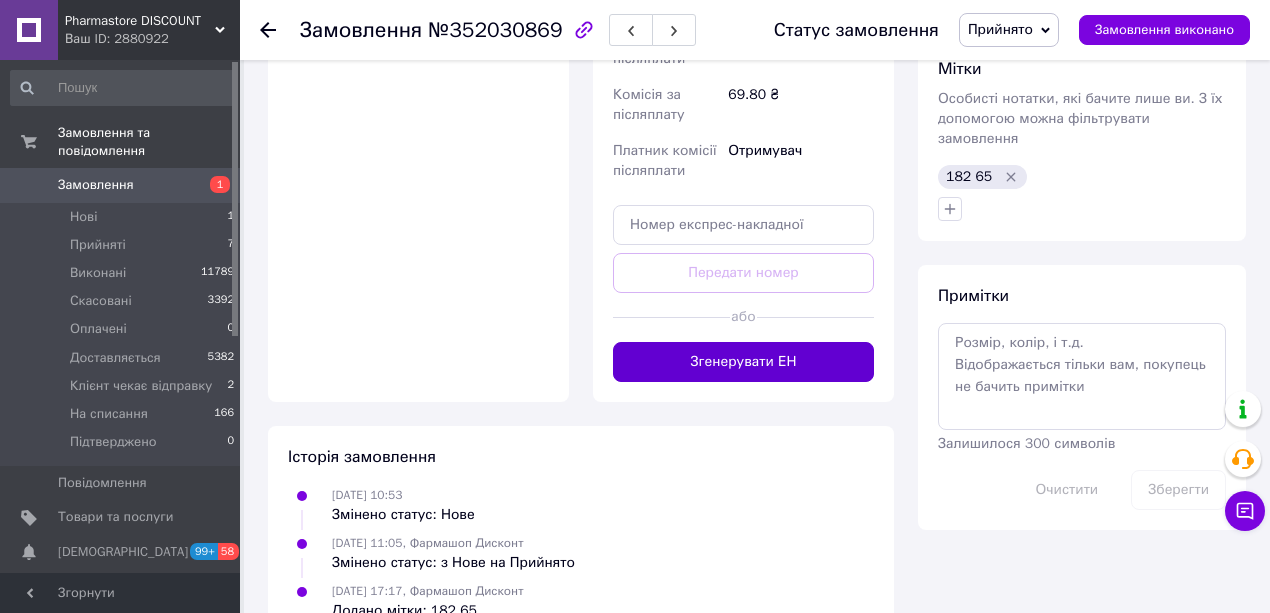 click on "Згенерувати ЕН" at bounding box center (743, 362) 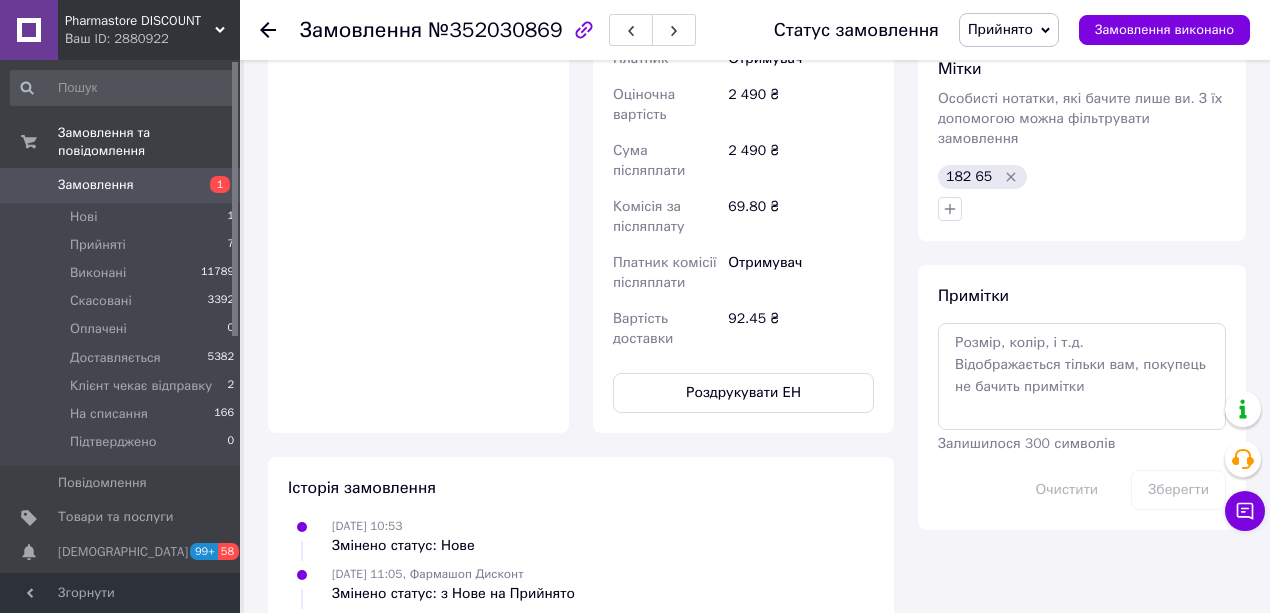 click on "Прийнято" at bounding box center [1000, 29] 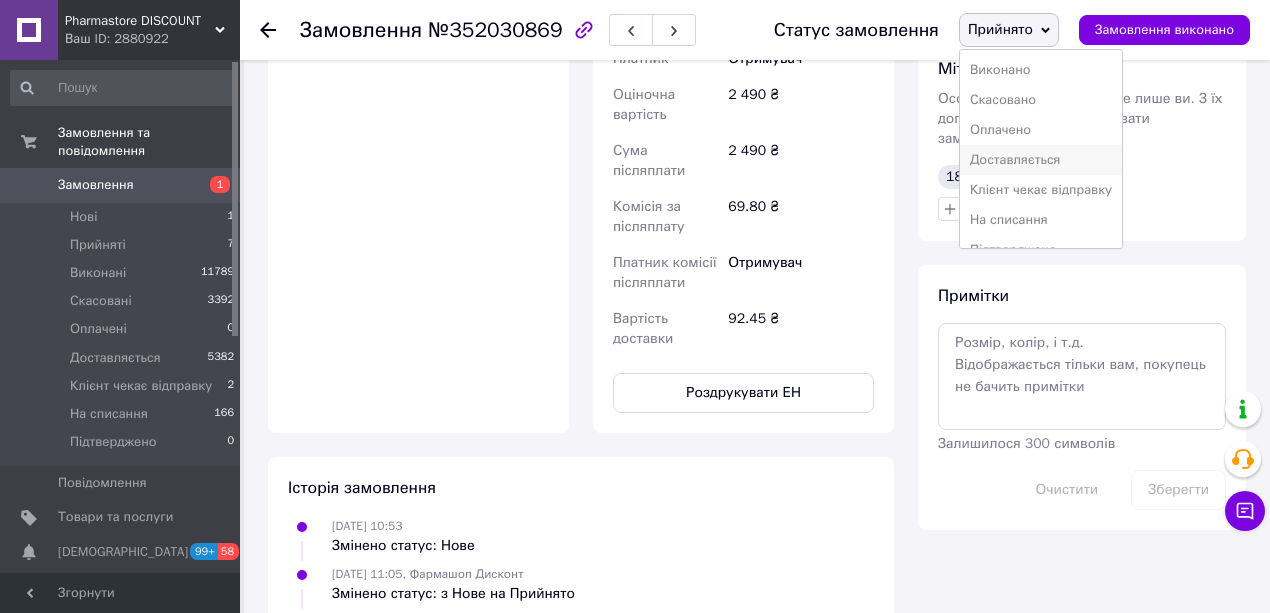 click on "Доставляється" at bounding box center (1041, 160) 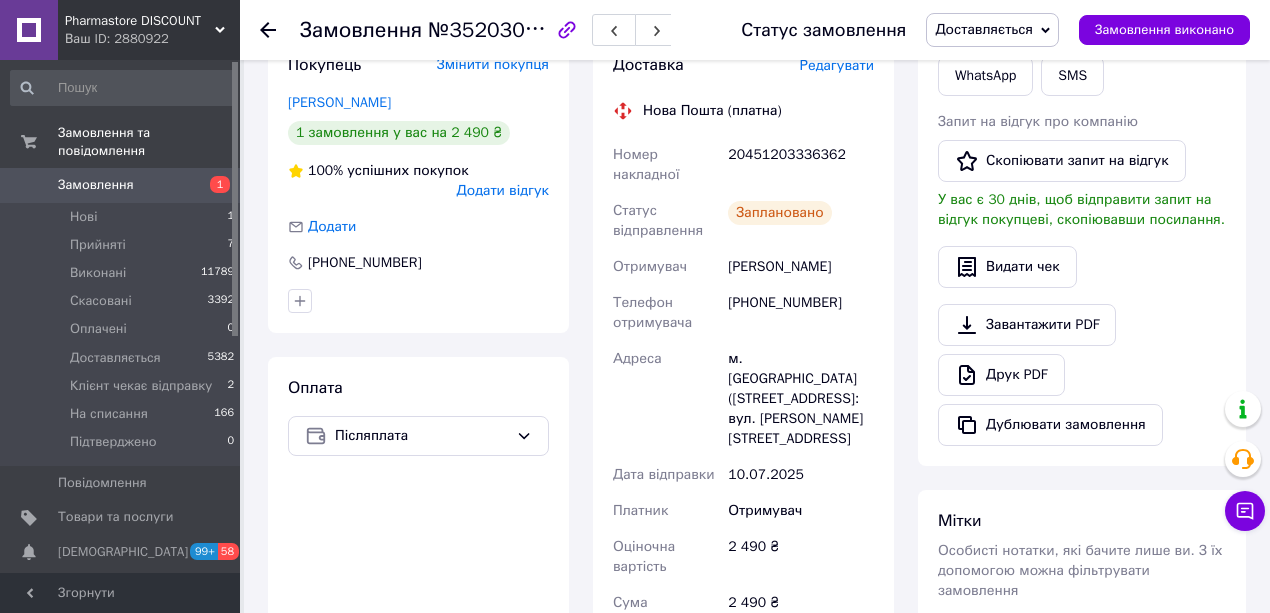 scroll, scrollTop: 466, scrollLeft: 0, axis: vertical 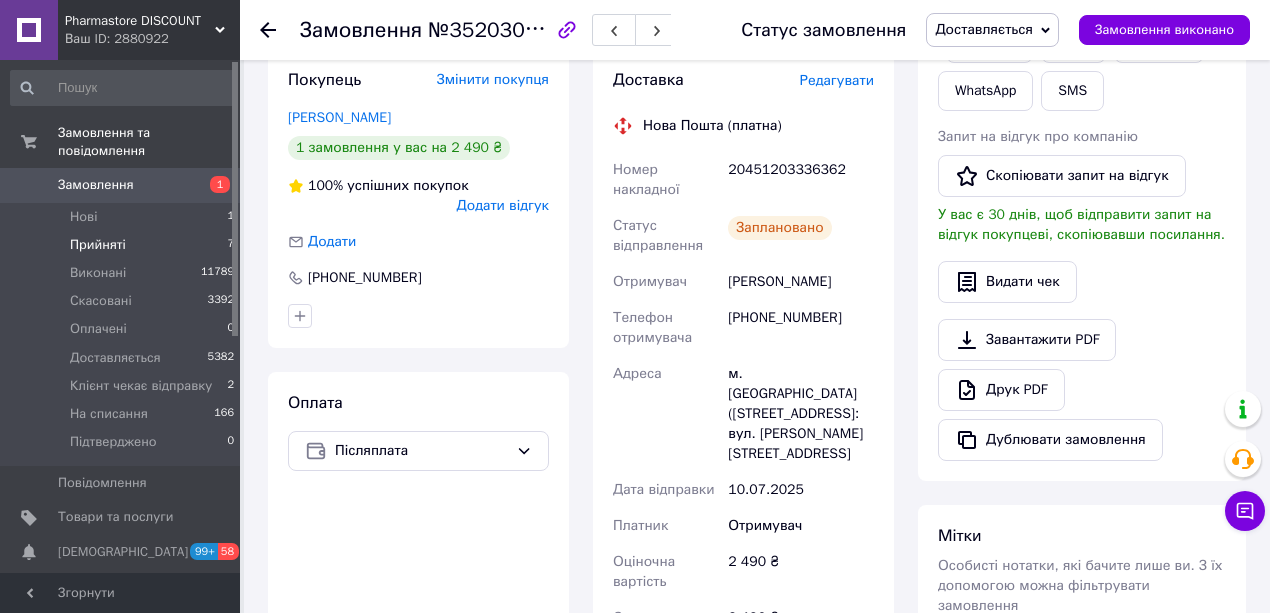 click on "Прийняті" at bounding box center [98, 245] 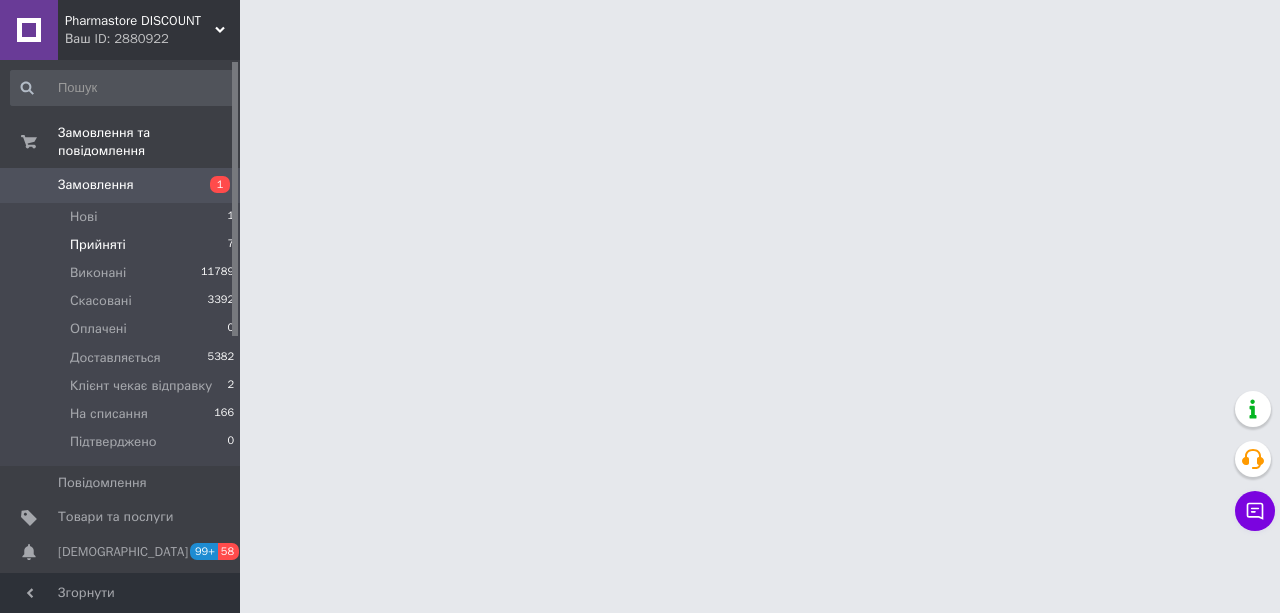 click on "Прийняті 7" at bounding box center (123, 245) 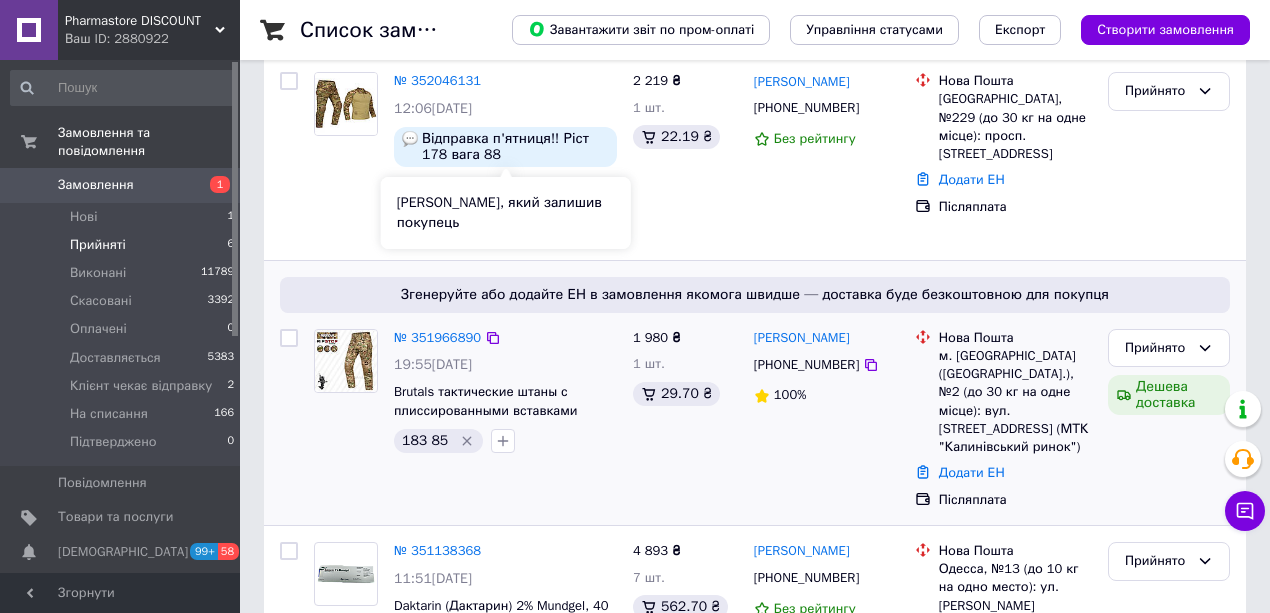scroll, scrollTop: 266, scrollLeft: 0, axis: vertical 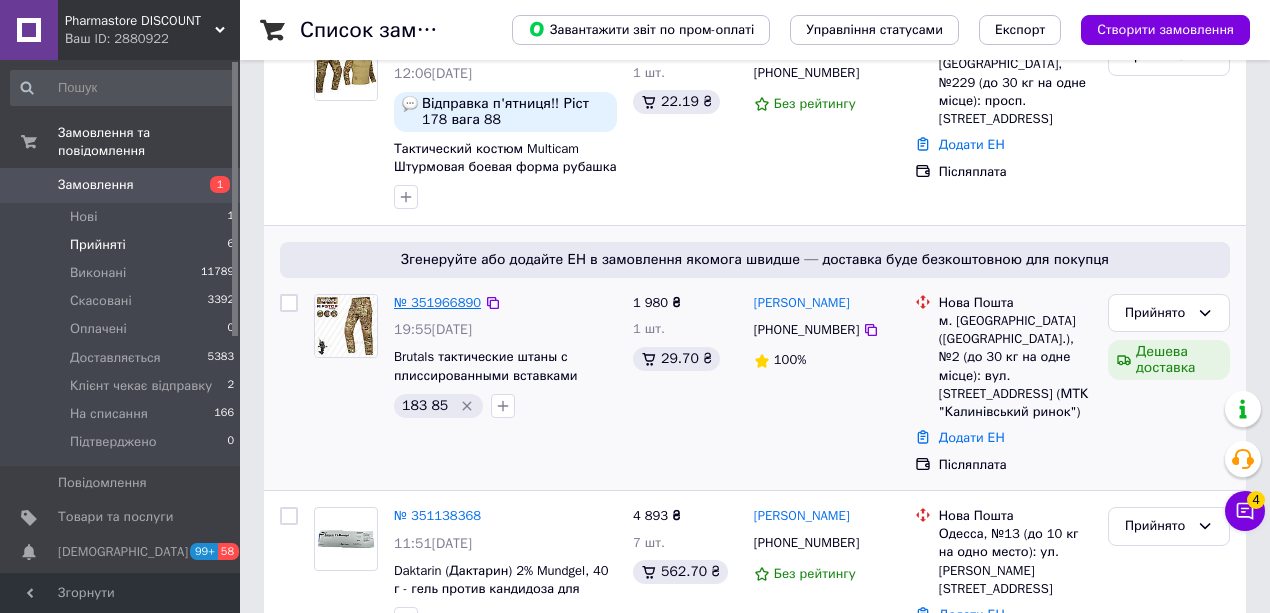 click on "№ 351966890" at bounding box center [437, 302] 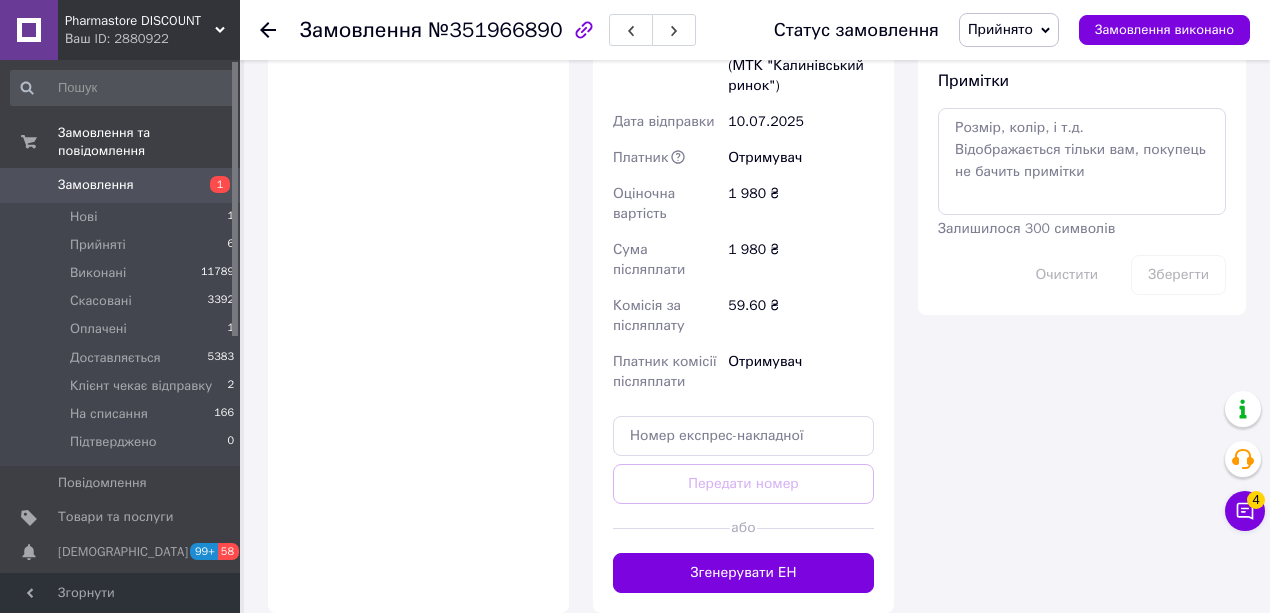 scroll, scrollTop: 1200, scrollLeft: 0, axis: vertical 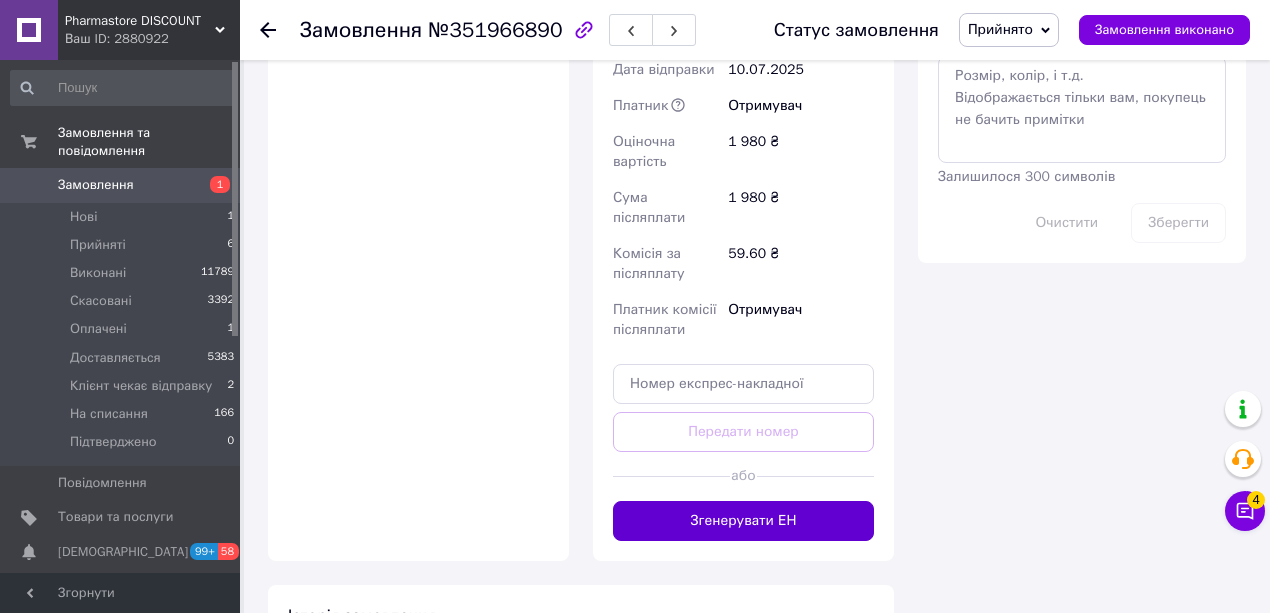 click on "Згенерувати ЕН" at bounding box center [743, 521] 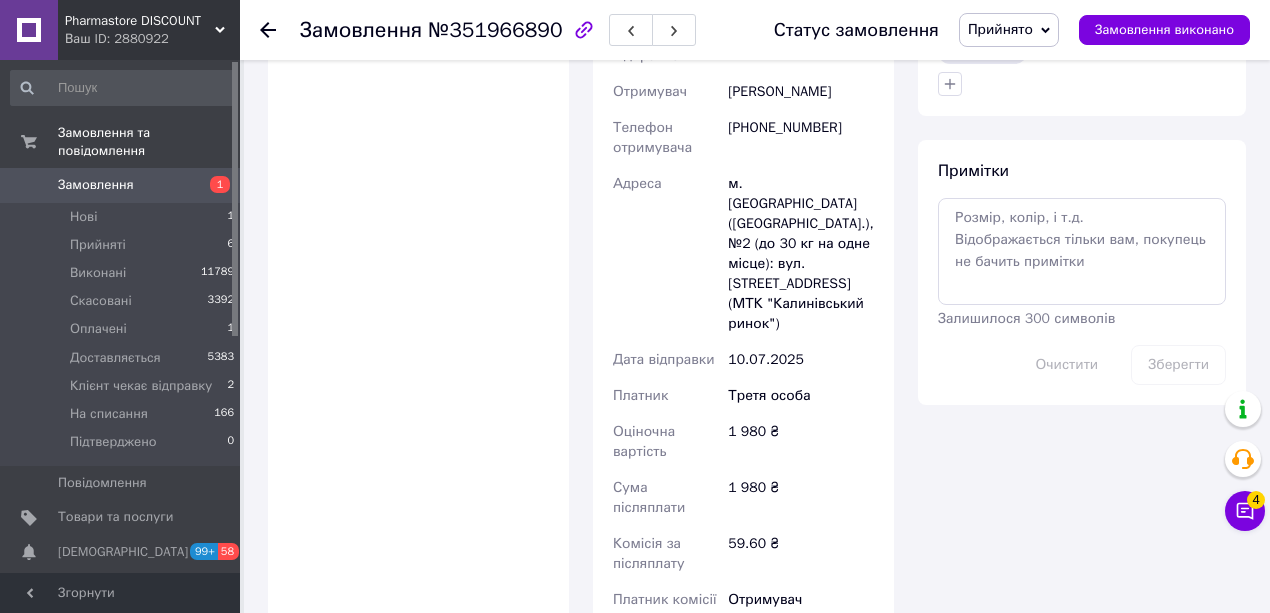 scroll, scrollTop: 1066, scrollLeft: 0, axis: vertical 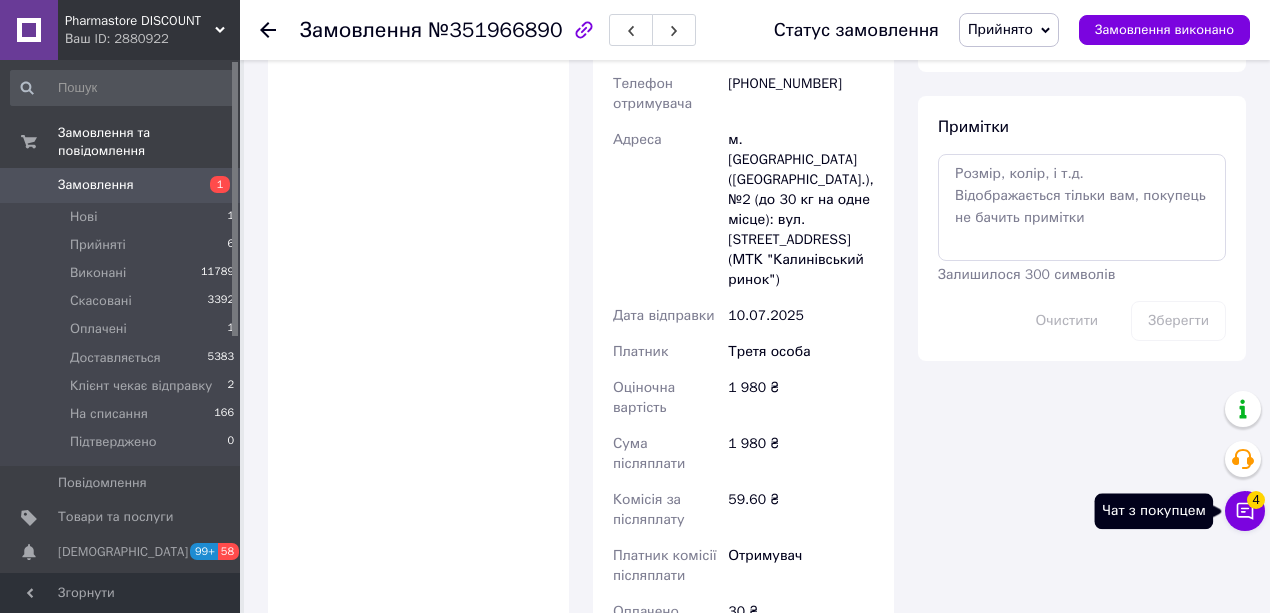 click on "4" at bounding box center [1256, 500] 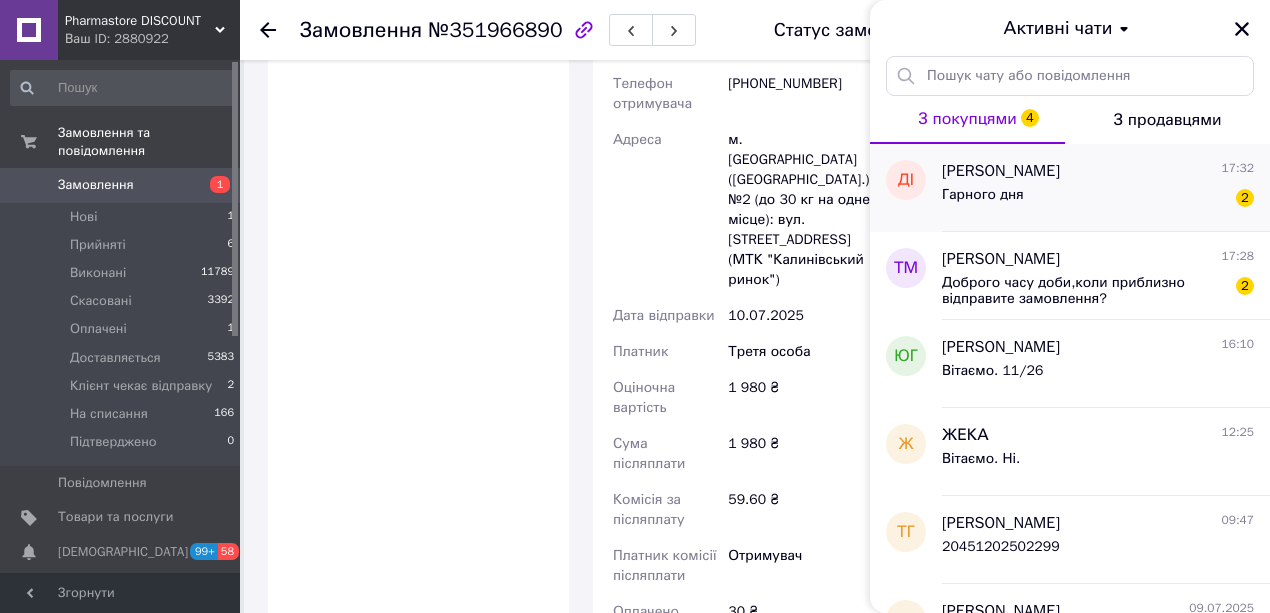 click on "Гарного дня" at bounding box center (983, 195) 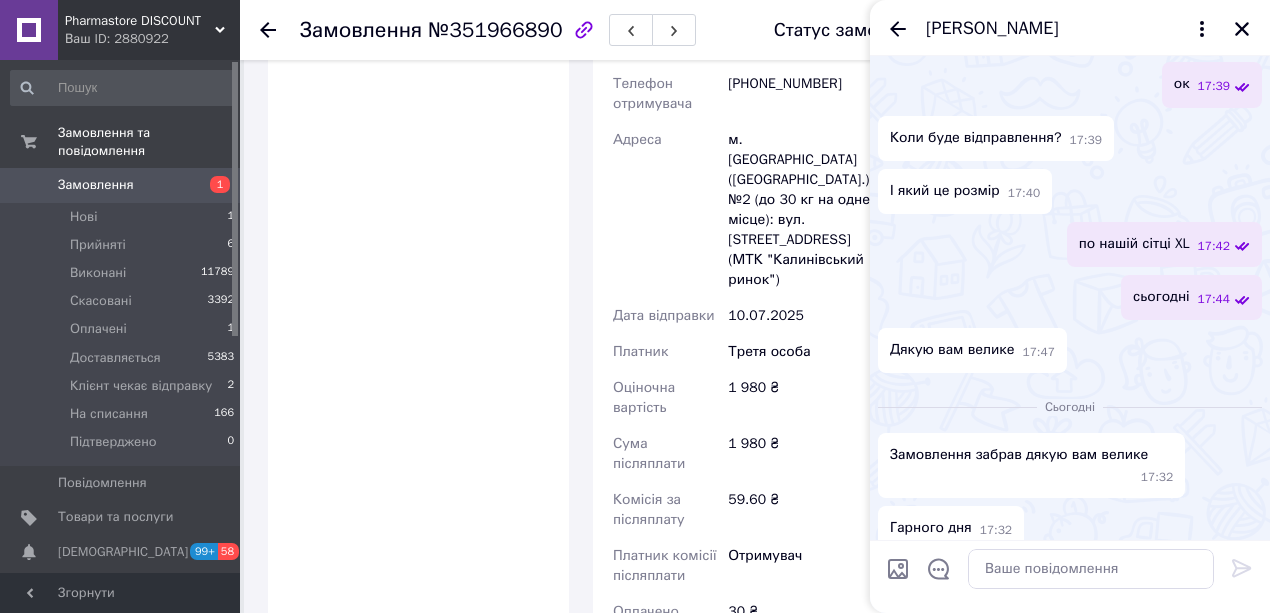 scroll, scrollTop: 530, scrollLeft: 0, axis: vertical 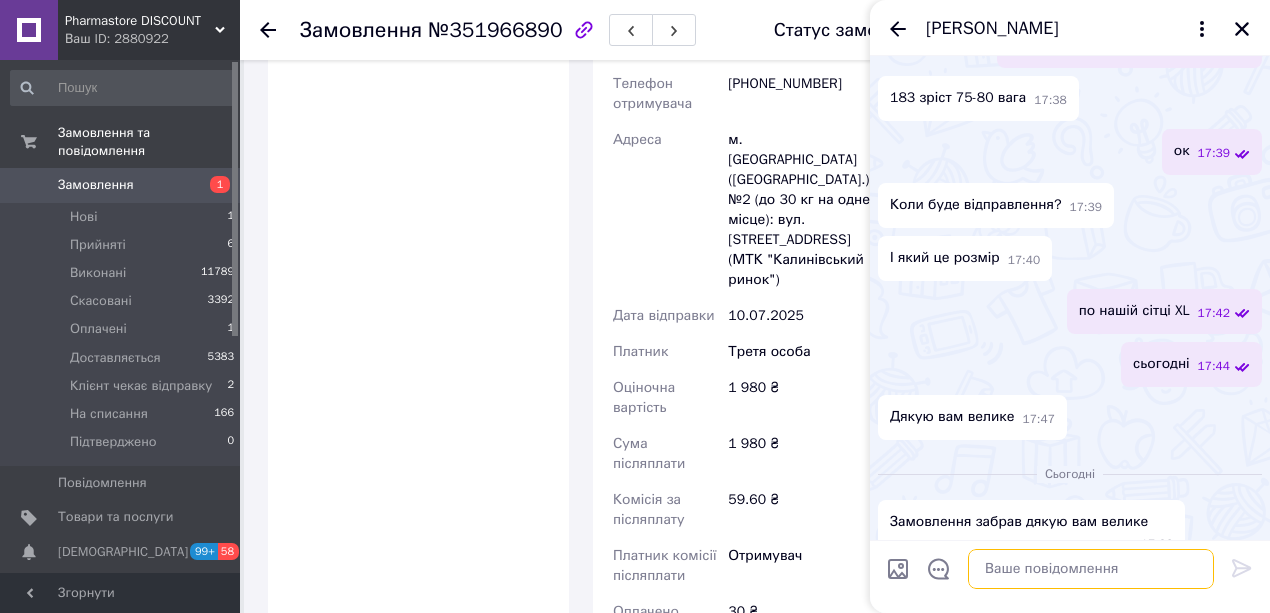 click at bounding box center (1091, 569) 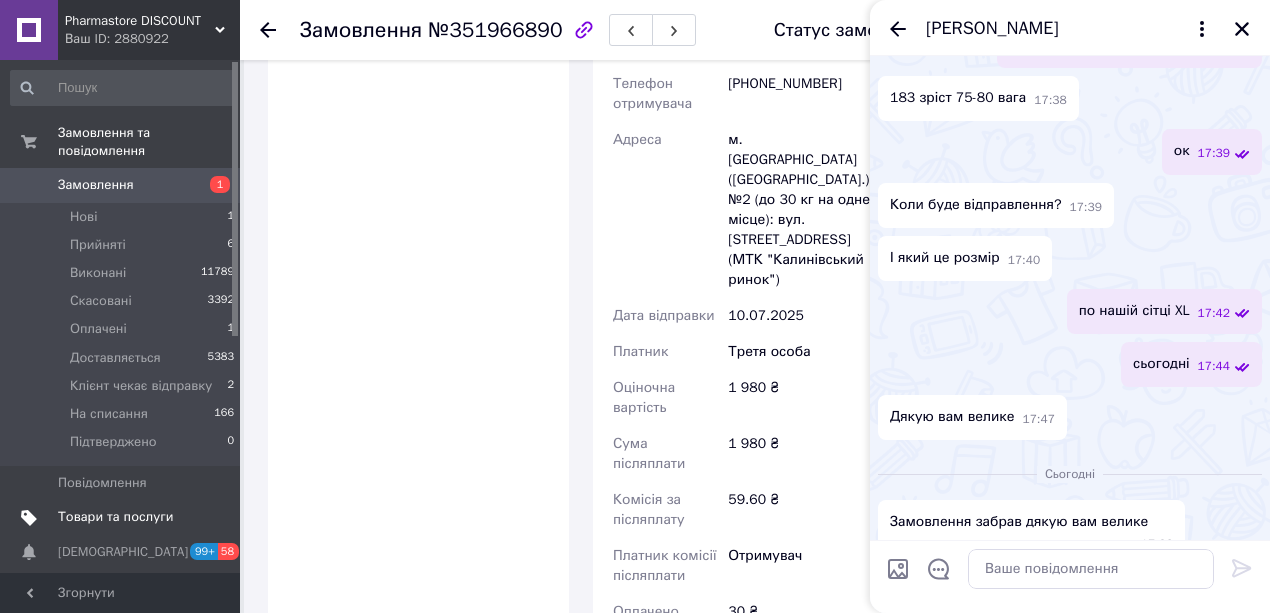 click on "Товари та послуги" at bounding box center (115, 517) 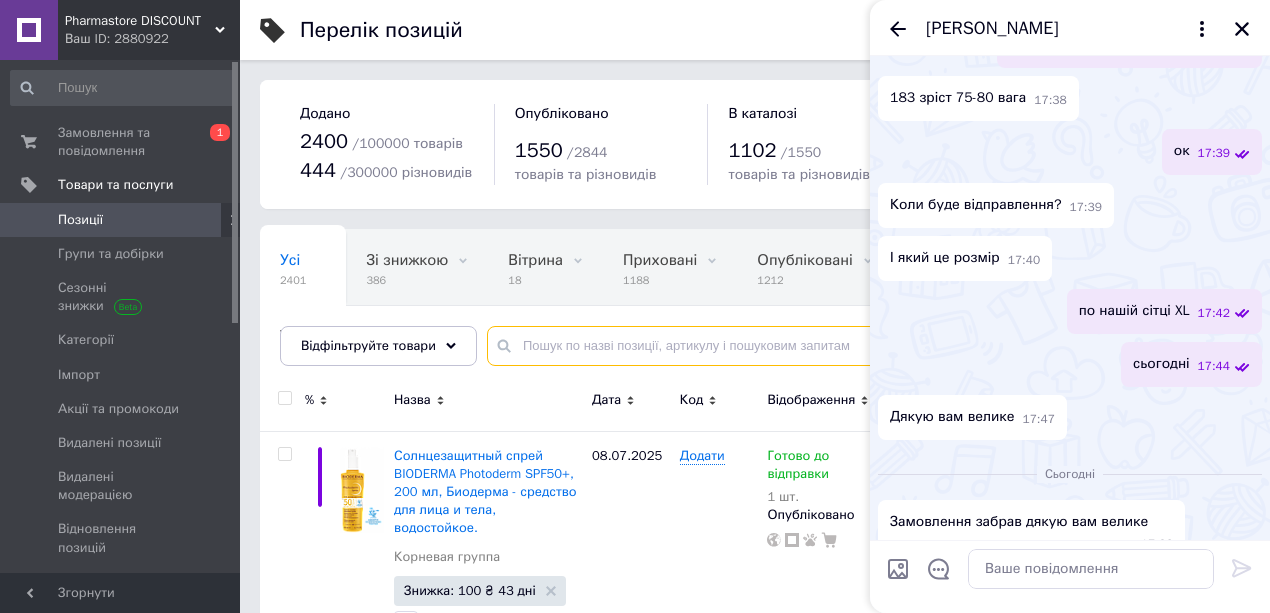 click at bounding box center [858, 346] 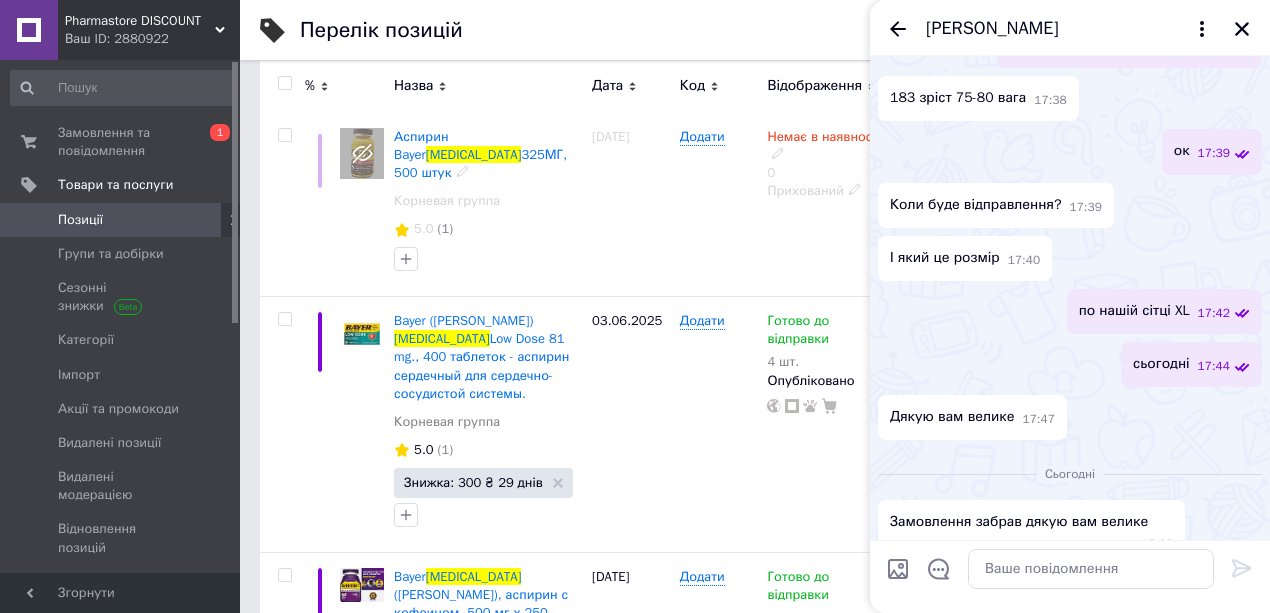 scroll, scrollTop: 333, scrollLeft: 0, axis: vertical 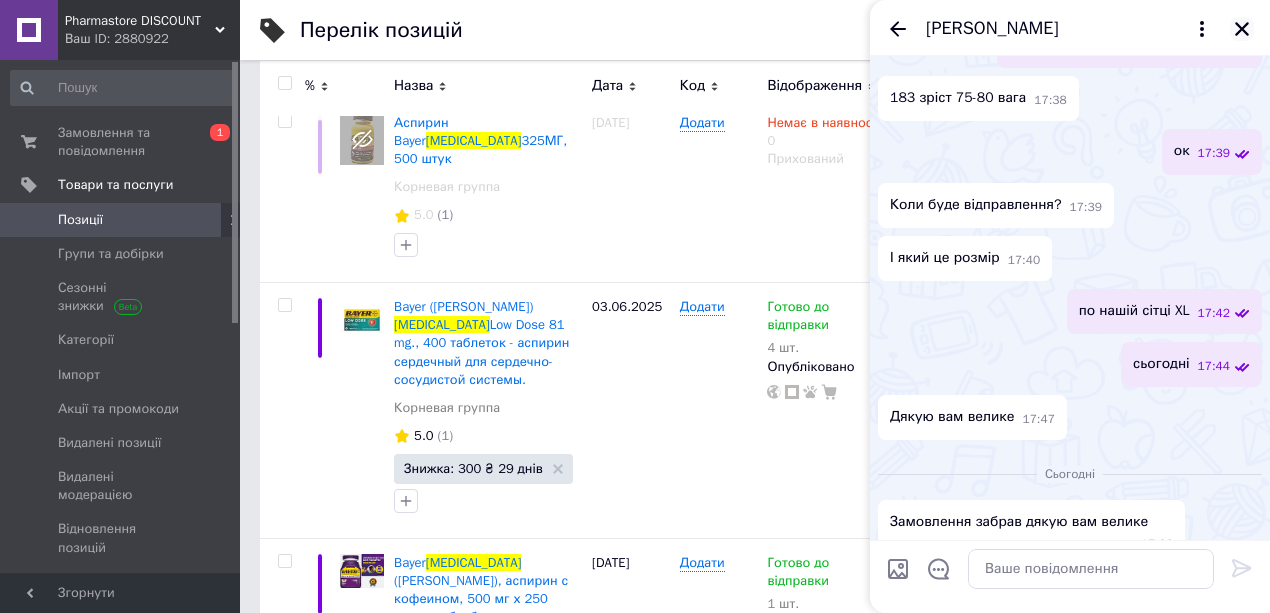 type on "aspirin" 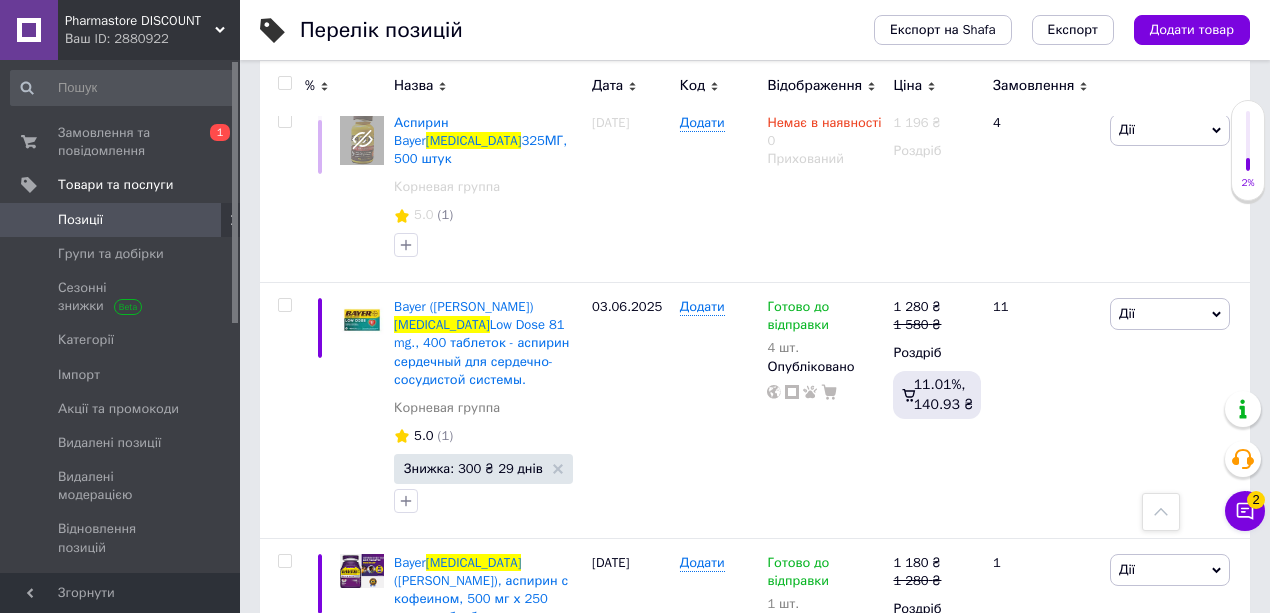 click on "Чат з покупцем 2" at bounding box center (1245, 511) 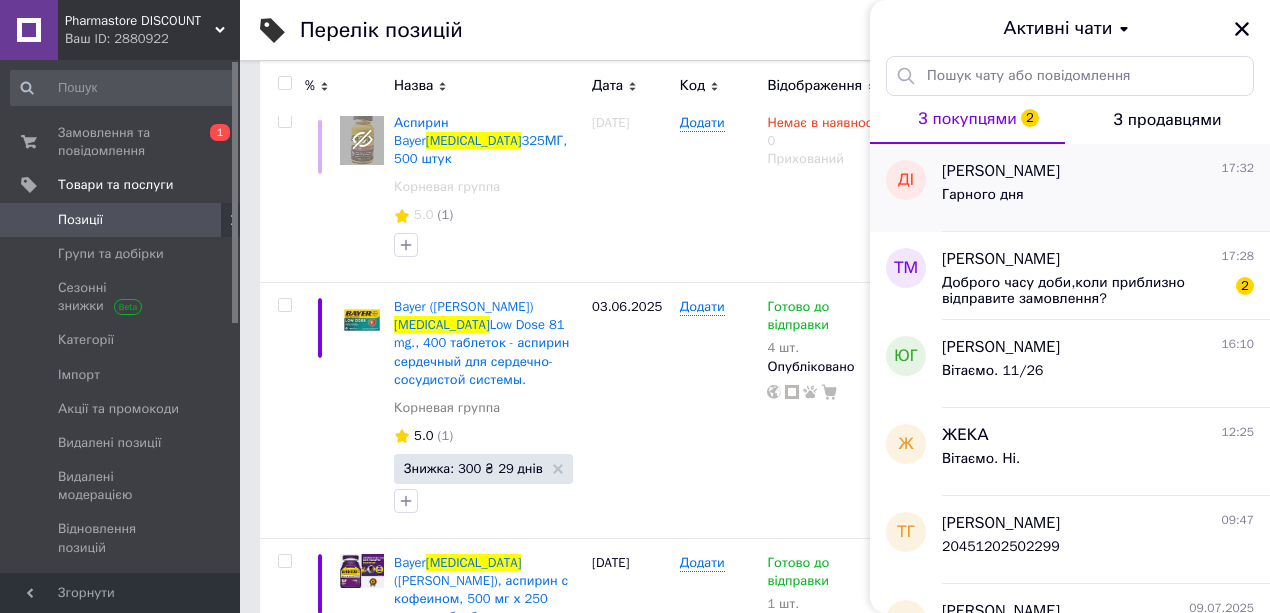 click on "Гарного дня" at bounding box center [1098, 199] 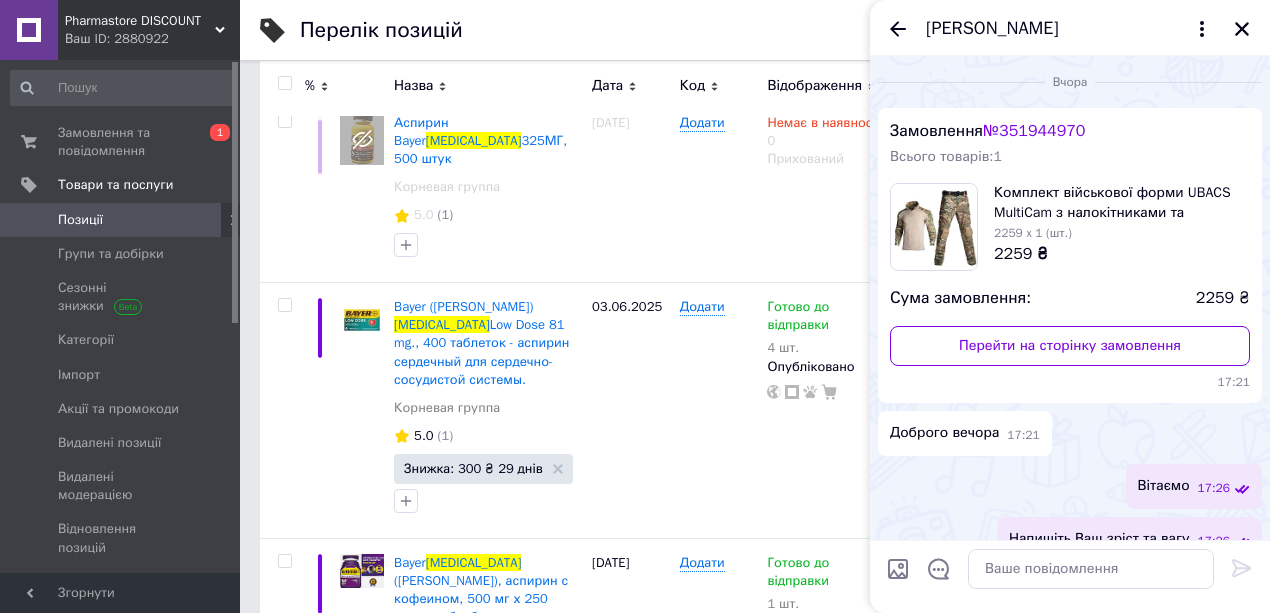 scroll, scrollTop: 560, scrollLeft: 0, axis: vertical 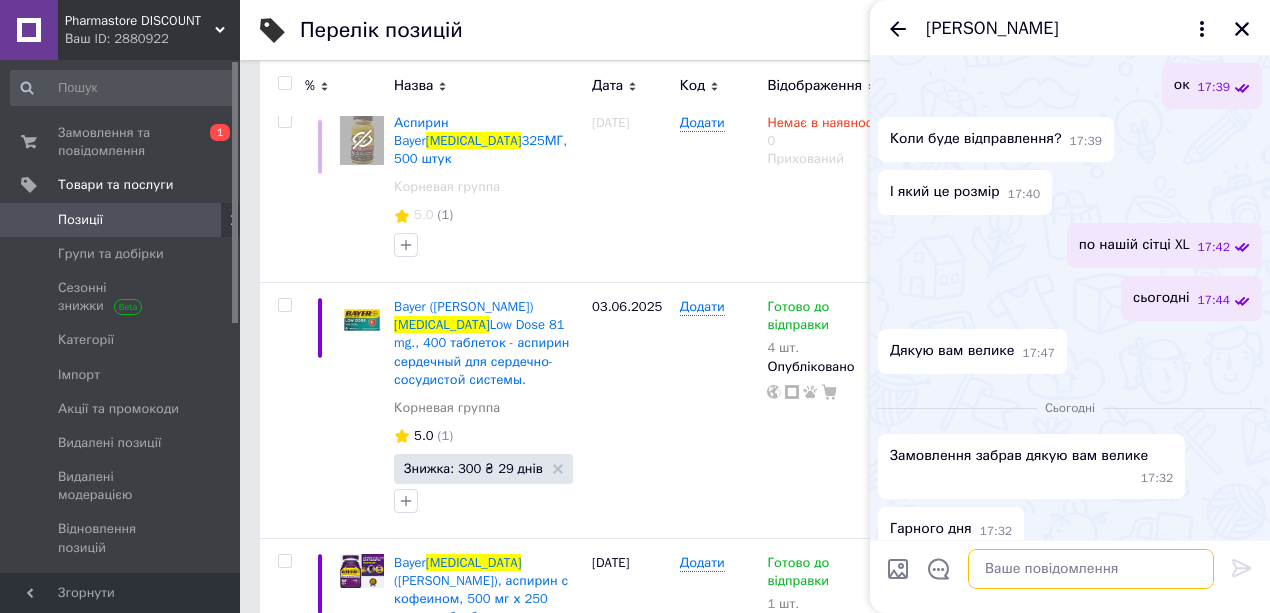 click at bounding box center (1091, 569) 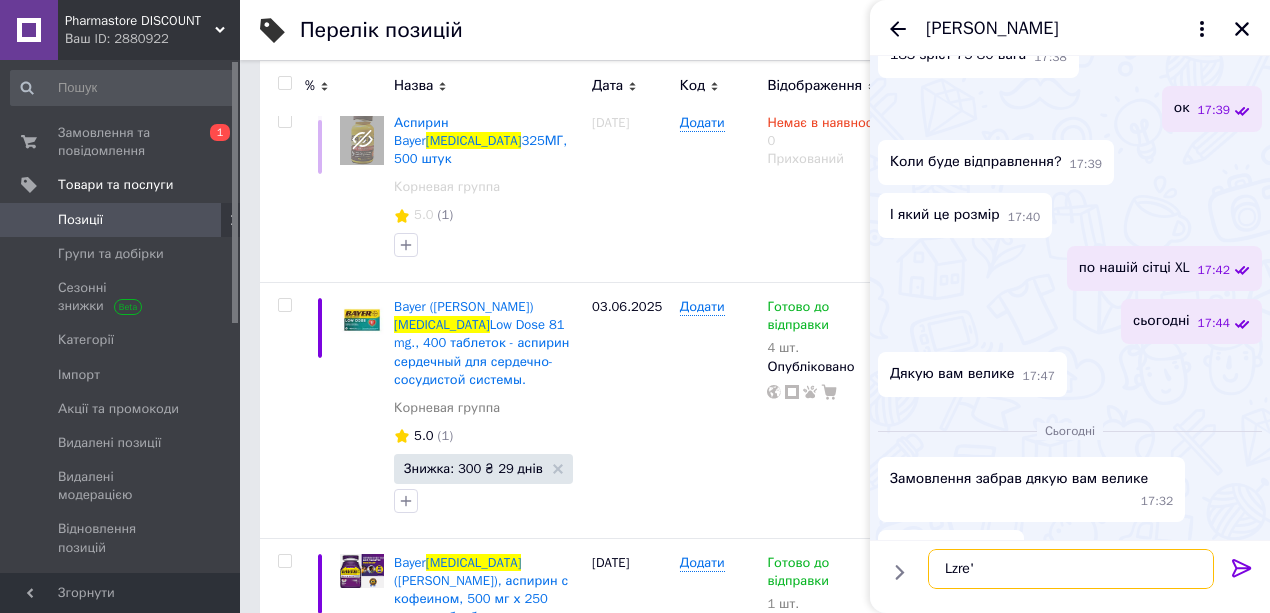 scroll, scrollTop: 560, scrollLeft: 0, axis: vertical 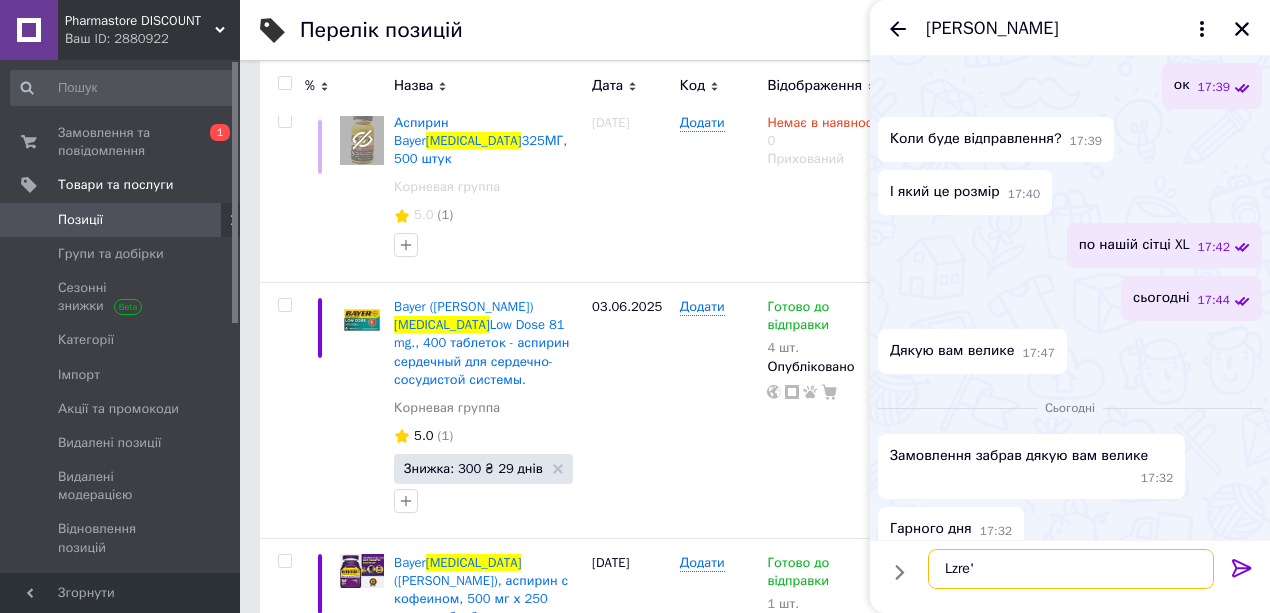 drag, startPoint x: 992, startPoint y: 575, endPoint x: 944, endPoint y: 581, distance: 48.373547 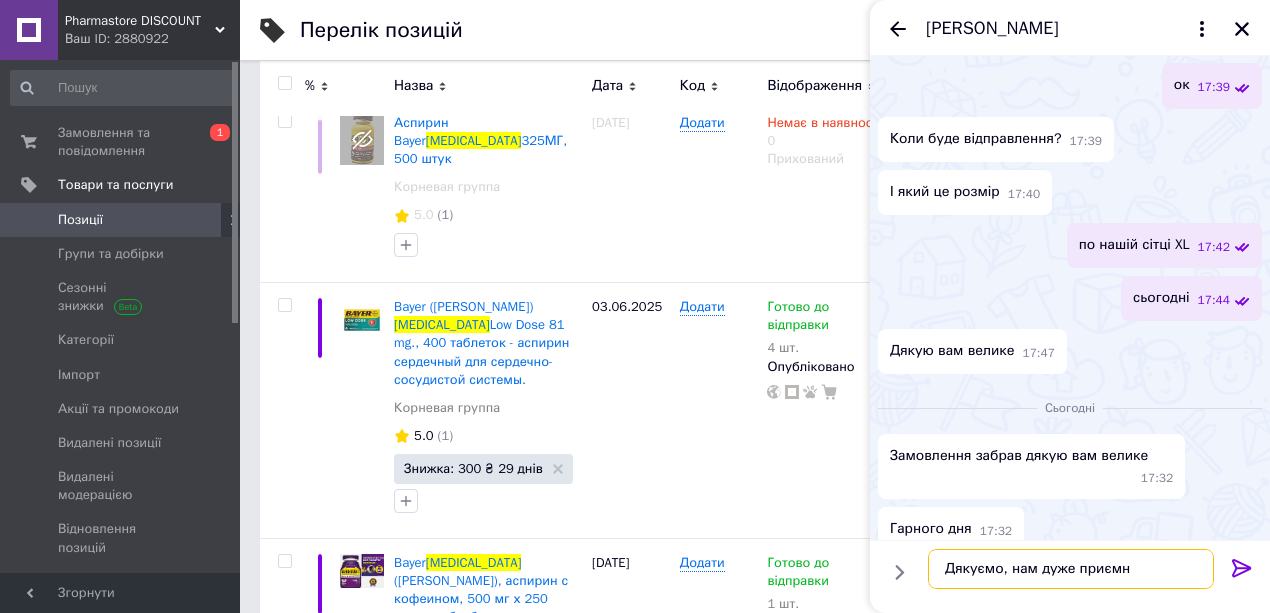 type on "Дякуємо, нам дуже приємно" 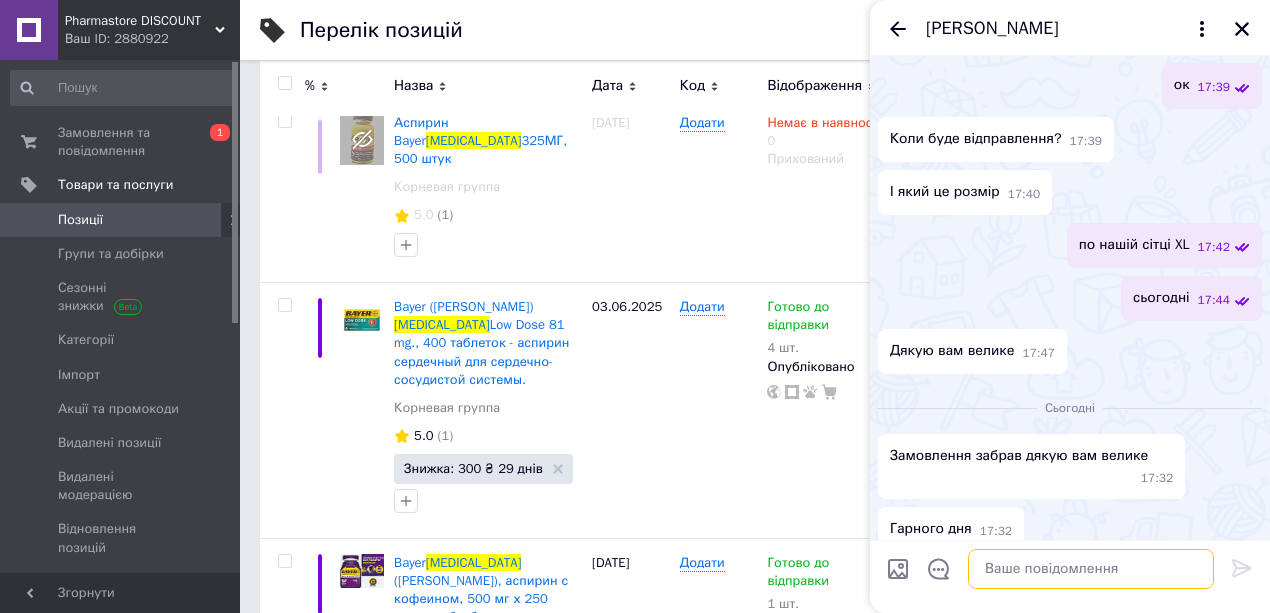 scroll, scrollTop: 614, scrollLeft: 0, axis: vertical 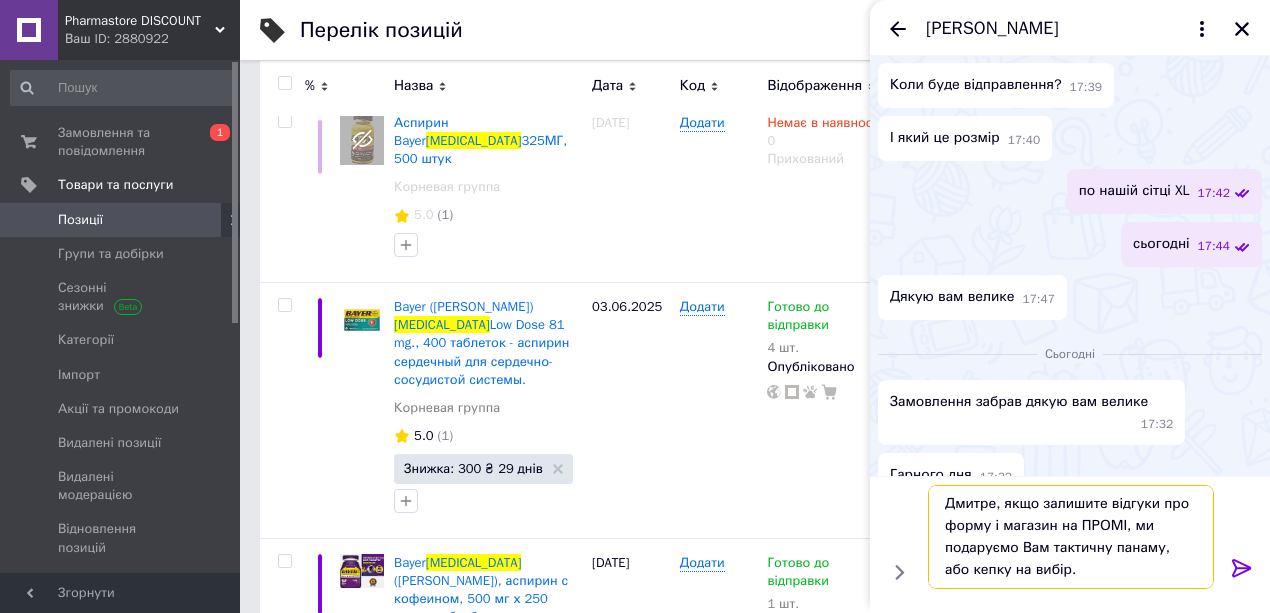type on "Дмитре, якщо залишите відгуки про форму і магазин на ПРОМІ, ми подаруємо Вам тактичну панаму, або кепку на вибір." 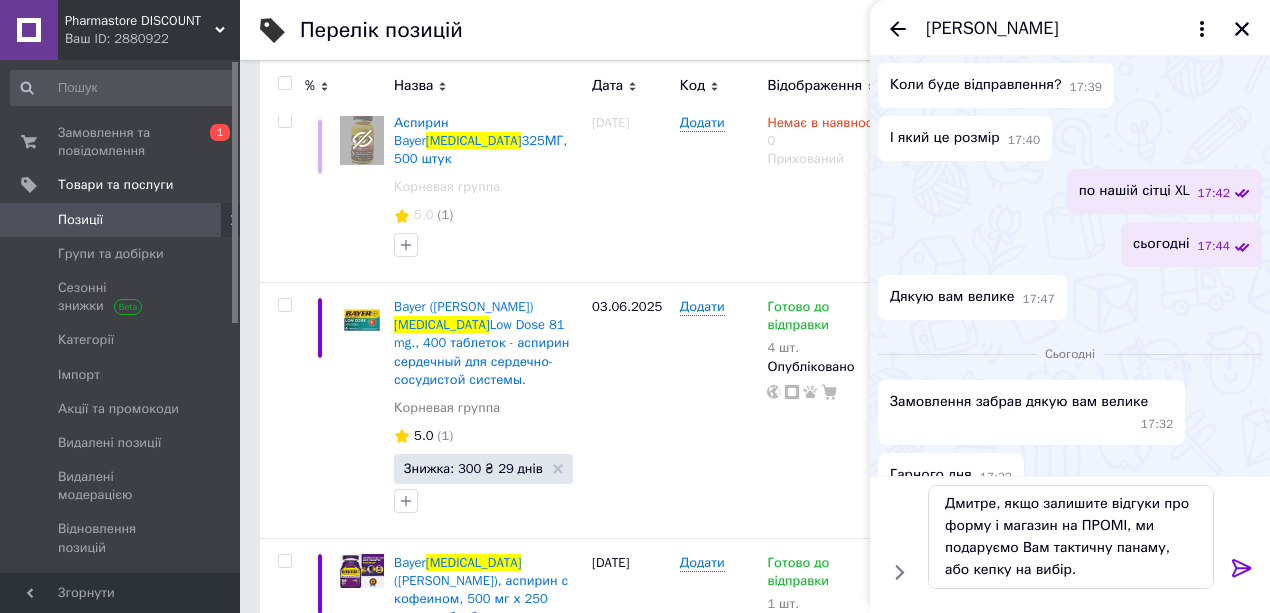 click 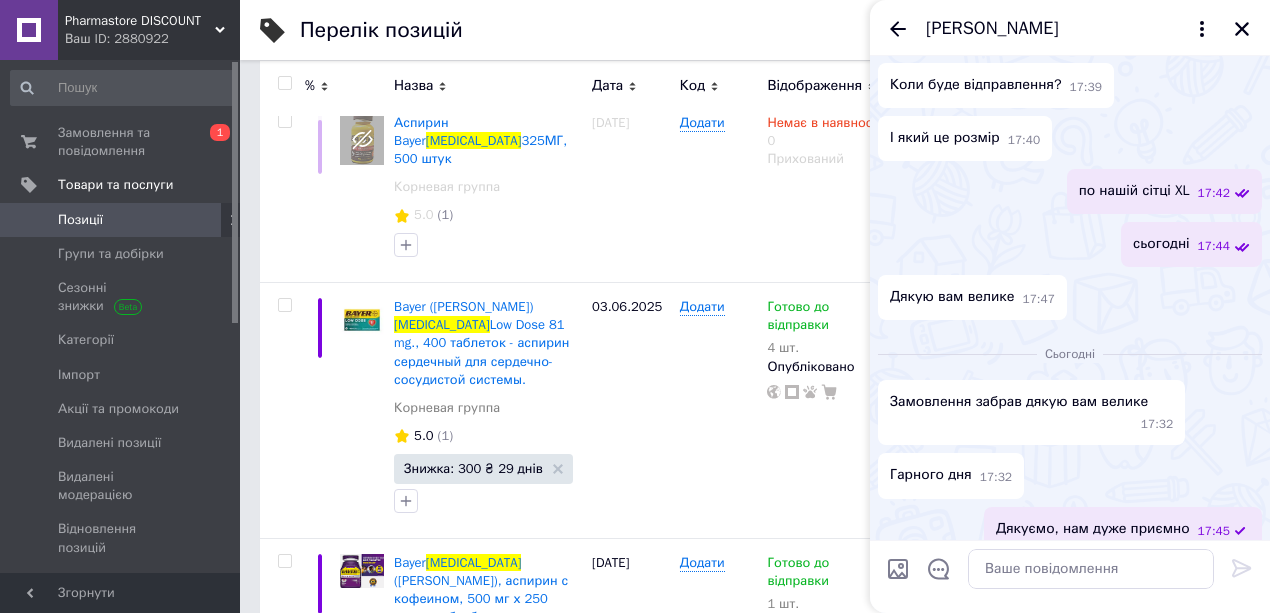 scroll, scrollTop: 0, scrollLeft: 0, axis: both 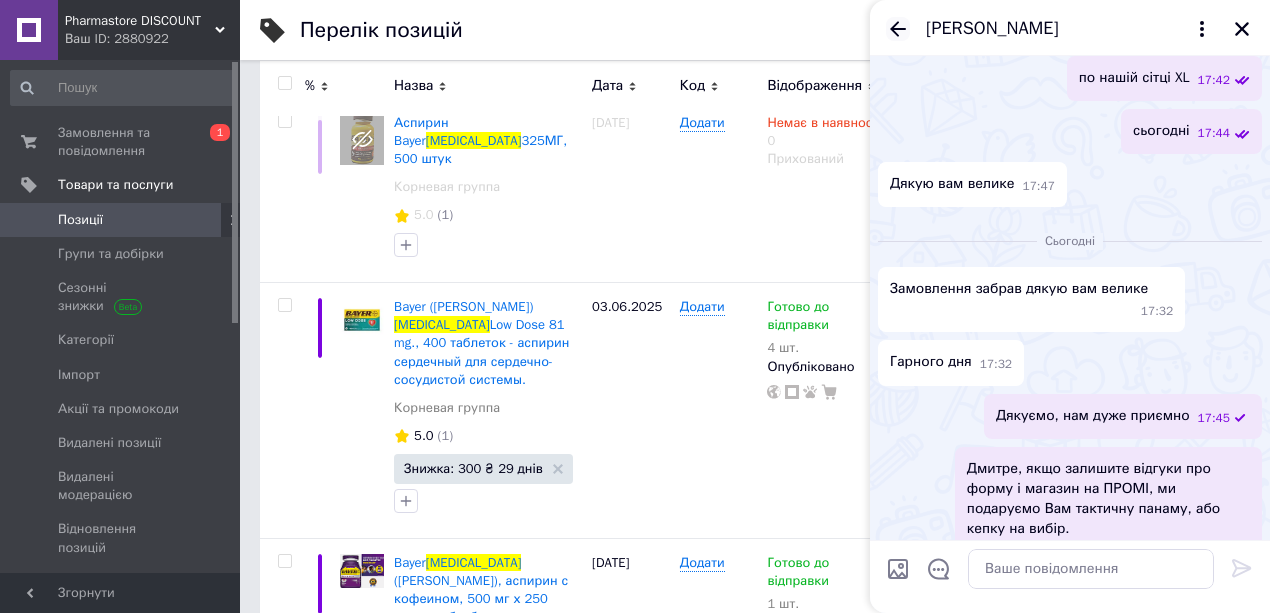 click 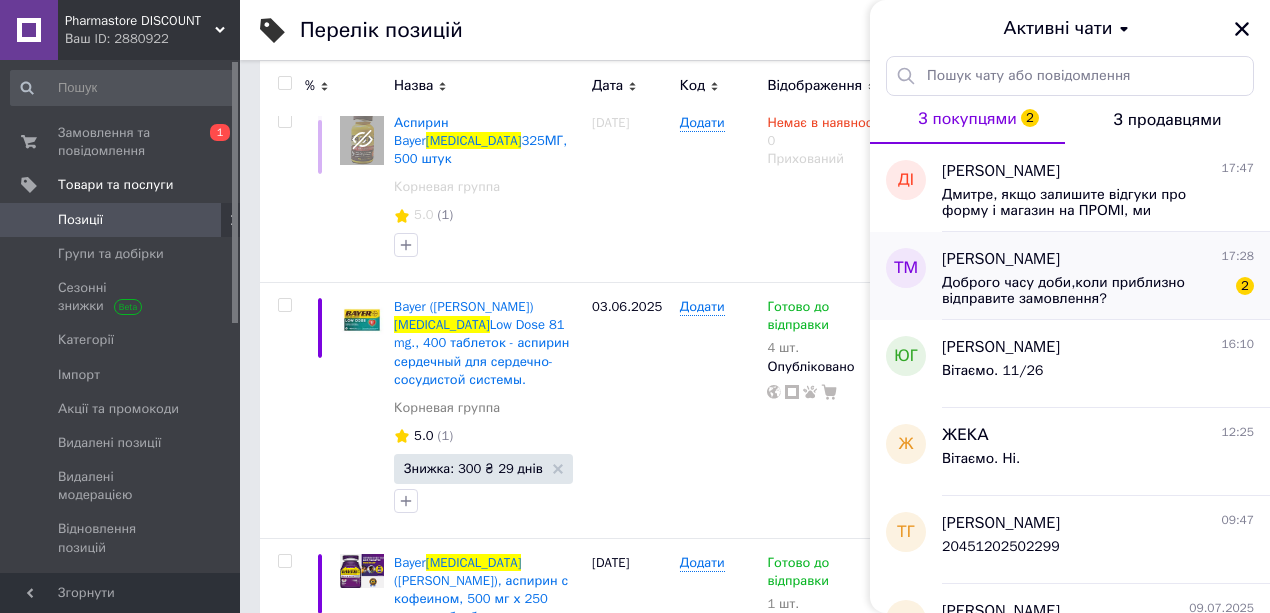 click on "Доброго часу доби,коли приблизно відправите замовлення?" at bounding box center (1084, 291) 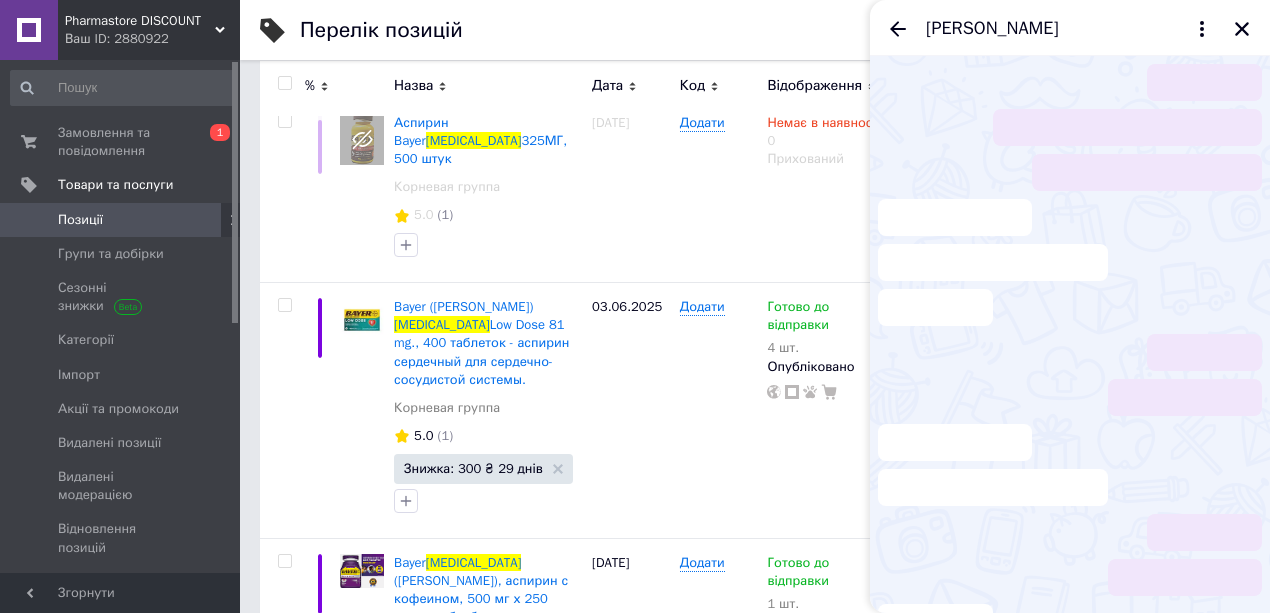 scroll, scrollTop: 74, scrollLeft: 0, axis: vertical 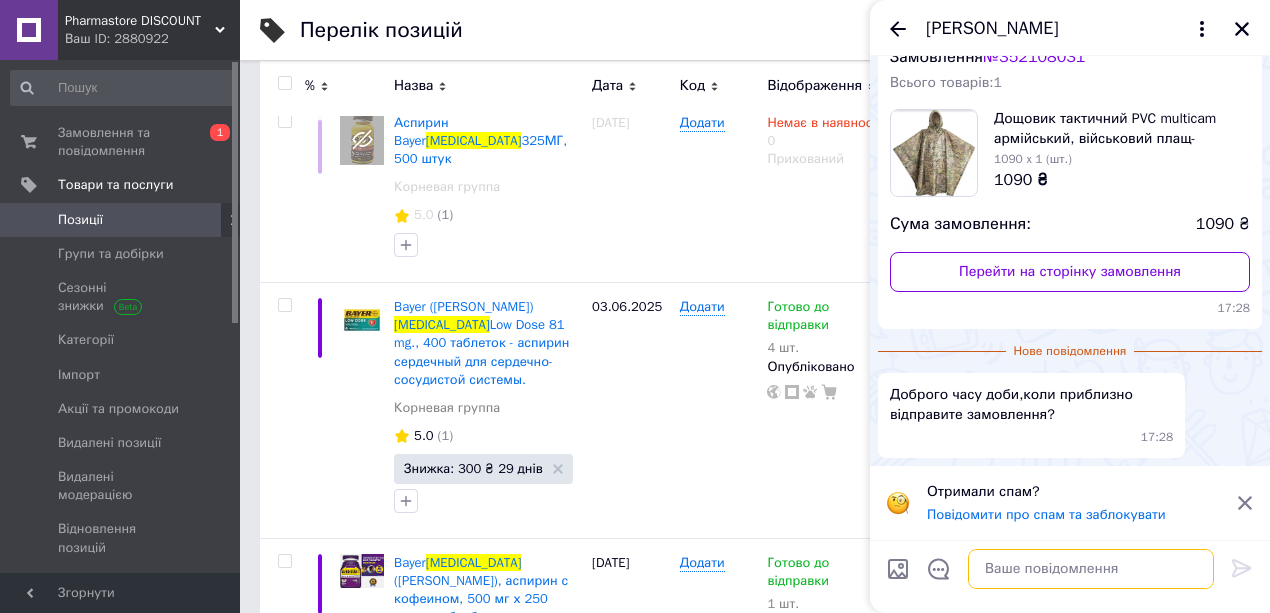 click at bounding box center [1091, 569] 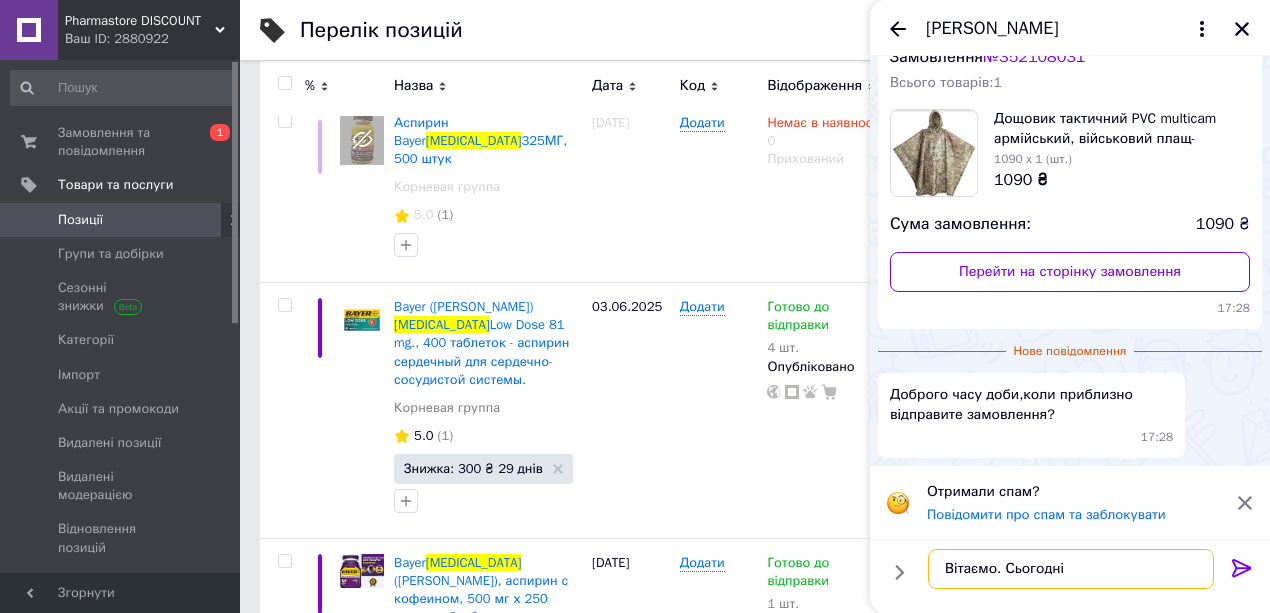 type on "Вітаємо. Сьогодні" 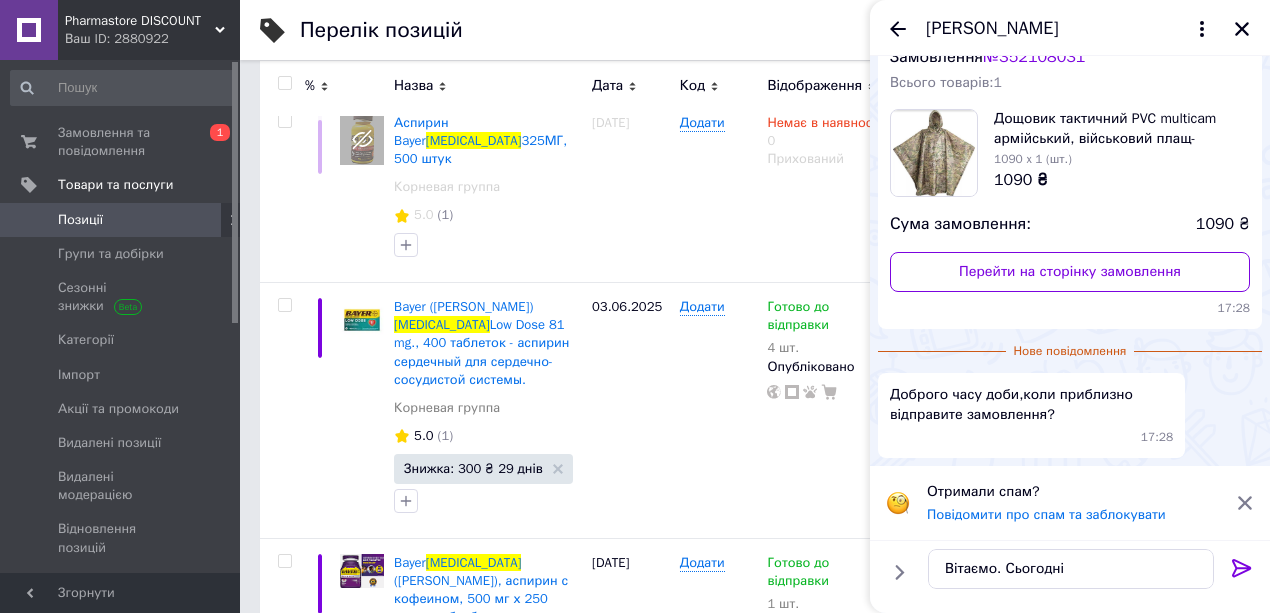 click 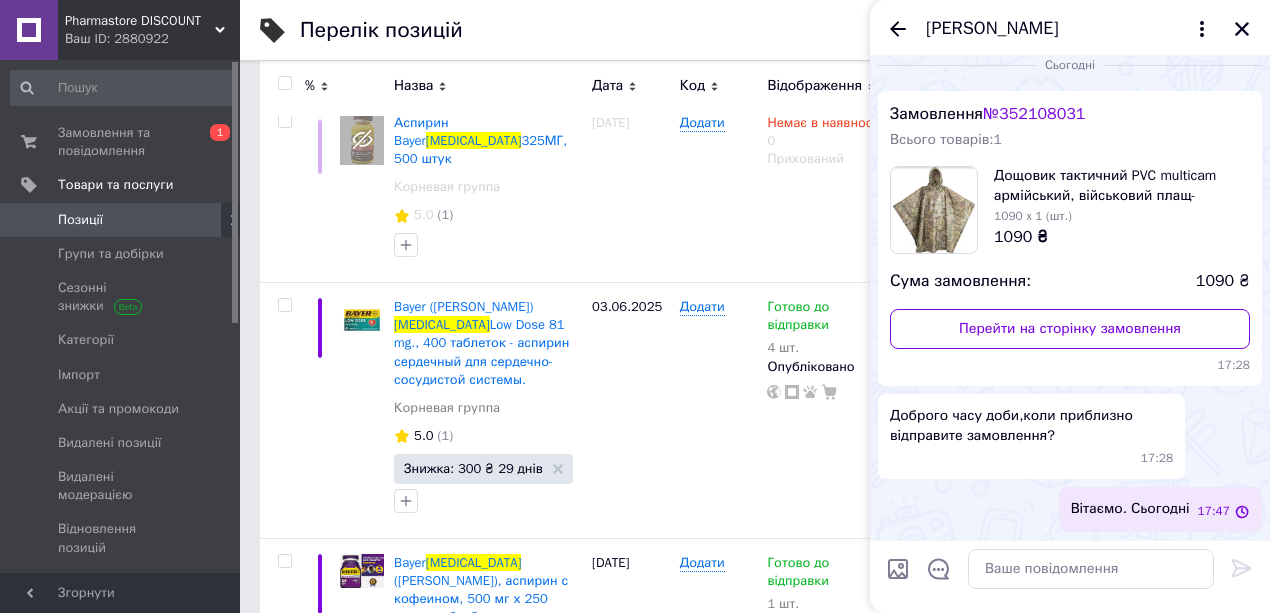 scroll, scrollTop: 17, scrollLeft: 0, axis: vertical 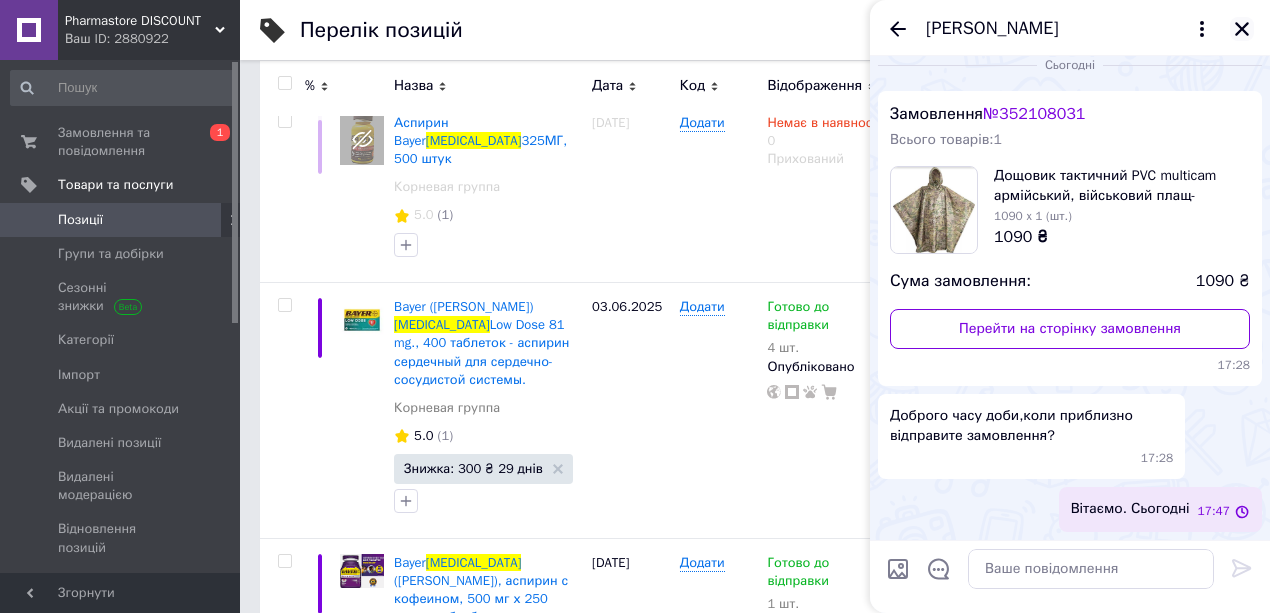 click 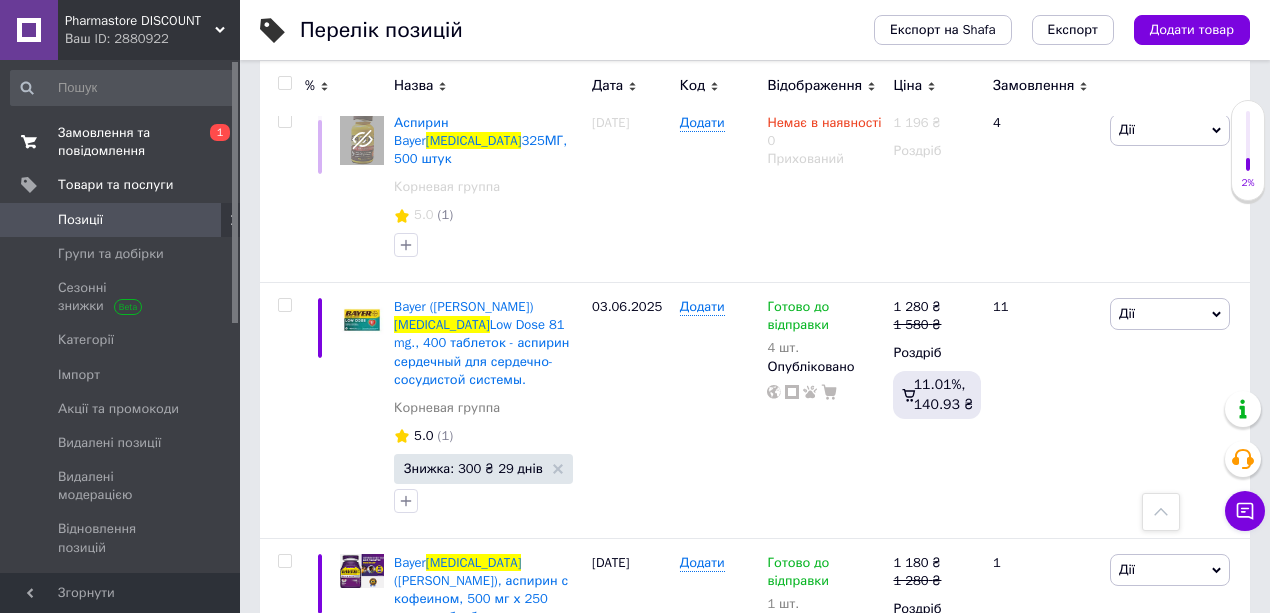 click on "Замовлення та повідомлення" at bounding box center (121, 142) 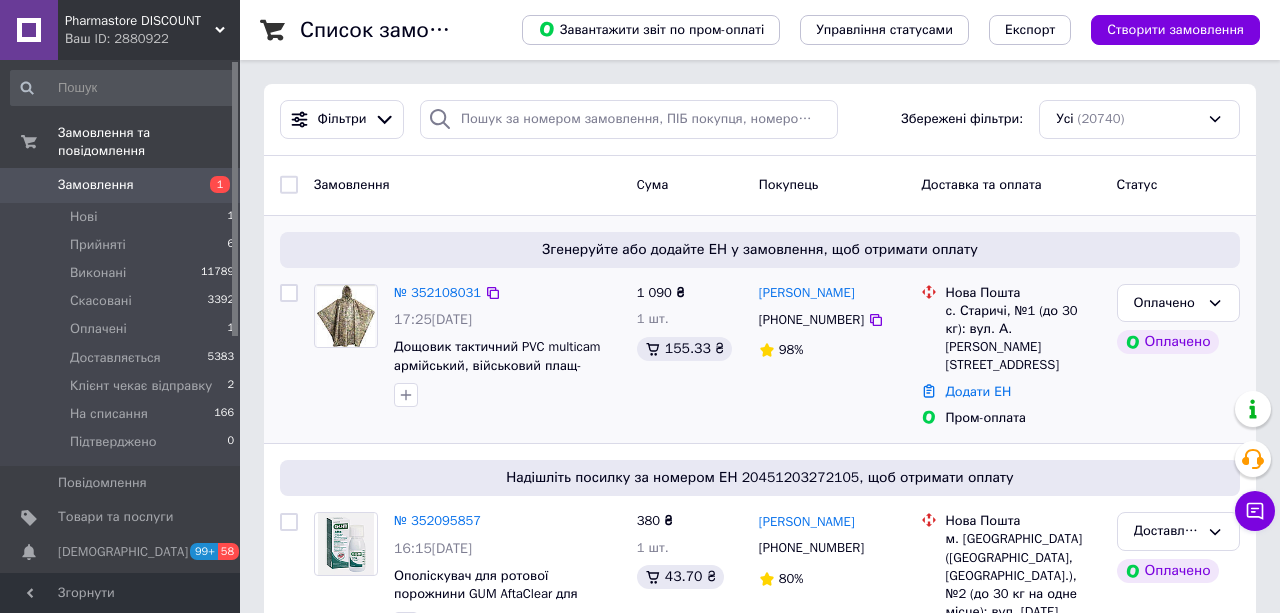 click on "№ 352108031" at bounding box center [437, 293] 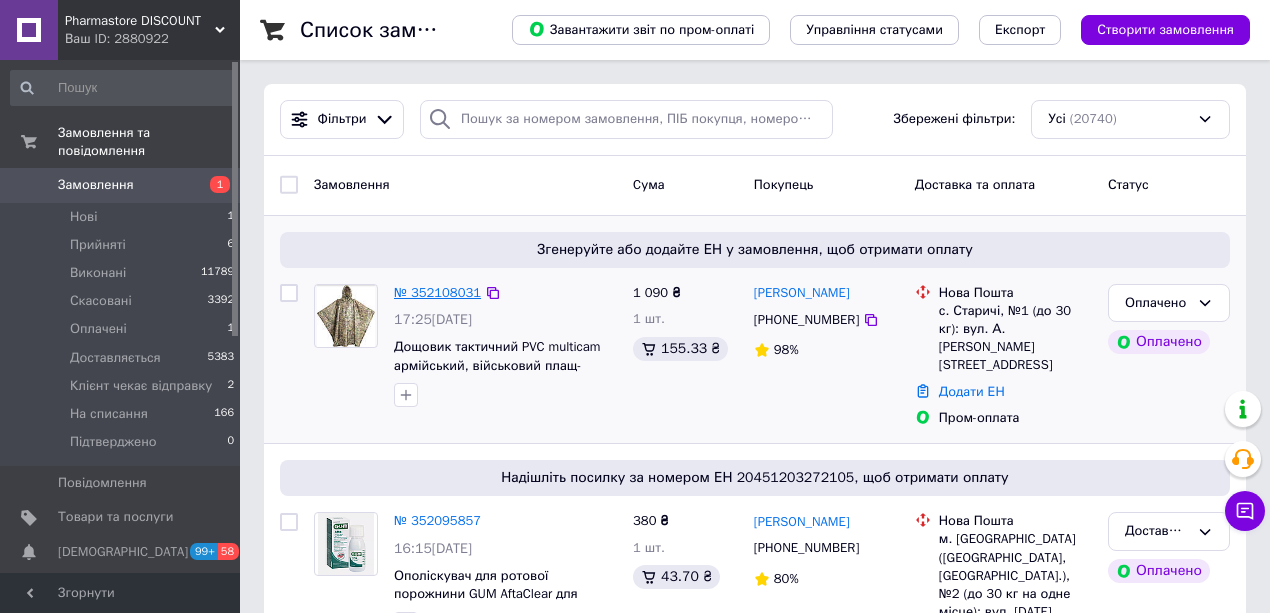 click on "№ 352108031" at bounding box center (437, 292) 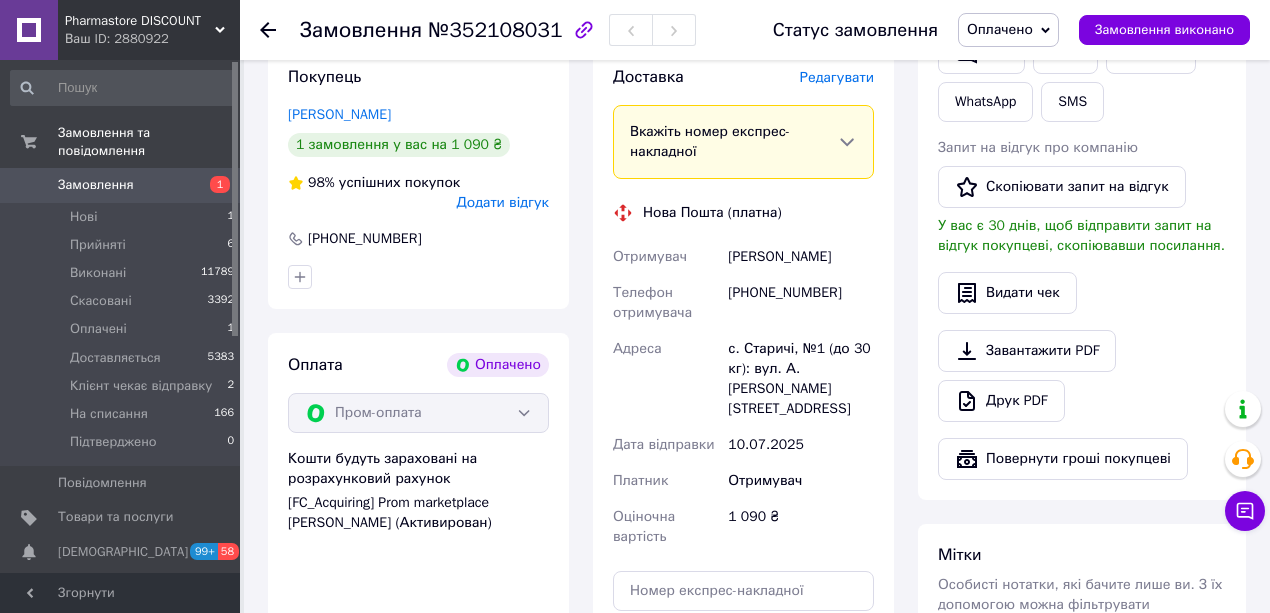 scroll, scrollTop: 1333, scrollLeft: 0, axis: vertical 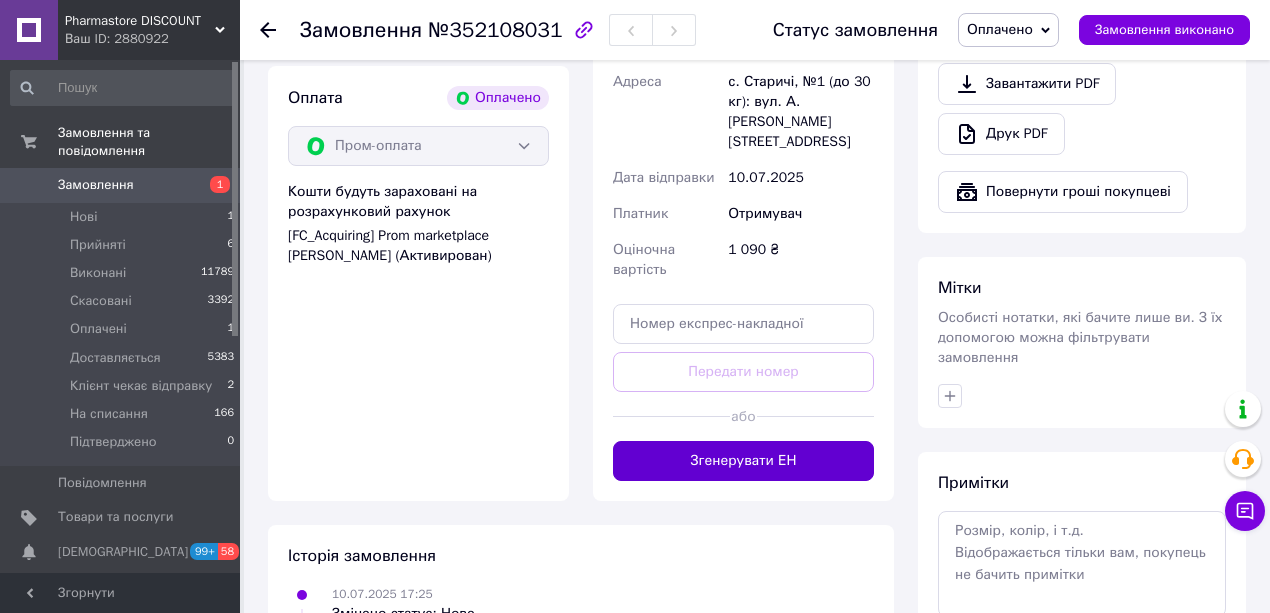 click on "Згенерувати ЕН" at bounding box center [743, 461] 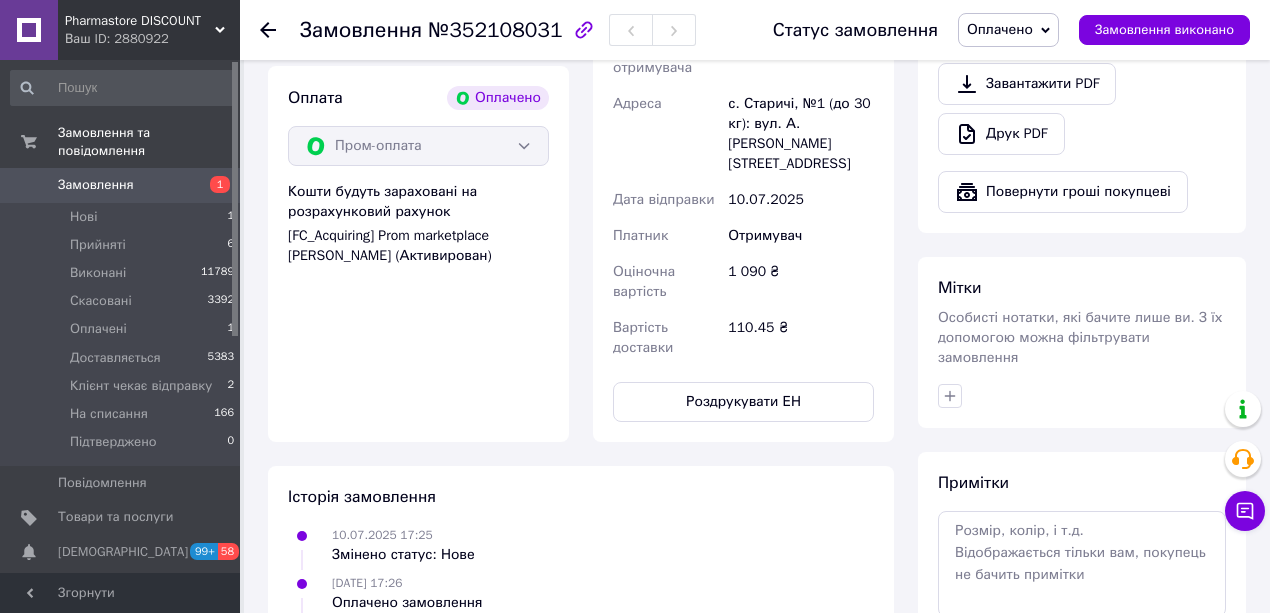 click on "Оплачено" at bounding box center [1000, 29] 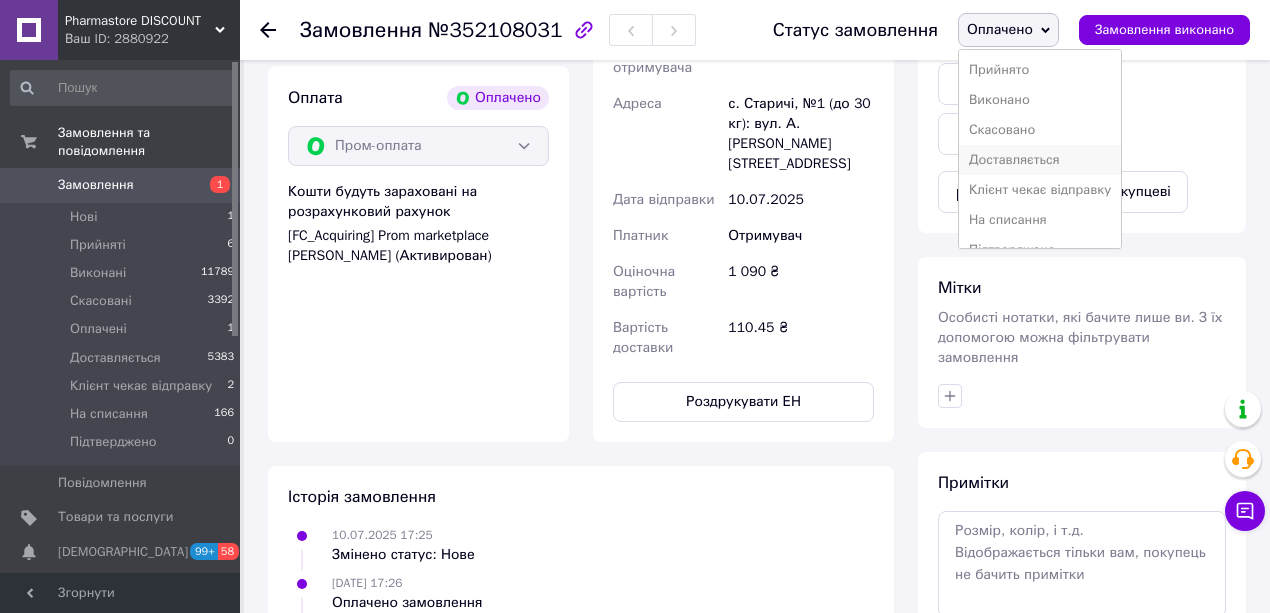 click on "Доставляється" at bounding box center [1040, 160] 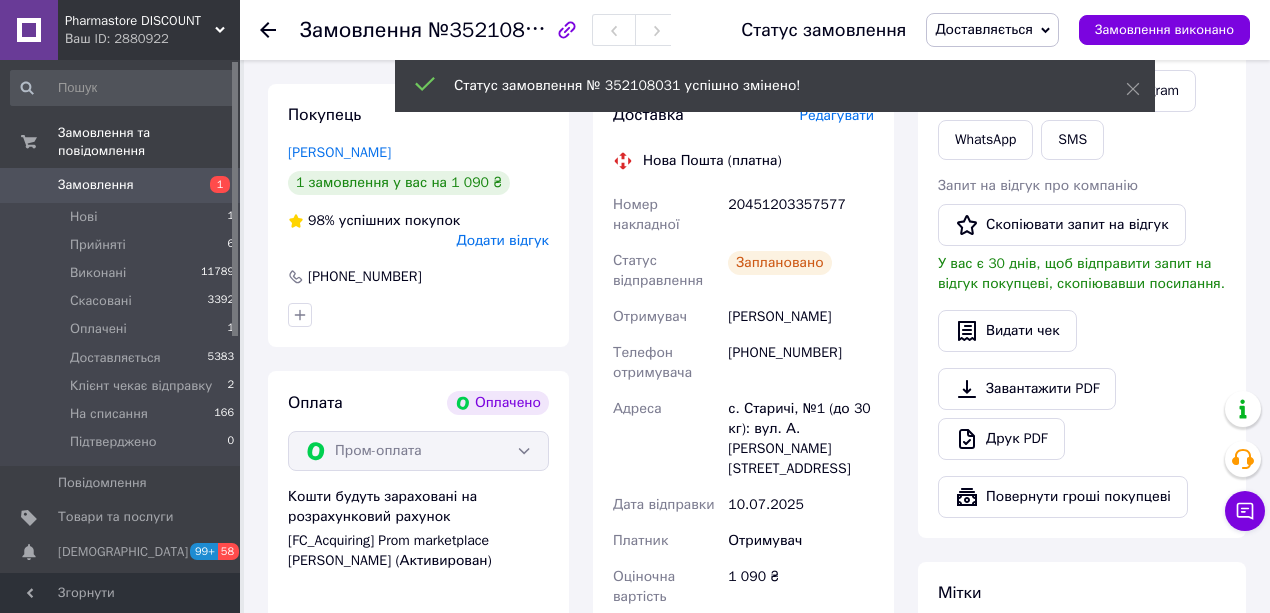 scroll, scrollTop: 1000, scrollLeft: 0, axis: vertical 